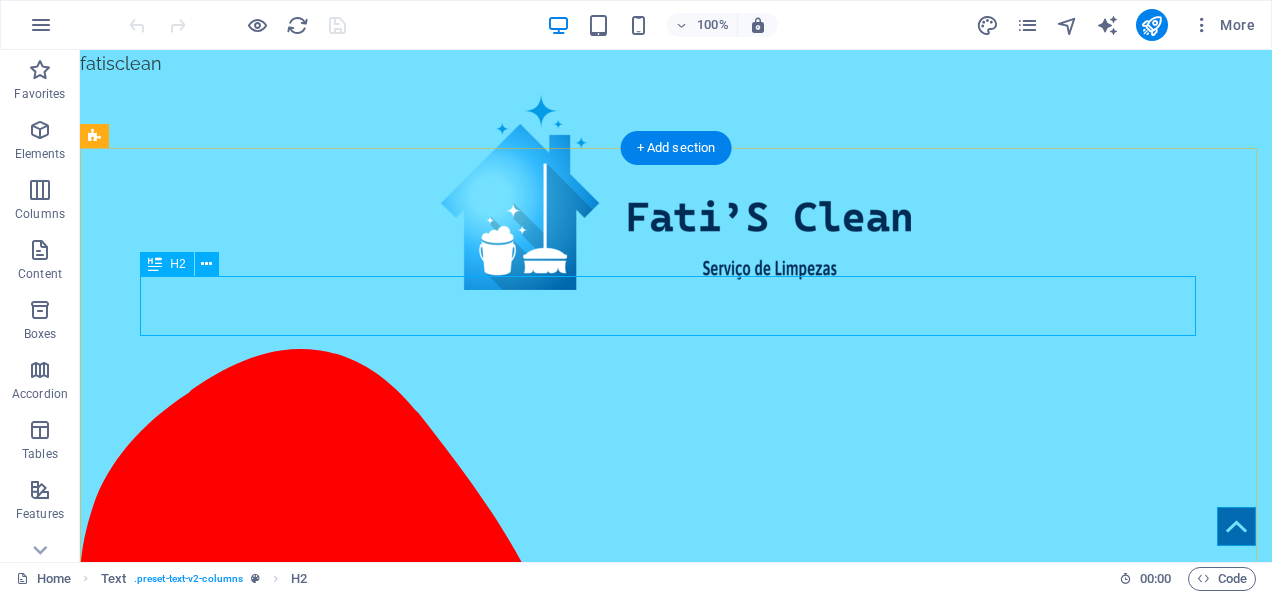 scroll, scrollTop: 559, scrollLeft: 0, axis: vertical 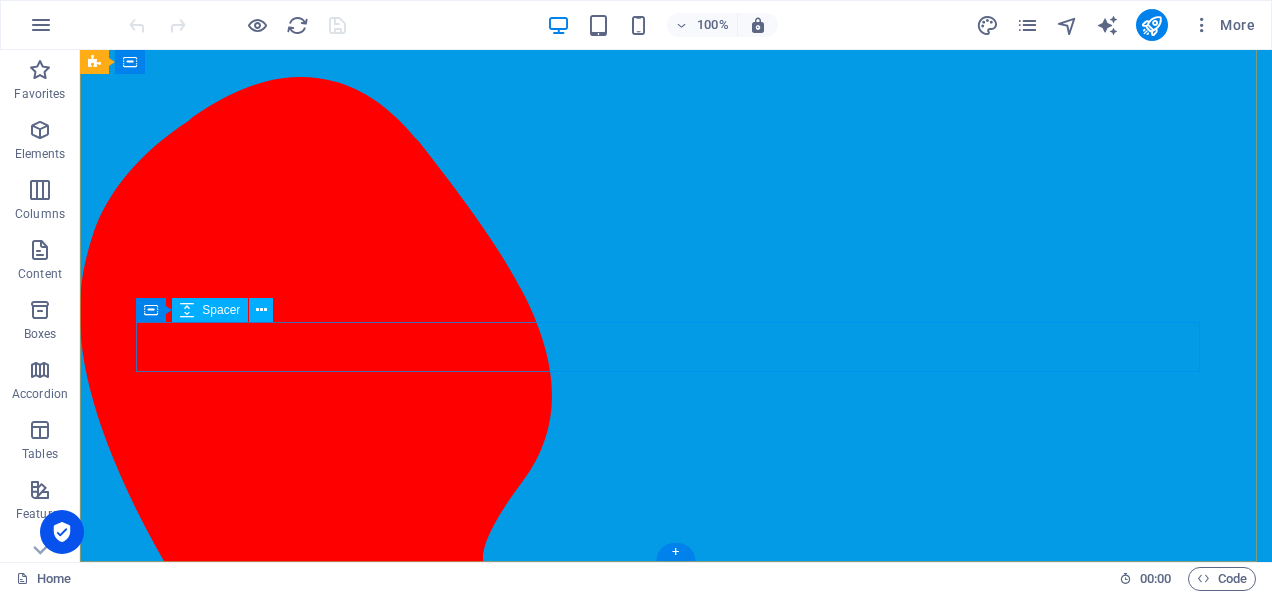 click at bounding box center [640, 1721] 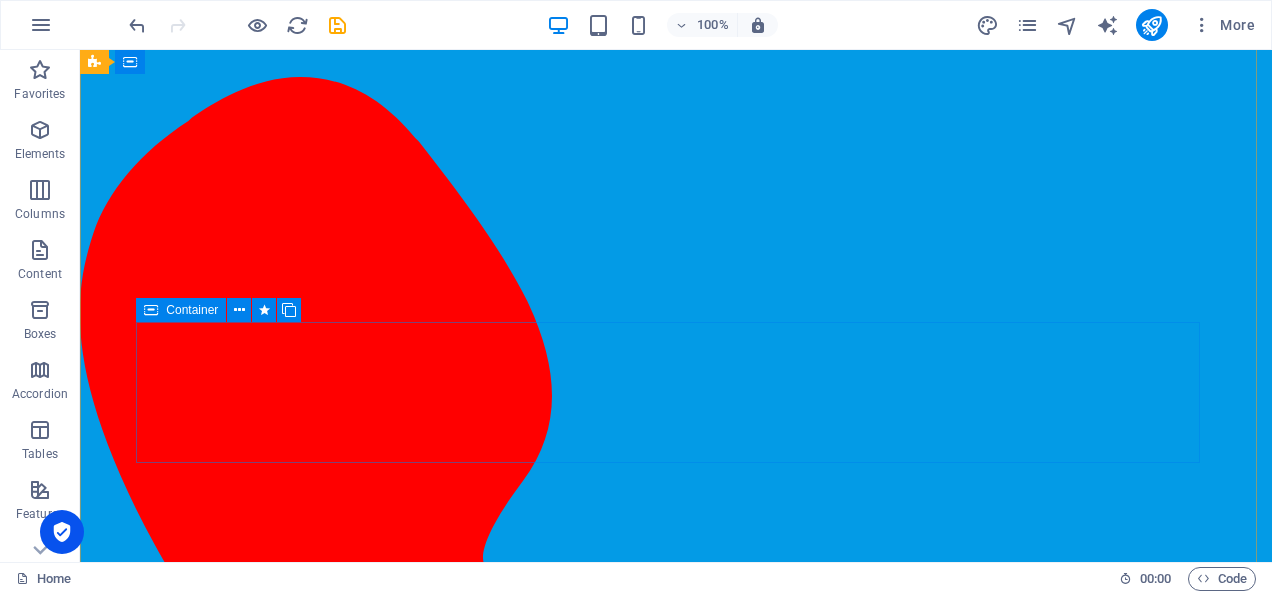 click on "Drop content here or  Add elements  Paste clipboard" at bounding box center [640, 1803] 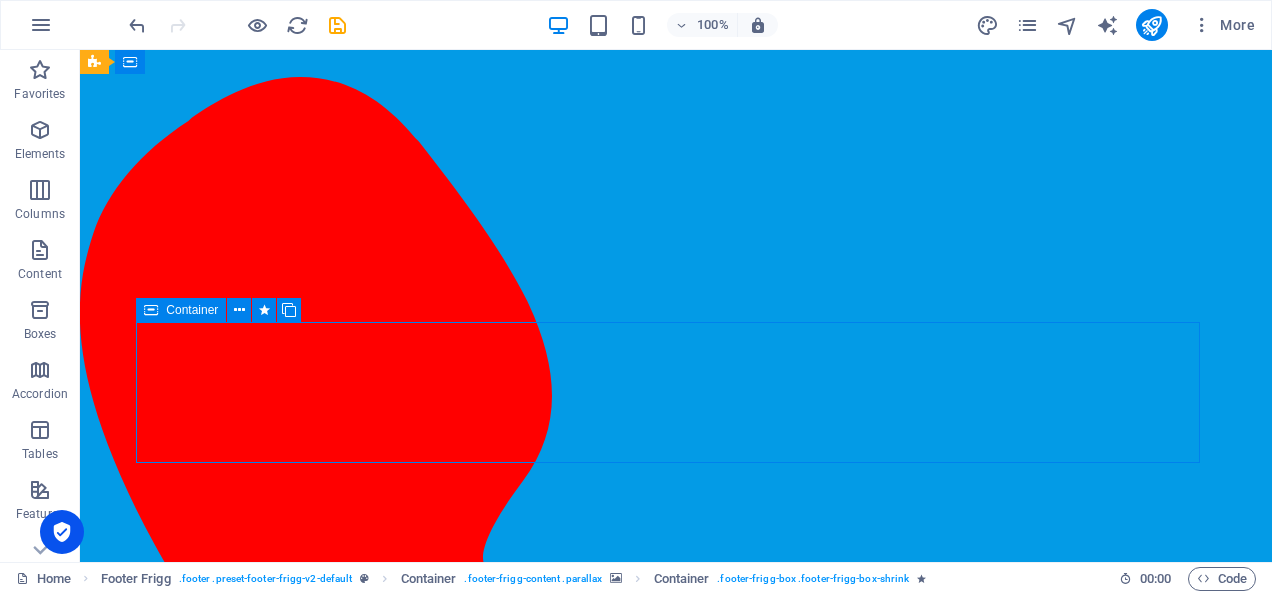 scroll, scrollTop: 1802, scrollLeft: 0, axis: vertical 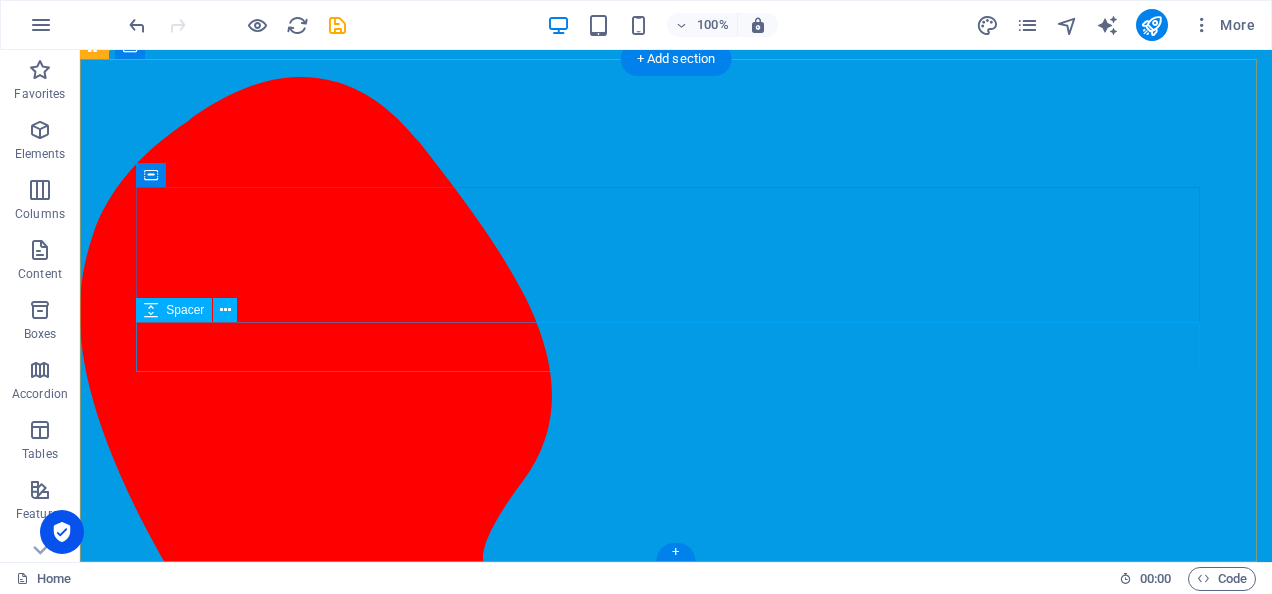 click at bounding box center [640, 1657] 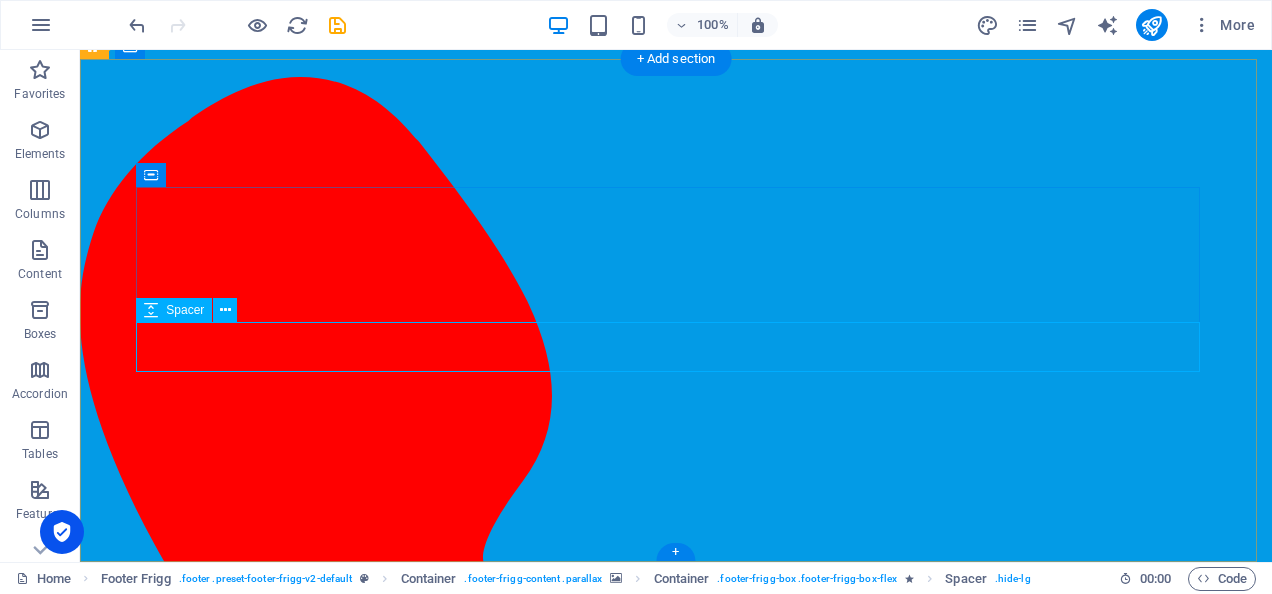 click at bounding box center (640, 1657) 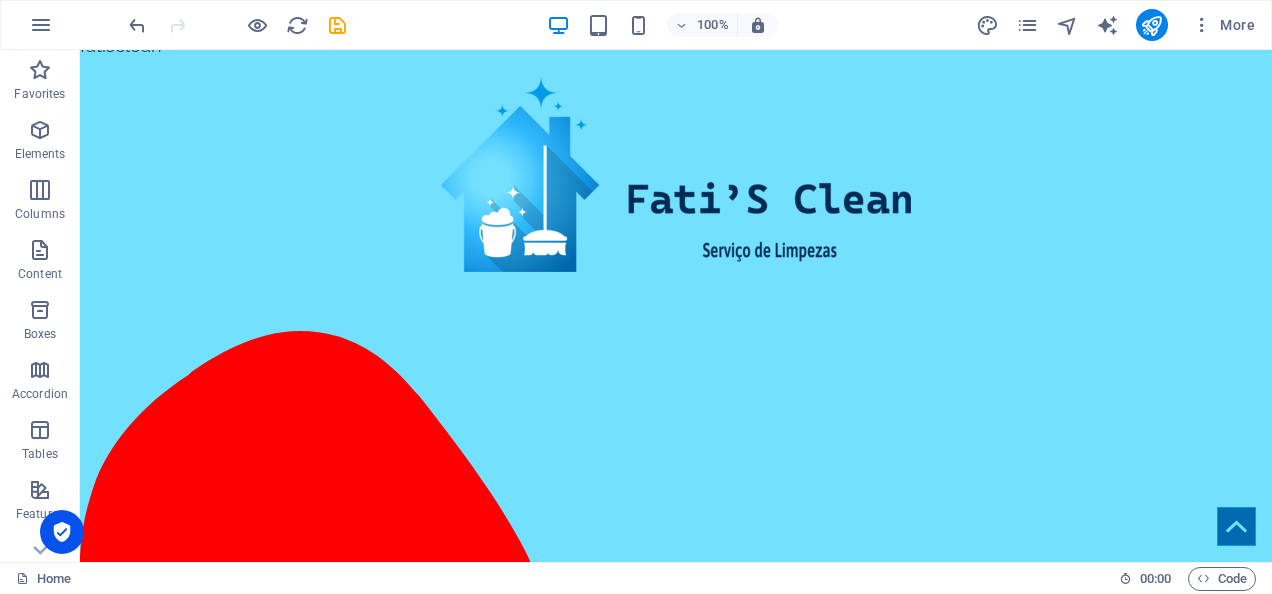 scroll, scrollTop: 0, scrollLeft: 0, axis: both 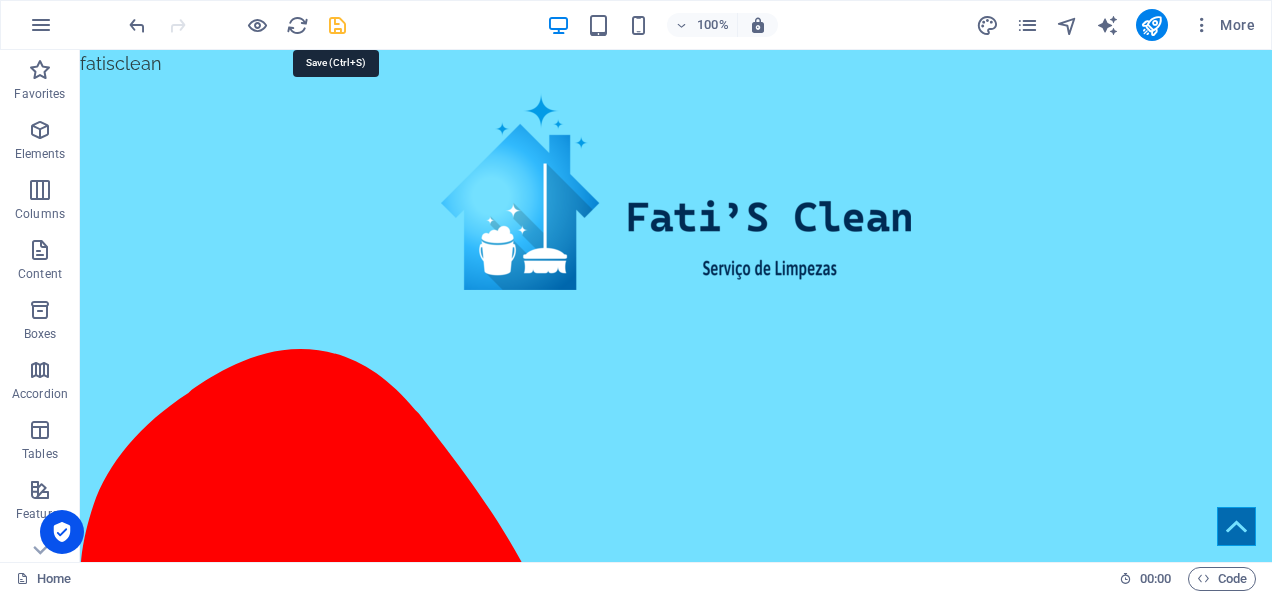 click at bounding box center (337, 25) 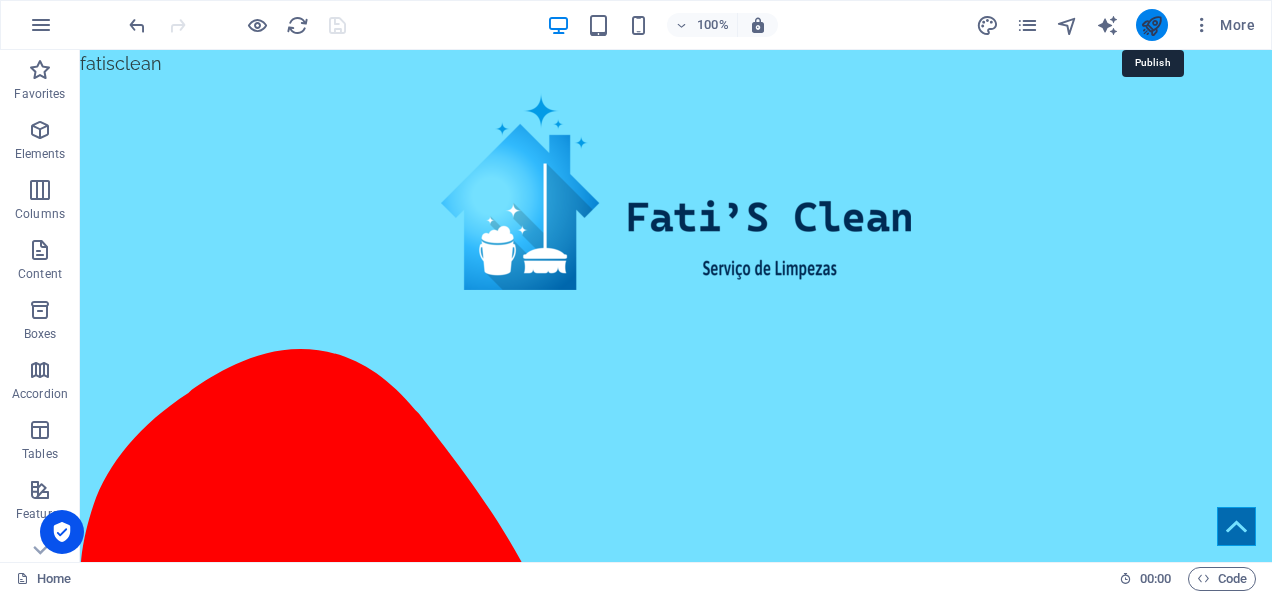 click at bounding box center (1151, 25) 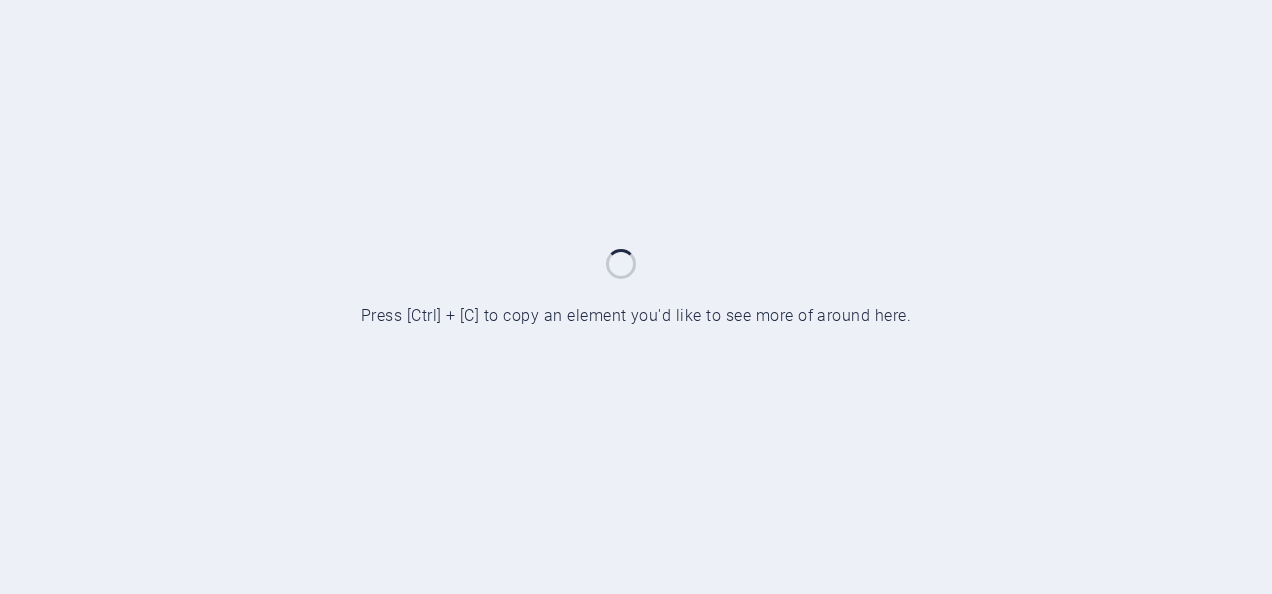 scroll, scrollTop: 0, scrollLeft: 0, axis: both 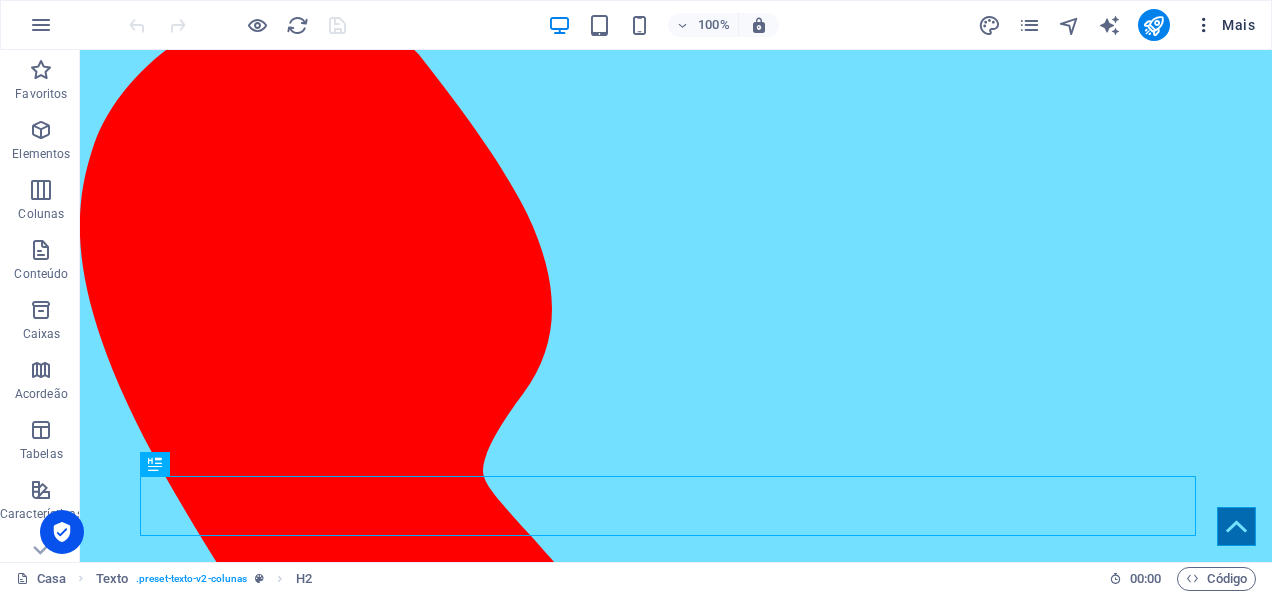 click on "Mais" at bounding box center (1224, 25) 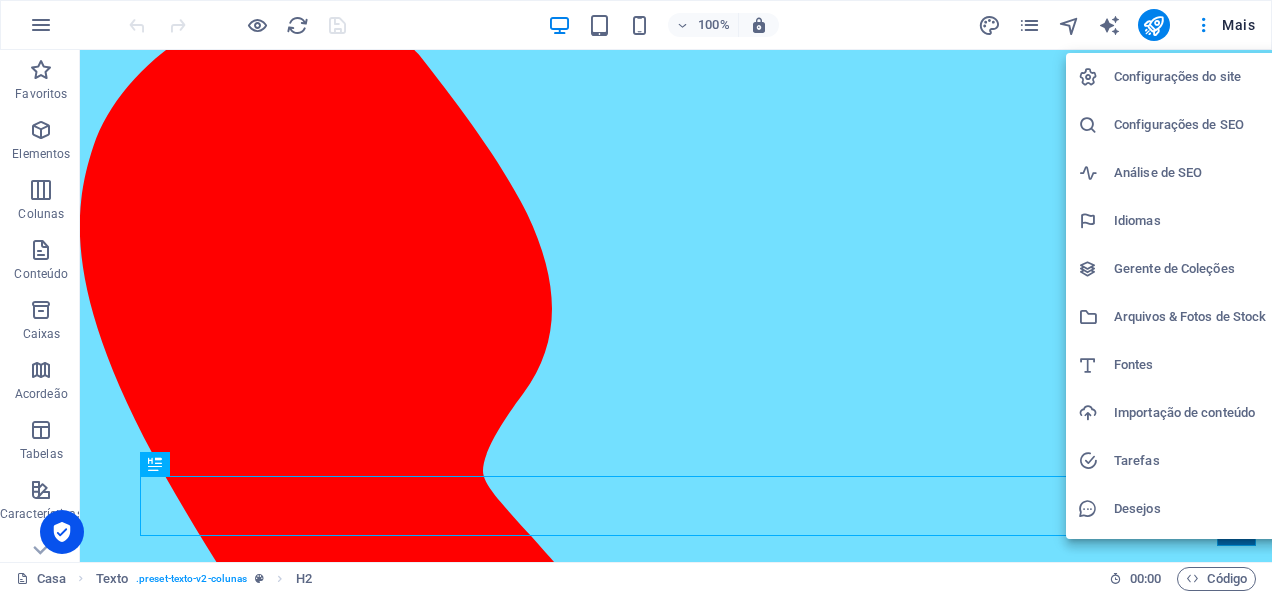 click on "Configurações do site" at bounding box center [1192, 77] 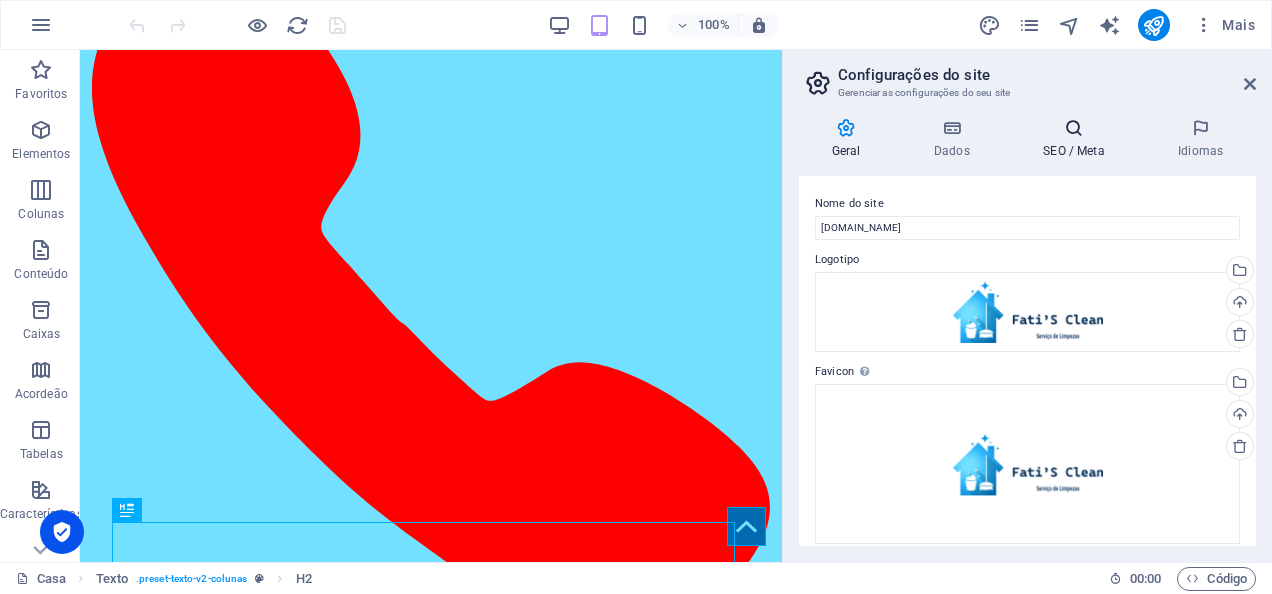 click on "SEO / Meta" at bounding box center [1078, 139] 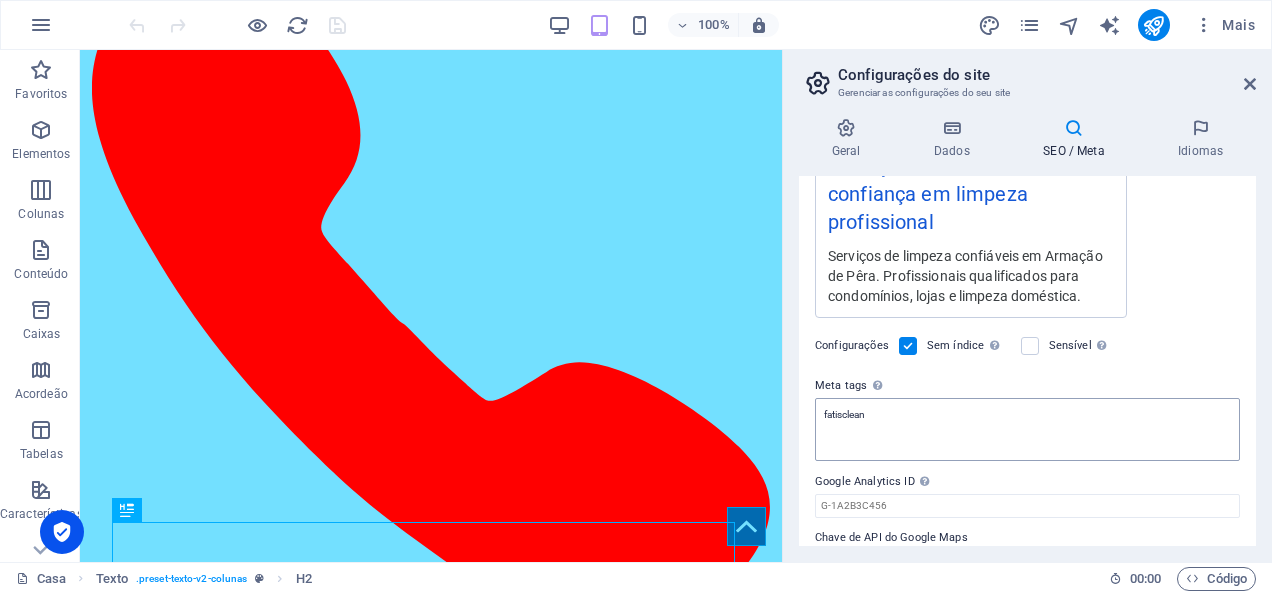 scroll, scrollTop: 487, scrollLeft: 0, axis: vertical 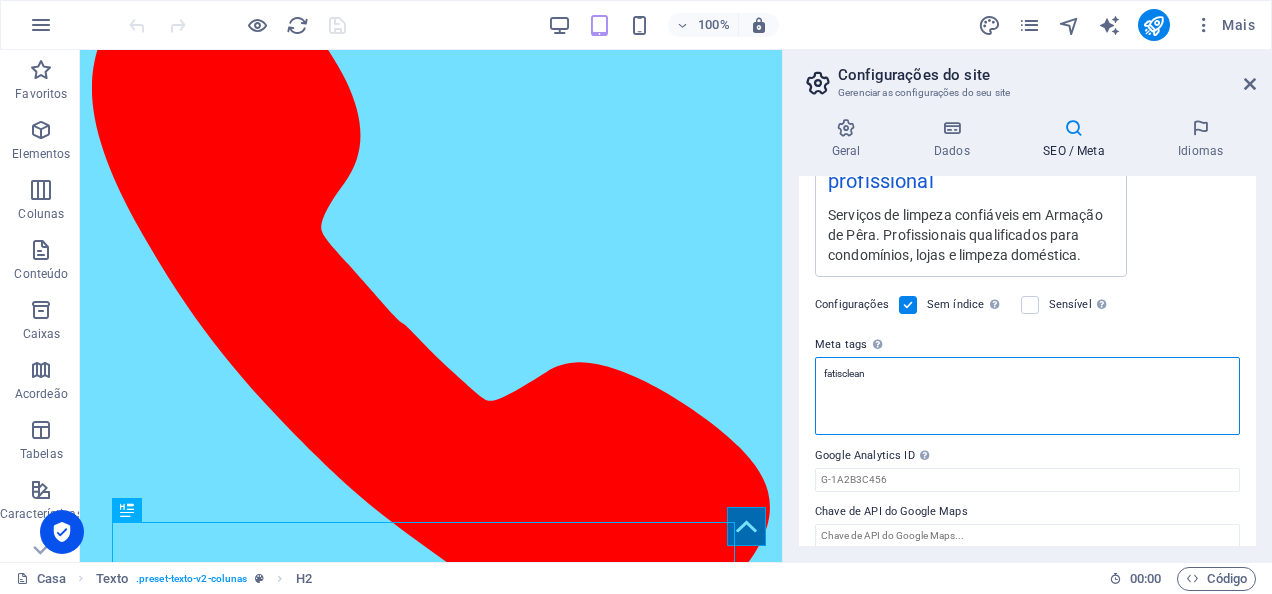 drag, startPoint x: 924, startPoint y: 380, endPoint x: 784, endPoint y: 380, distance: 140 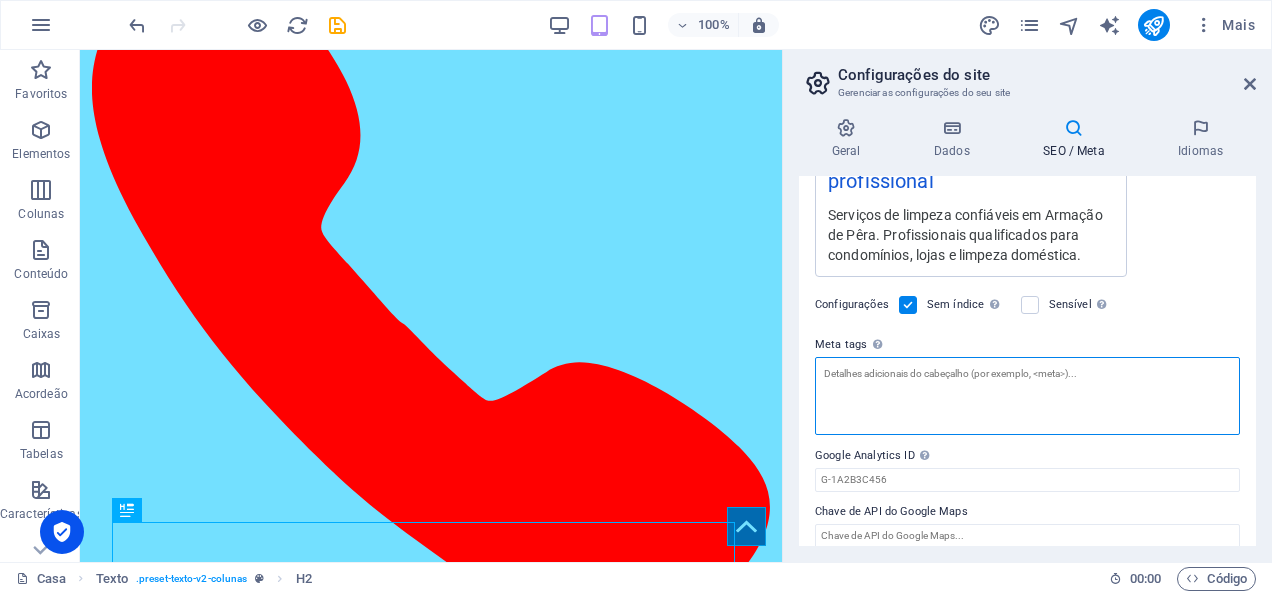 type 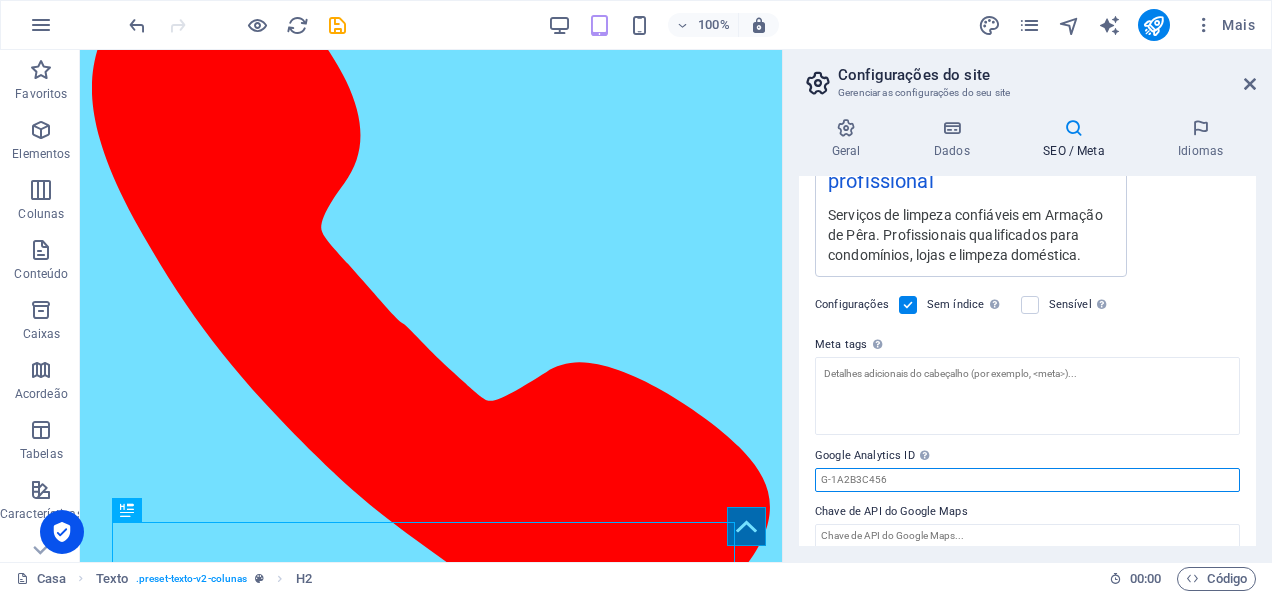 click on "Título de SEO O título do seu site - faça dele algo que se destaque nos resultados dos mecanismos de pesquisa. IA Limpeza de Qualidade em Armação 322 / 580 px Lema O slogan do seu site. IA Qualidade e confiança em limpeza profissional 420 / 580 px Palavras-chave de SEO Lista separada por vírgulas de palavras-chave que representam seu site. IA limpeza Armação de Pêra, serviços de limpeza, limpeza de condomínios, limpadores profissionais, limpeza doméstica, FatiS Clean Descrição de SEO Descreva o conteúdo do seu site - isso é crucial para os mecanismos de pesquisa e SEO! IA Serviços de limpeza confiáveis em Armação de Pêra. Profissionais qualificados para condomínios, lojas e limpeza doméstica. 796 / 990 px Visualizar Telemóvel Área de trabalho www.example.com Limpeza de Qualidade em Armação - Qualidade e confiança em limpeza profissional Serviços de limpeza confiáveis em Armação de Pêra. Profissionais qualificados para condomínios, lojas e limpeza doméstica. Configurações" at bounding box center [1027, 361] 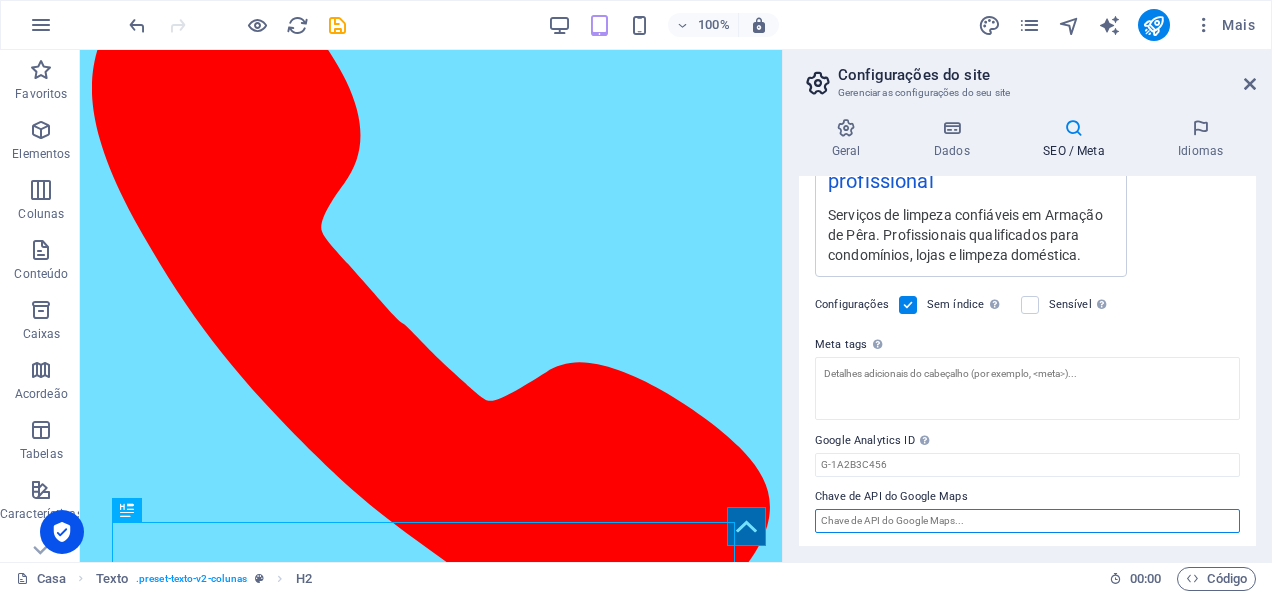 click on "Chave de API do Google Maps" at bounding box center [1027, 521] 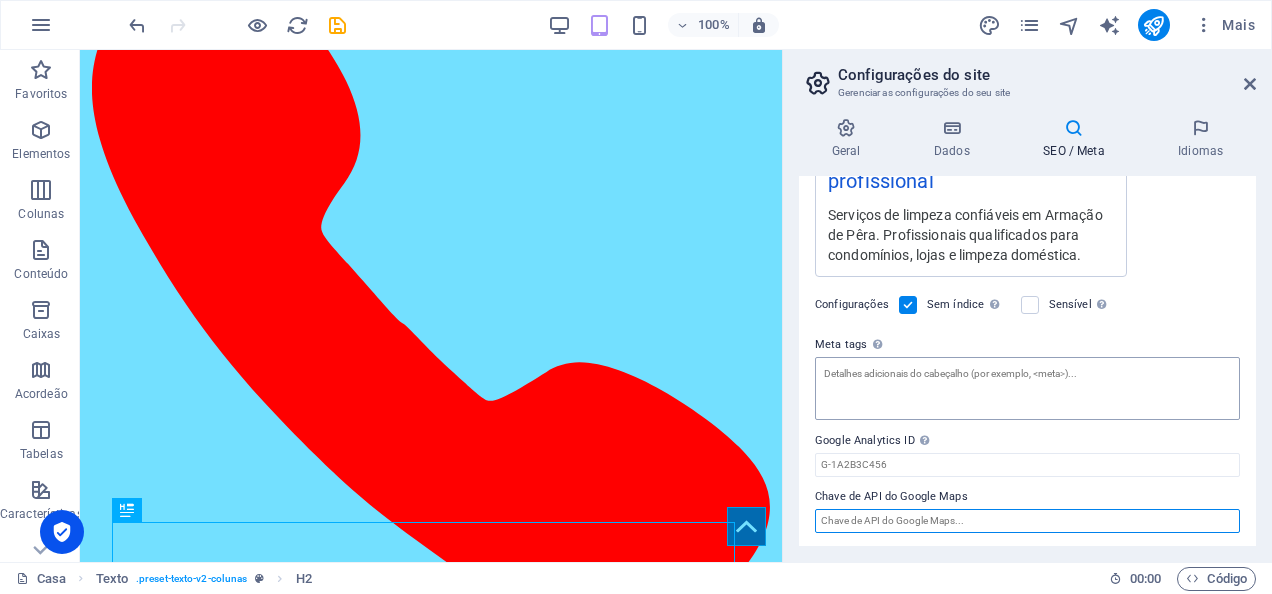 scroll, scrollTop: 387, scrollLeft: 0, axis: vertical 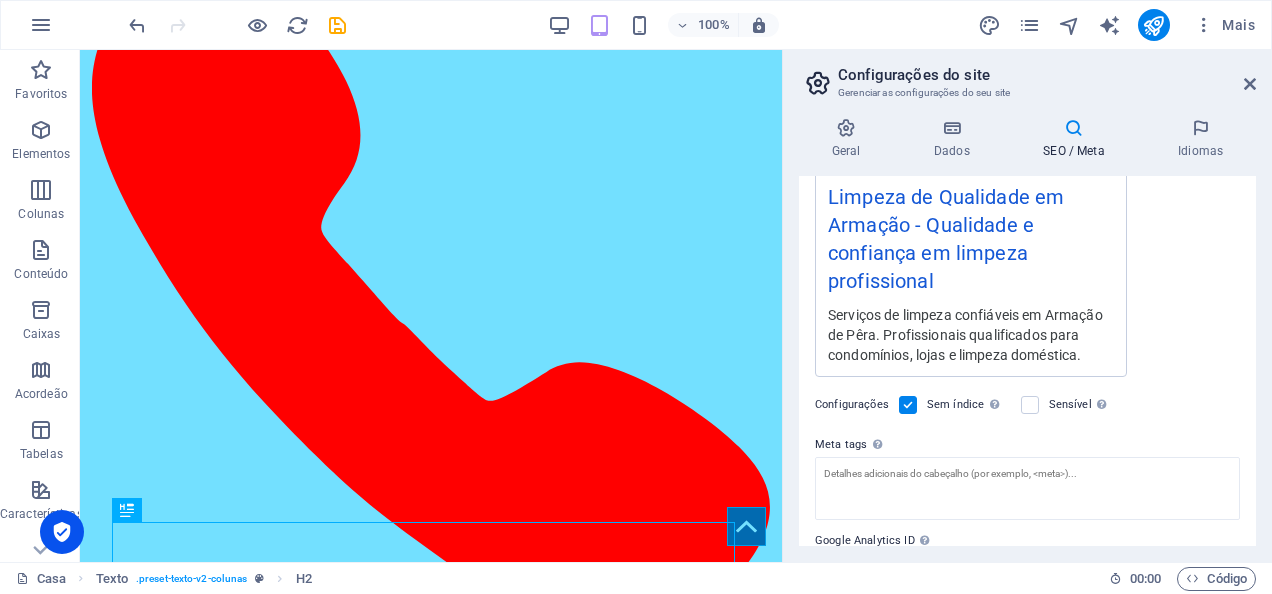 click on "Sensível Determine se o site deve ser responsivo com base na resolução da tela." at bounding box center [1066, 405] 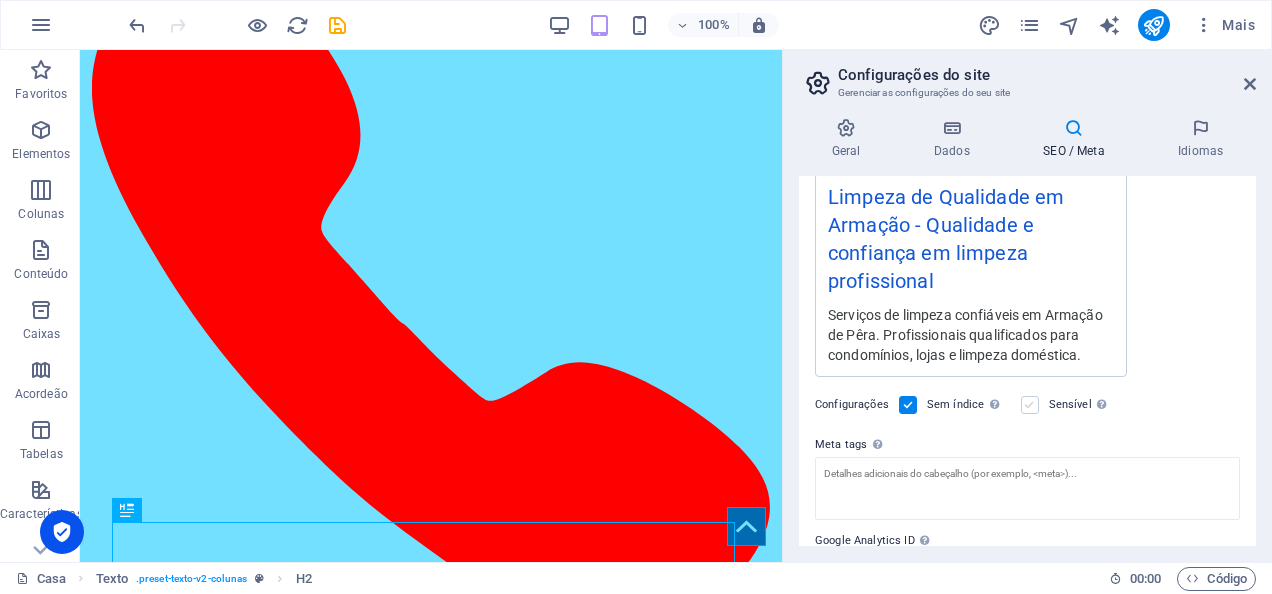 click at bounding box center [1030, 405] 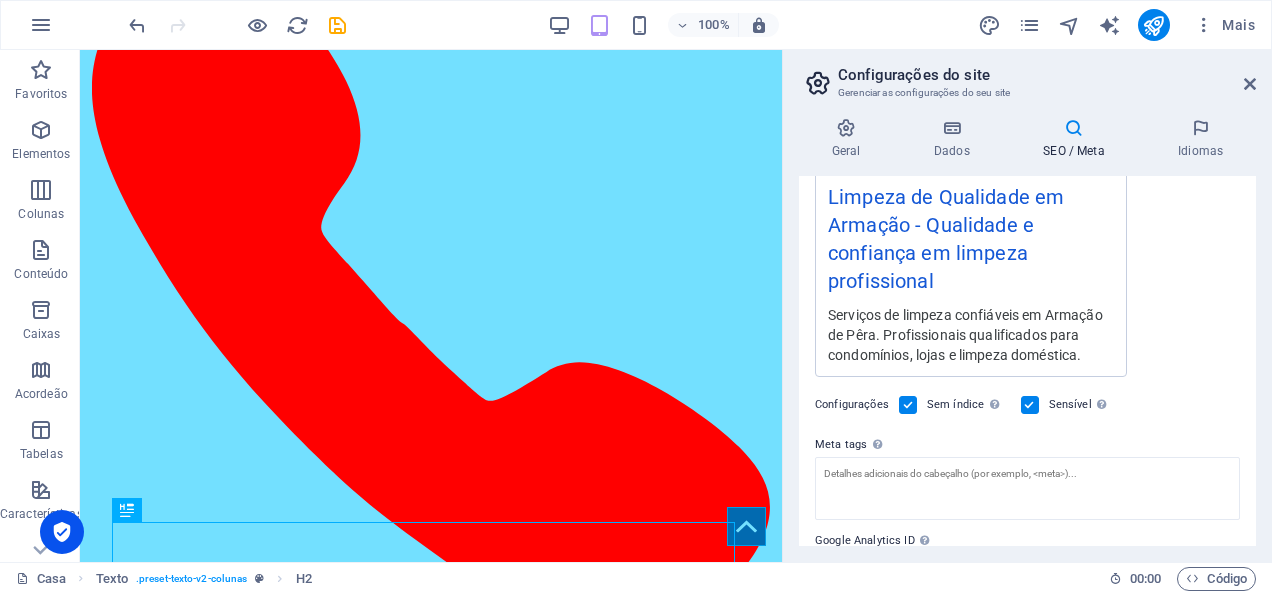click at bounding box center (908, 405) 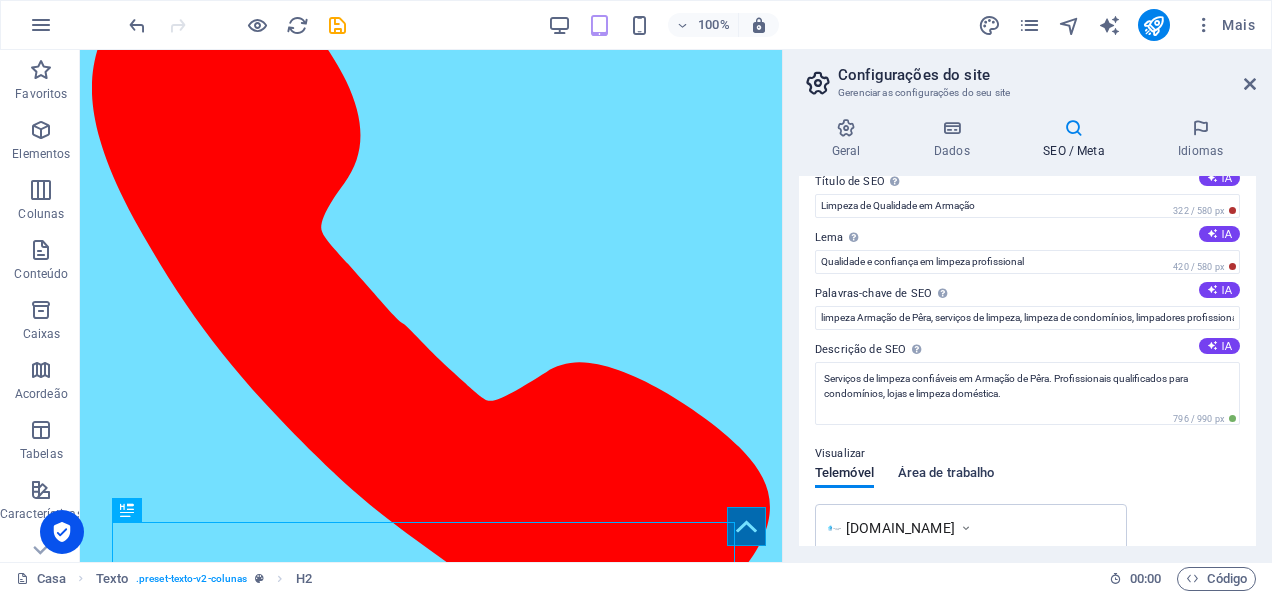 scroll, scrollTop: 0, scrollLeft: 0, axis: both 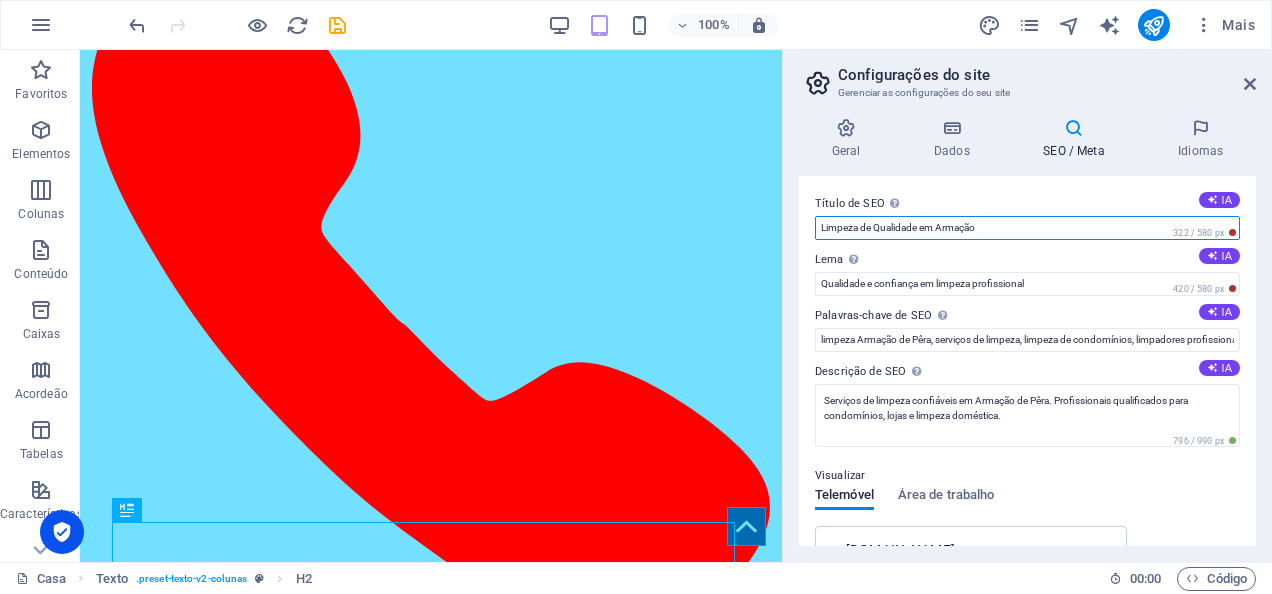 drag, startPoint x: 1014, startPoint y: 229, endPoint x: 786, endPoint y: 233, distance: 228.03508 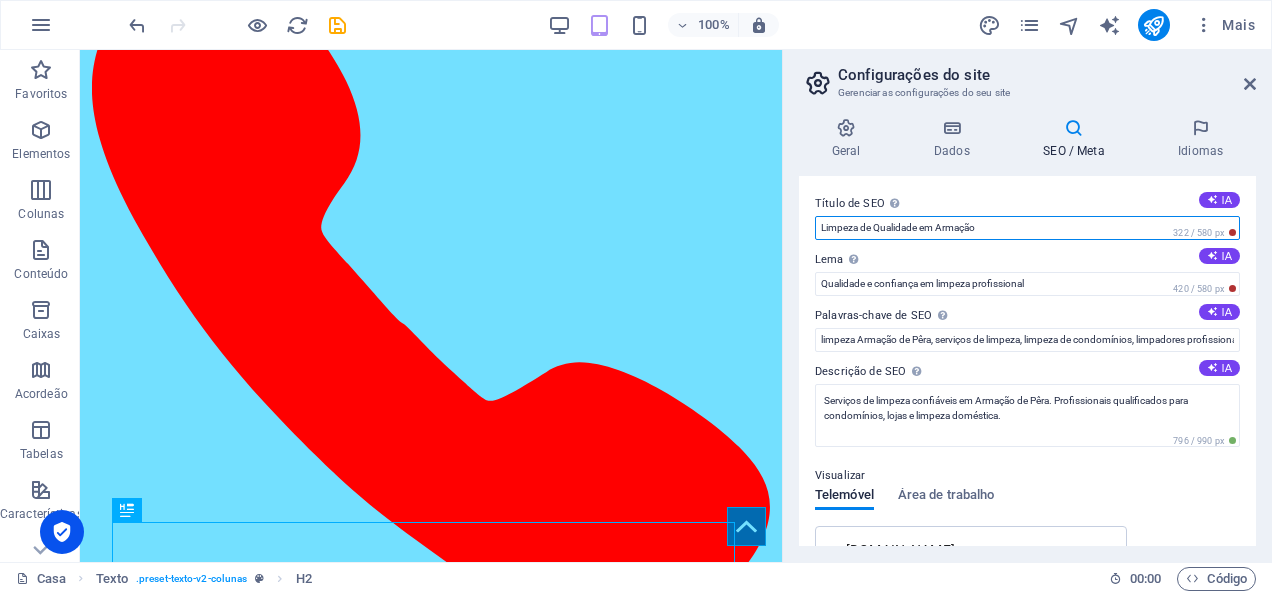 click on "Configurações do site Gerenciar as configurações do seu site  Geral  Dados  SEO / Meta  Idiomas Nome do site www.fatisclean.pt Logotipo Drag files here, click to choose files or select files from Files or our free stock photos & videos Selecione arquivos do gerenciador de arquivos, fotos de banco de imagens ou faça upload de arquivos Carregar Favicon Defina o favicon do seu site aqui. Um favicon é um pequeno ícone mostrado na guia do navegador ao lado do título do seu site. Ele ajuda os visitantes a identificar seu site. Drag files here, click to choose files or select files from Files or our free stock photos & videos Selecione arquivos do gerenciador de arquivos, fotos de banco de imagens ou faça upload de arquivos Carregar Visualizar imagem (Open Graph) Esta imagem será mostrada quando o site for compartilhado nas redes sociais Drag files here, click to choose files or select files from Files or our free stock photos & videos Carregar Company fatisclean.pt First name Last name Street ZIP code Fax" at bounding box center [1027, 306] 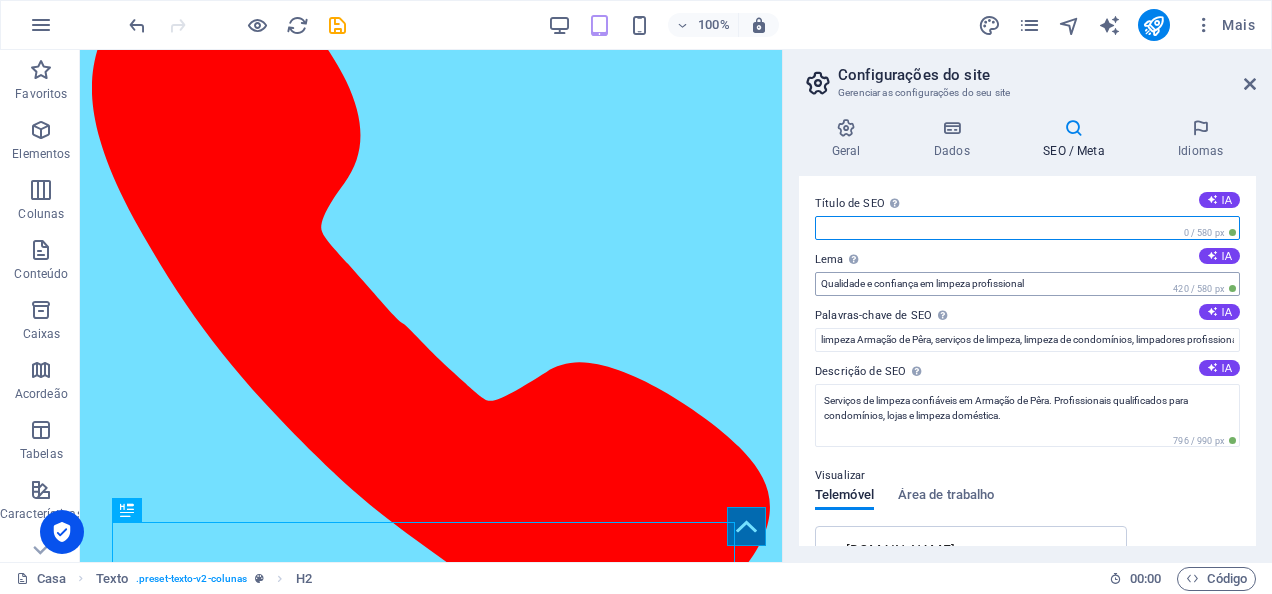 type 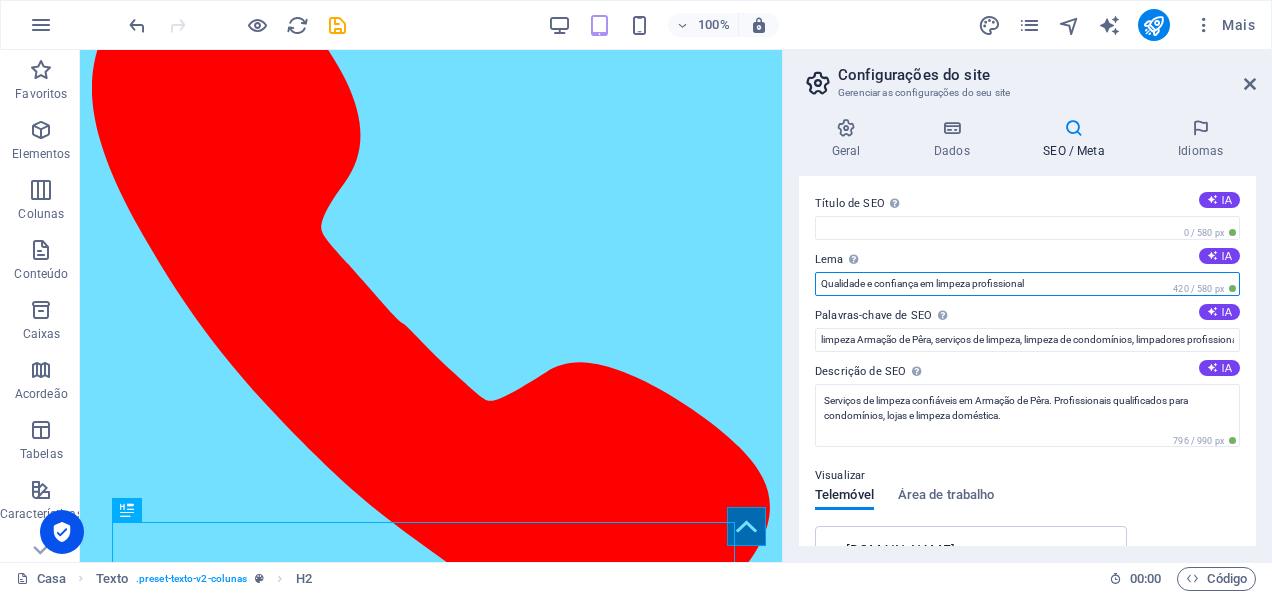 drag, startPoint x: 1122, startPoint y: 332, endPoint x: 694, endPoint y: 294, distance: 429.6836 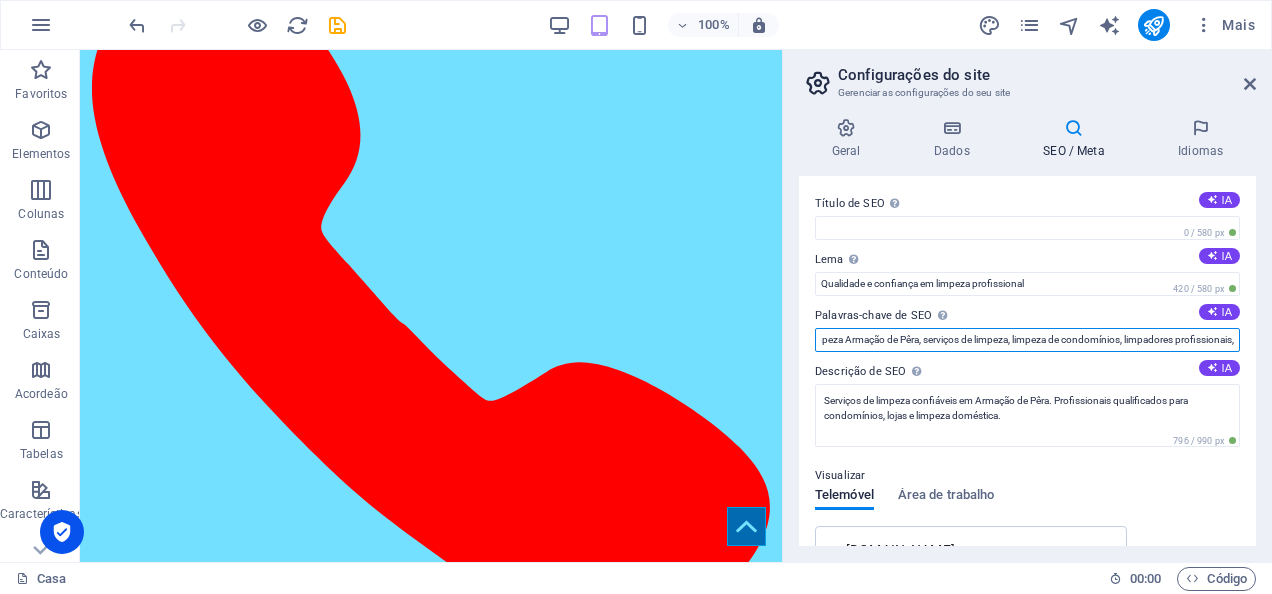 scroll, scrollTop: 0, scrollLeft: 0, axis: both 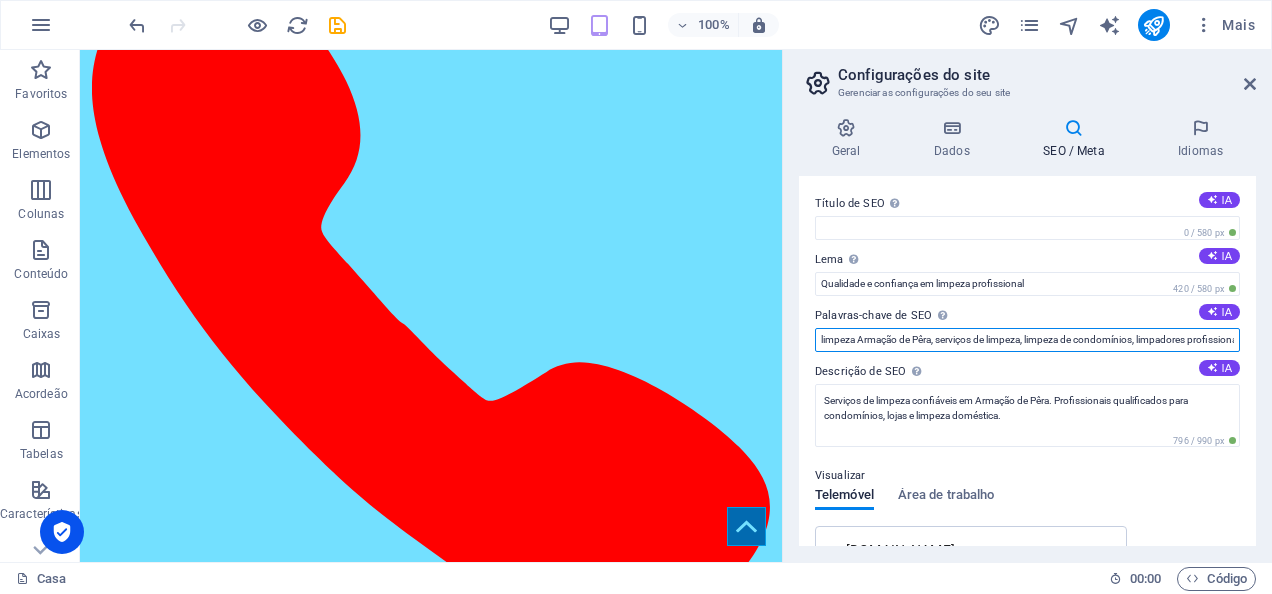 drag, startPoint x: 1228, startPoint y: 337, endPoint x: 828, endPoint y: 350, distance: 400.21118 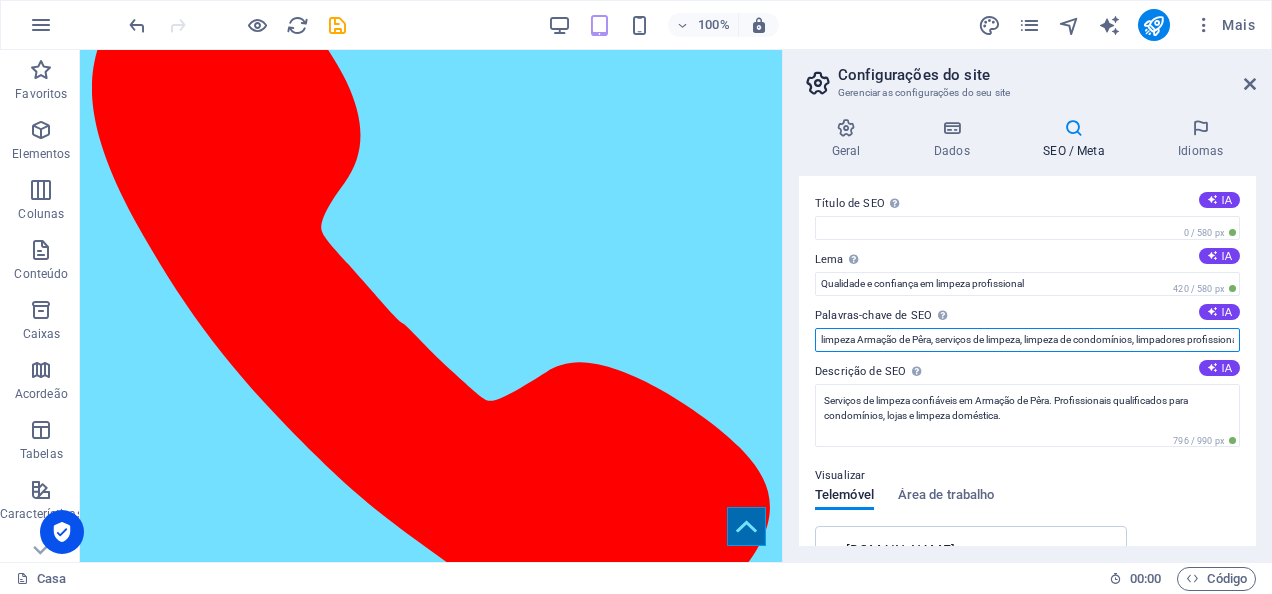 click on "Configurações do site Gerenciar as configurações do seu site  Geral  Dados  SEO / Meta  Idiomas Nome do site www.fatisclean.pt Logotipo Drag files here, click to choose files or select files from Files or our free stock photos & videos Selecione arquivos do gerenciador de arquivos, fotos de banco de imagens ou faça upload de arquivos Carregar Favicon Defina o favicon do seu site aqui. Um favicon é um pequeno ícone mostrado na guia do navegador ao lado do título do seu site. Ele ajuda os visitantes a identificar seu site. Drag files here, click to choose files or select files from Files or our free stock photos & videos Selecione arquivos do gerenciador de arquivos, fotos de banco de imagens ou faça upload de arquivos Carregar Visualizar imagem (Open Graph) Esta imagem será mostrada quando o site for compartilhado nas redes sociais Drag files here, click to choose files or select files from Files or our free stock photos & videos Carregar Company fatisclean.pt First name Last name Street ZIP code Fax" at bounding box center [1027, 306] 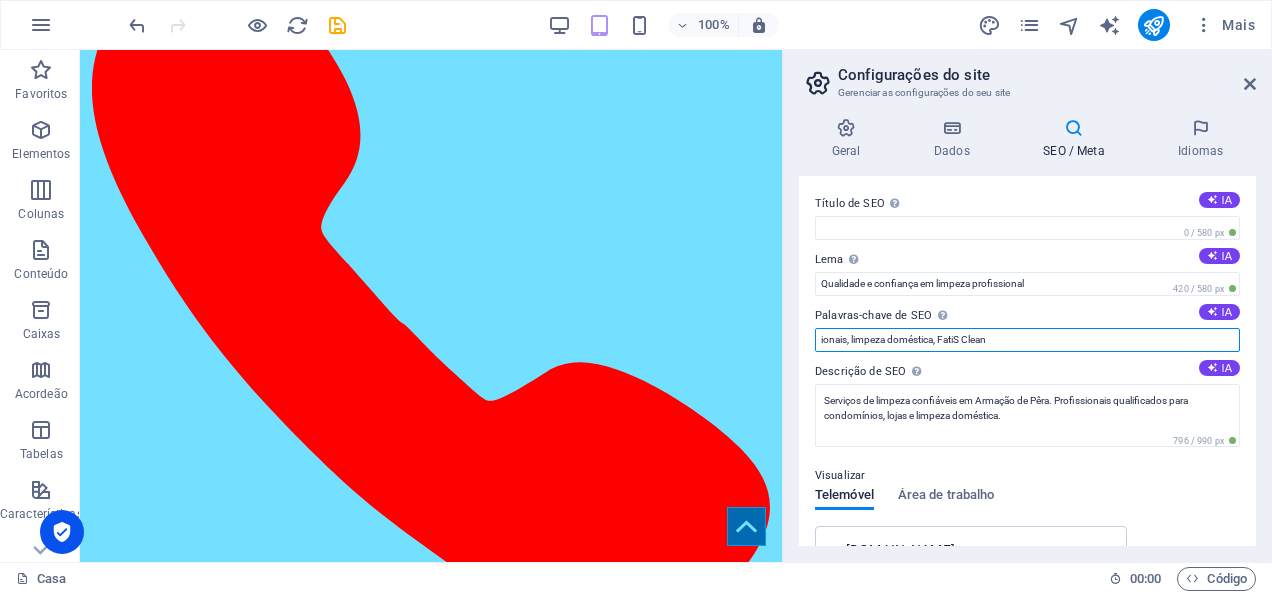 drag, startPoint x: 1156, startPoint y: 393, endPoint x: 755, endPoint y: 350, distance: 403.2989 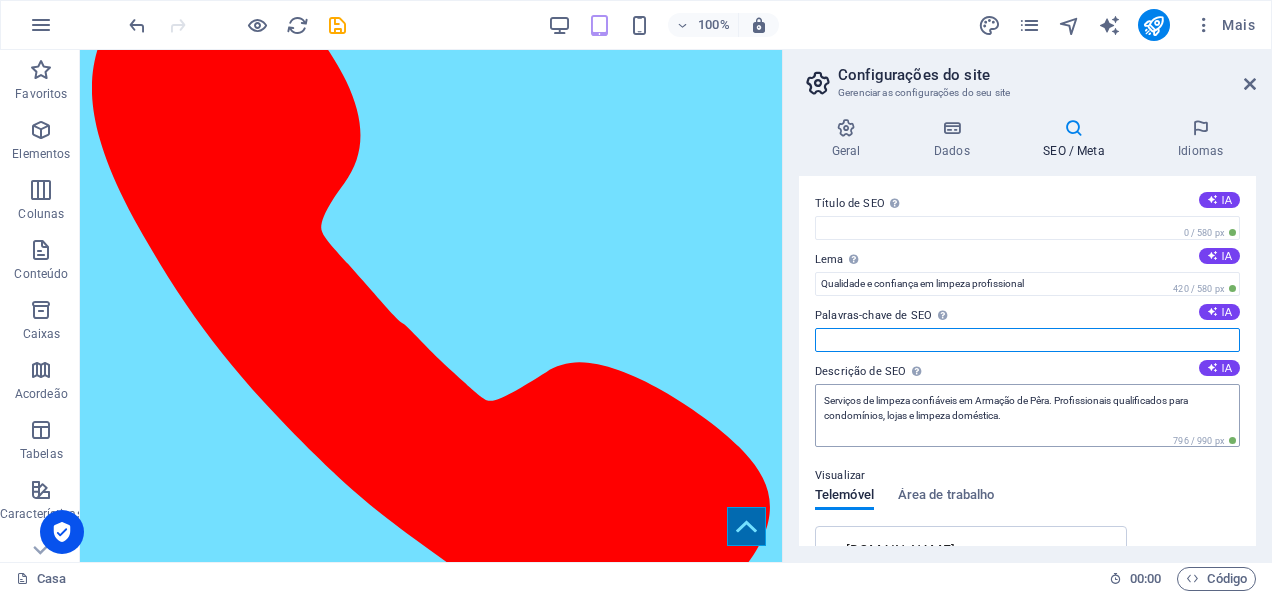 type 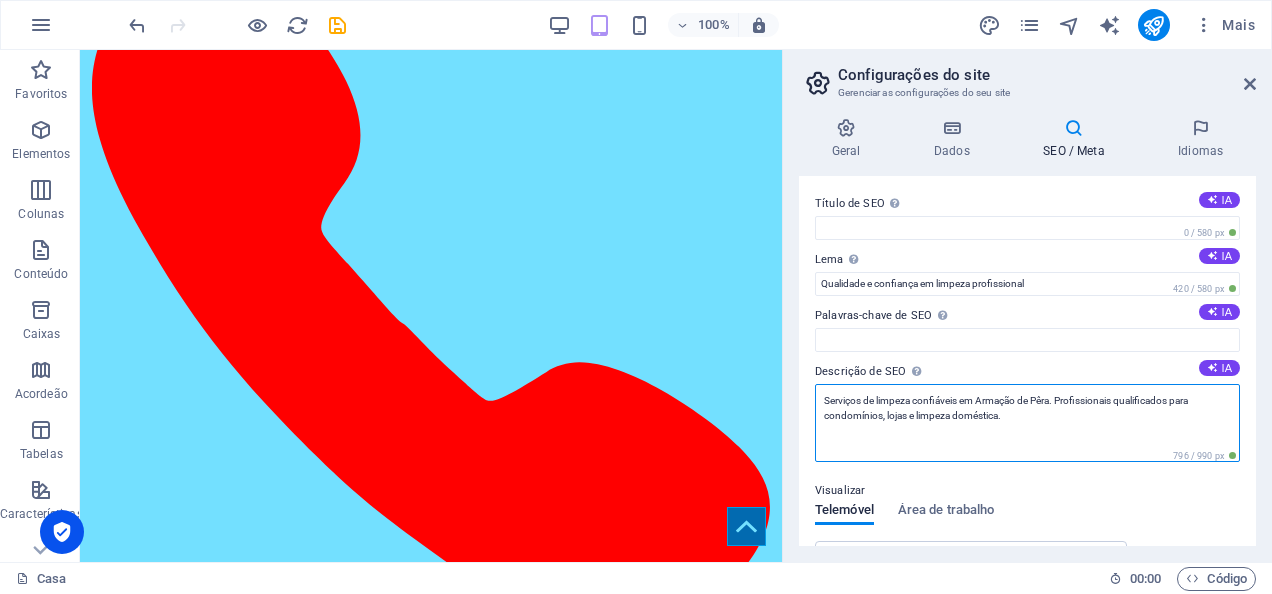drag, startPoint x: 922, startPoint y: 396, endPoint x: 798, endPoint y: 397, distance: 124.004036 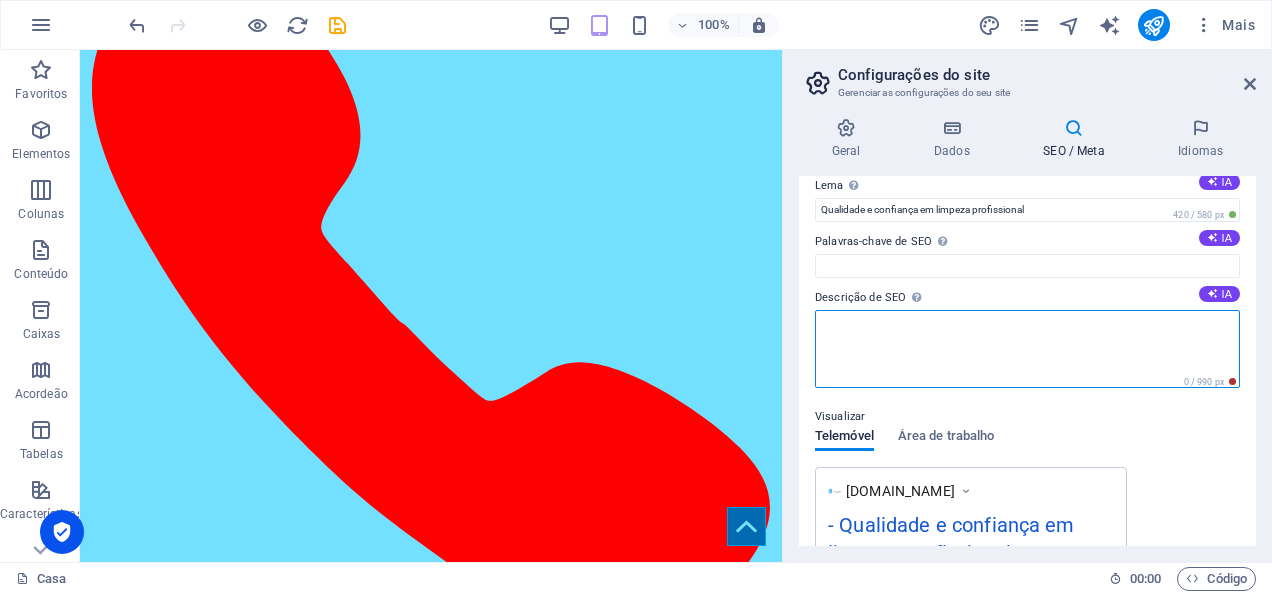 scroll, scrollTop: 100, scrollLeft: 0, axis: vertical 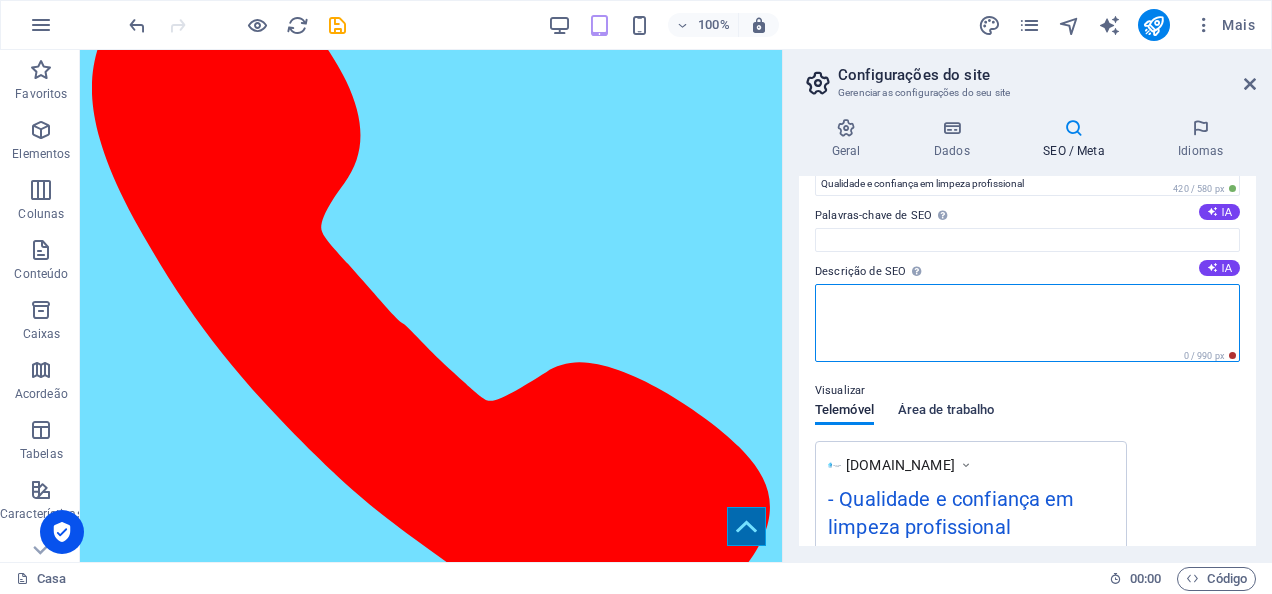 type 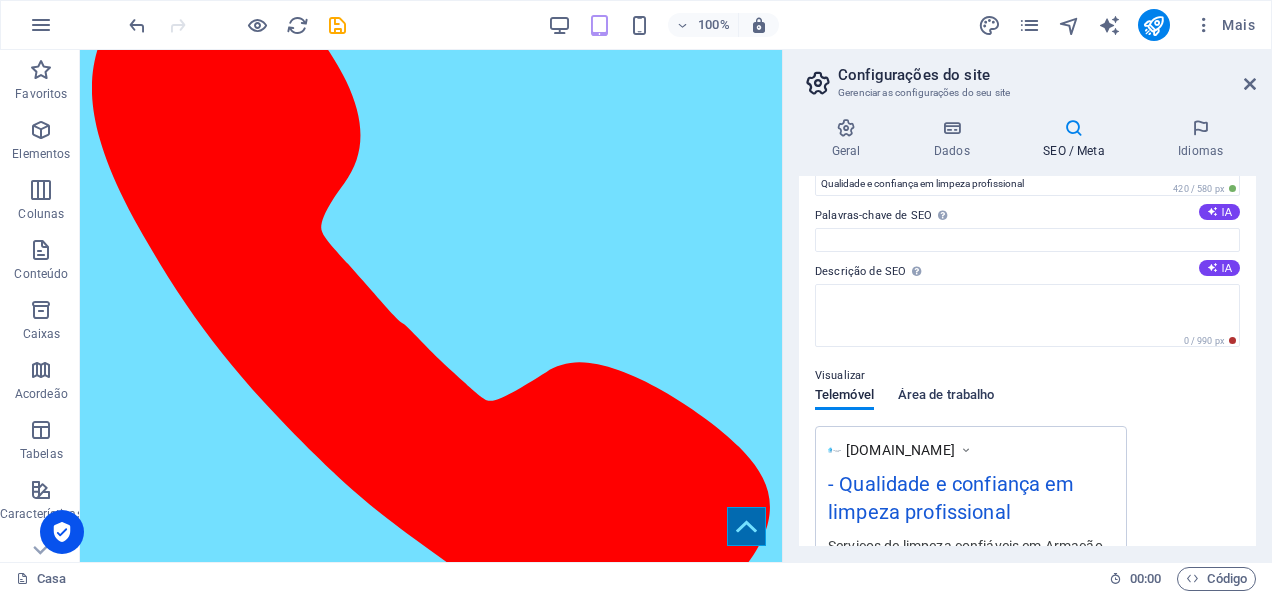 click on "Telemóvel Área de trabalho" at bounding box center [904, 407] 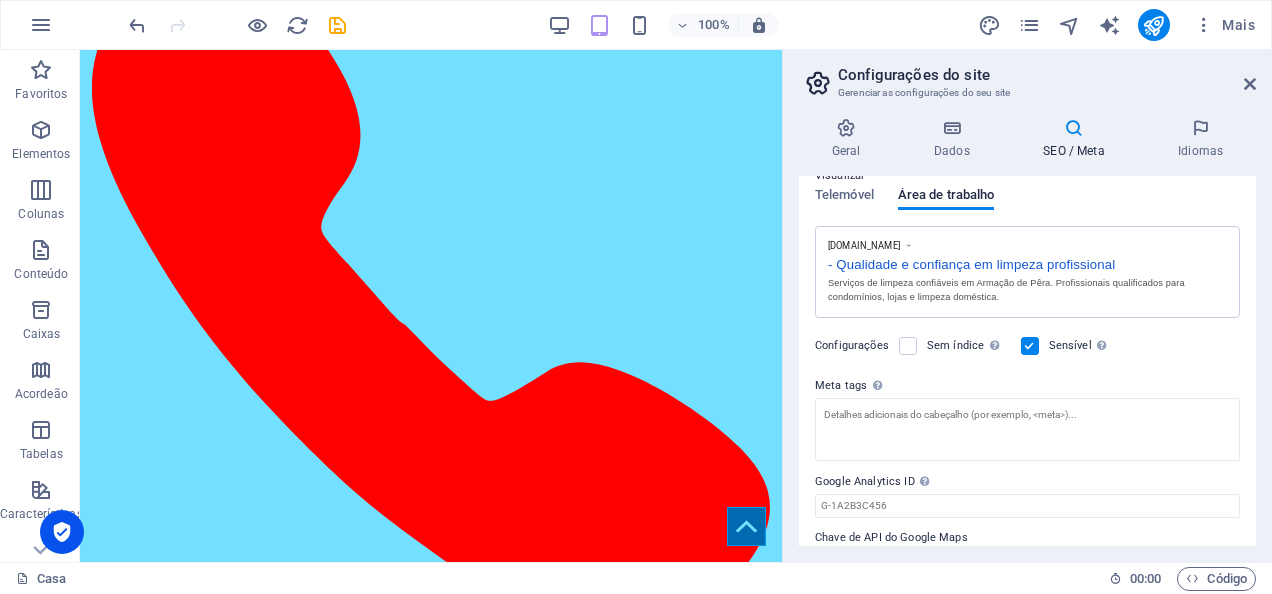 scroll, scrollTop: 200, scrollLeft: 0, axis: vertical 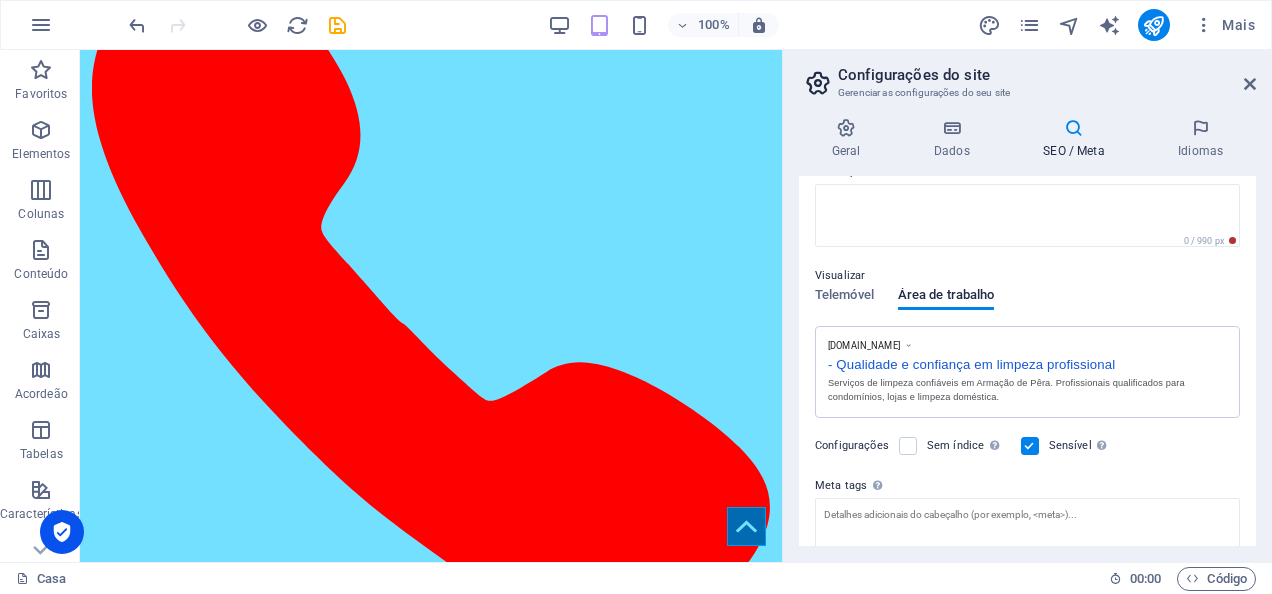 drag, startPoint x: 1013, startPoint y: 406, endPoint x: 820, endPoint y: 359, distance: 198.64038 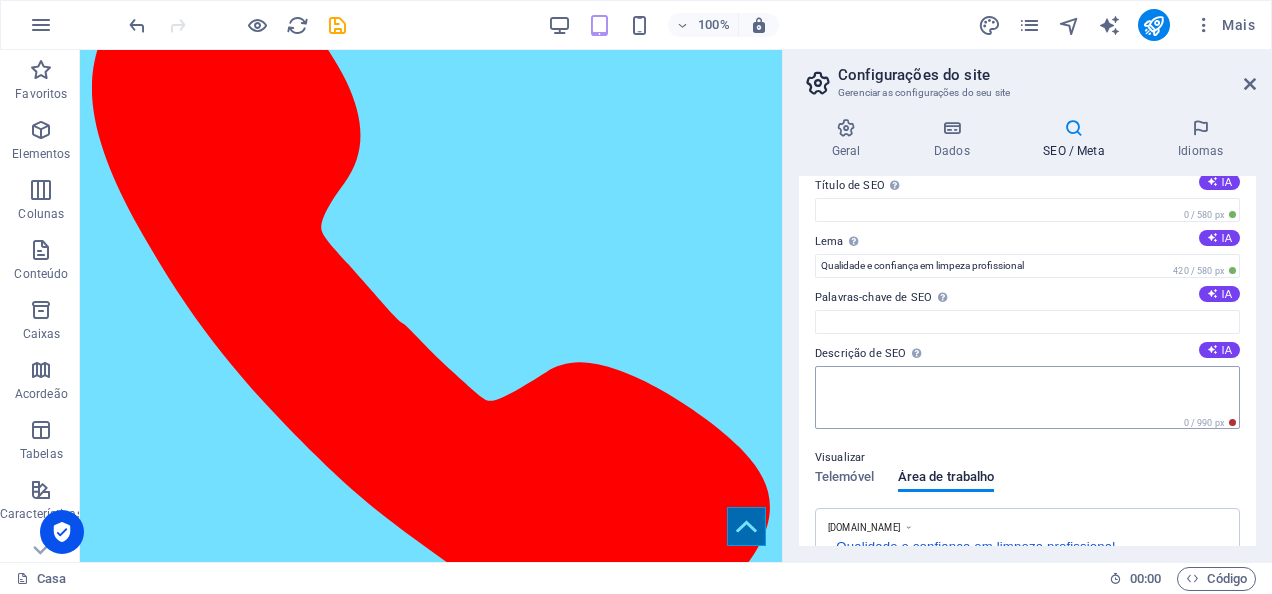 scroll, scrollTop: 0, scrollLeft: 0, axis: both 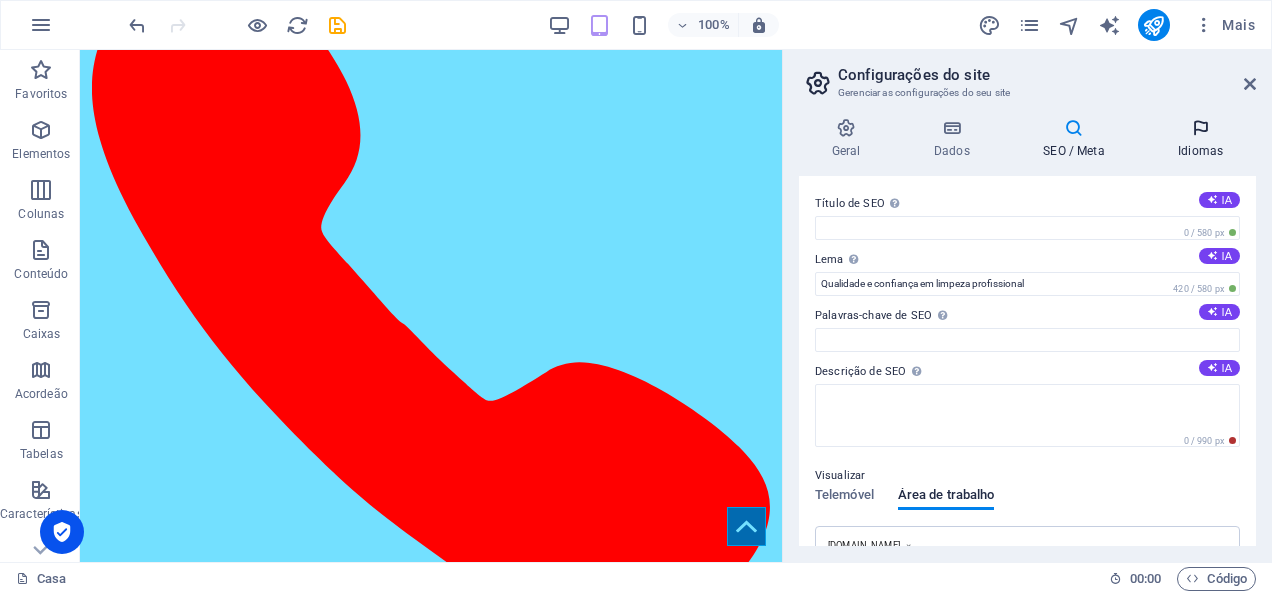 click on "Idiomas" at bounding box center [1200, 139] 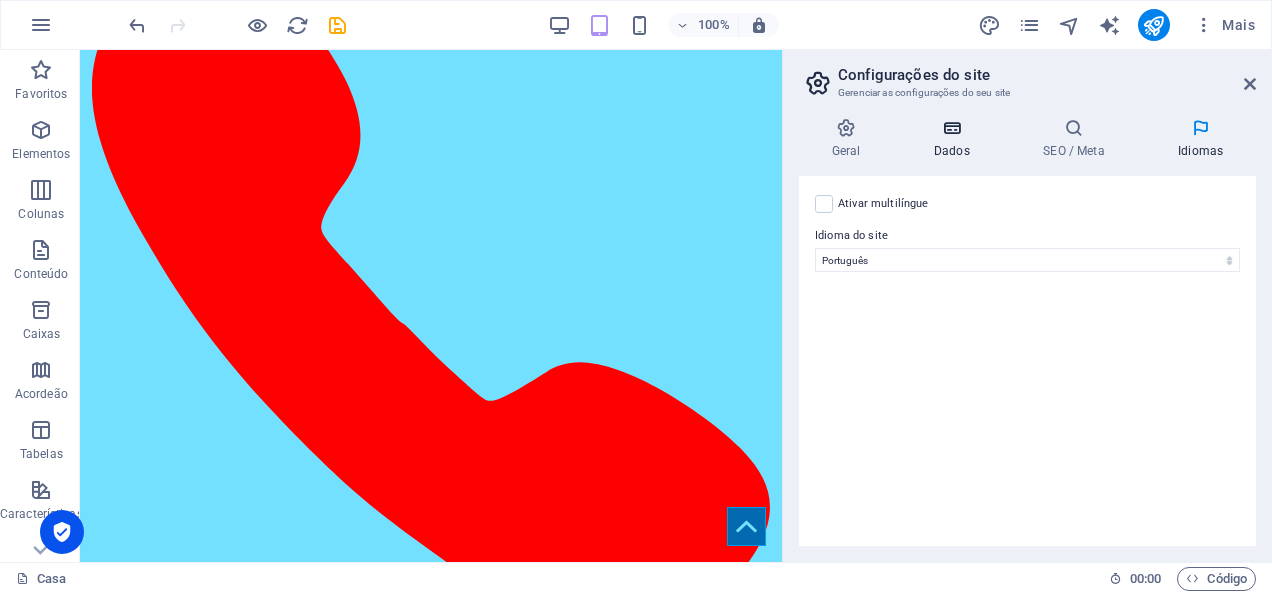 click at bounding box center (951, 128) 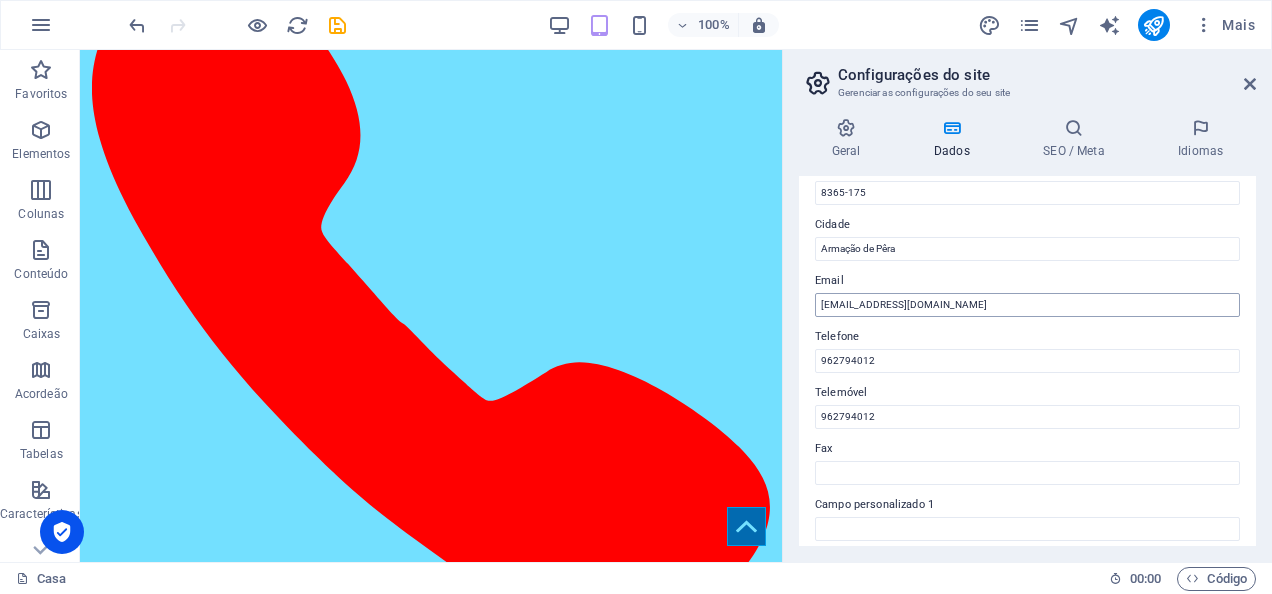scroll, scrollTop: 0, scrollLeft: 0, axis: both 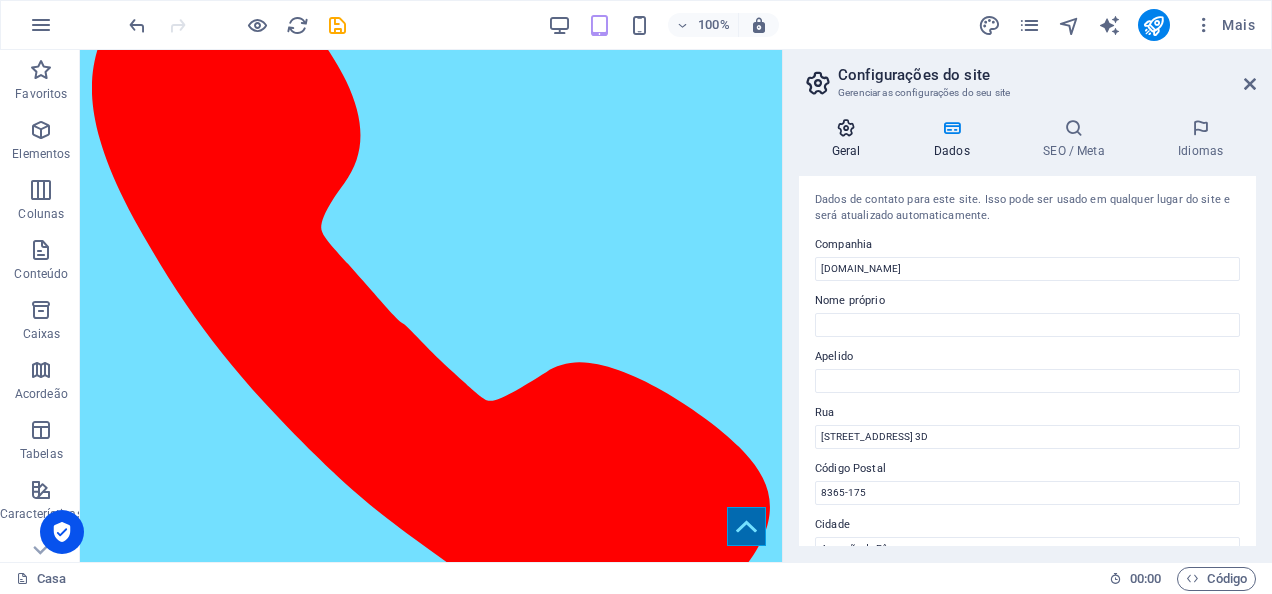click on "Geral" at bounding box center [846, 151] 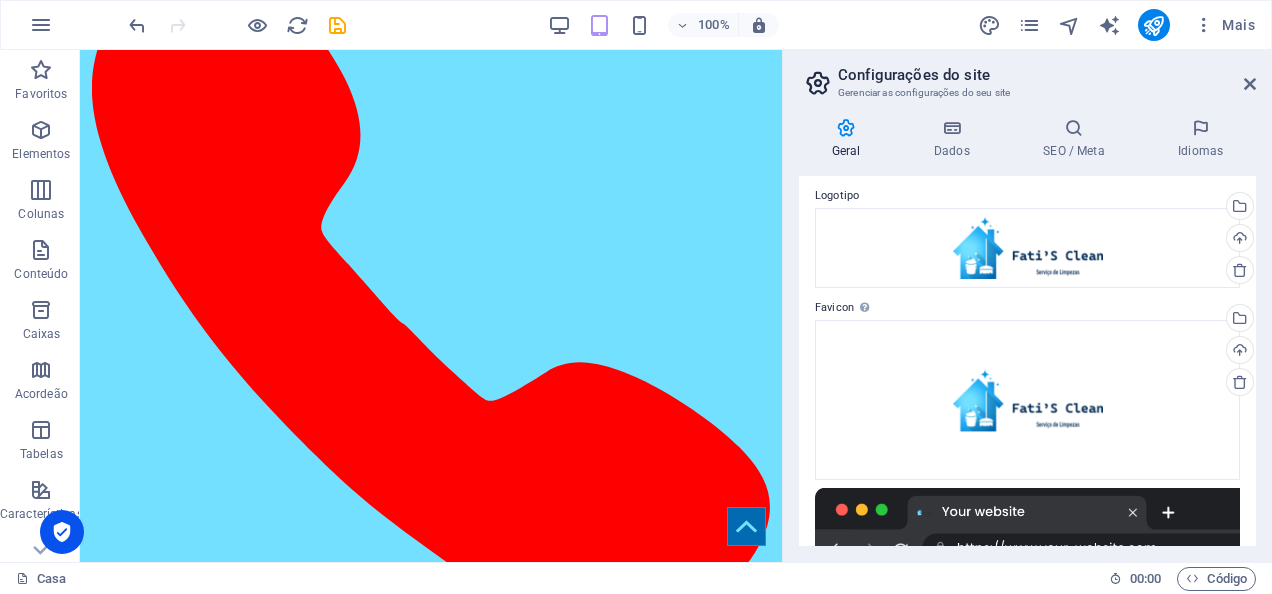 scroll, scrollTop: 0, scrollLeft: 0, axis: both 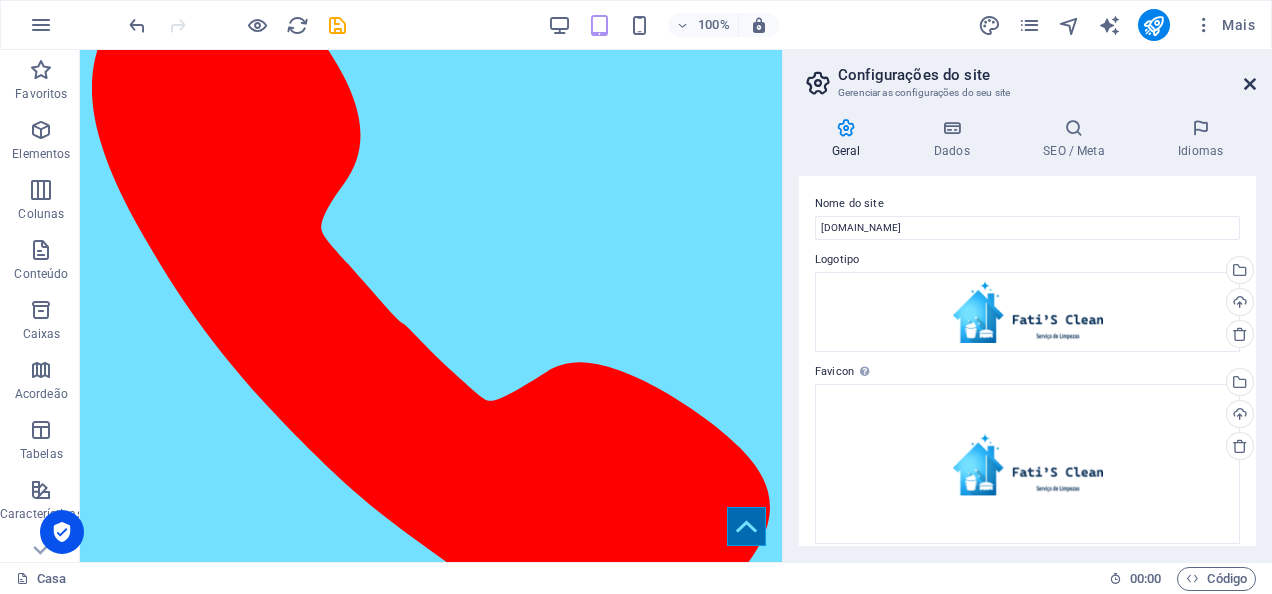 click at bounding box center (1250, 84) 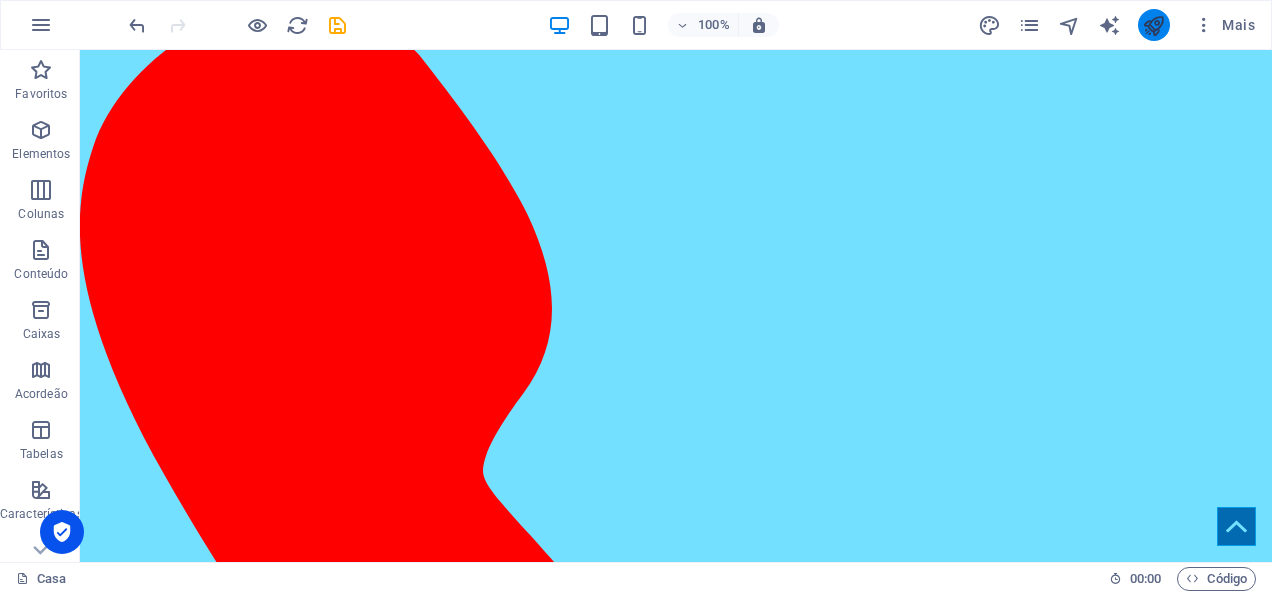 click at bounding box center [1153, 25] 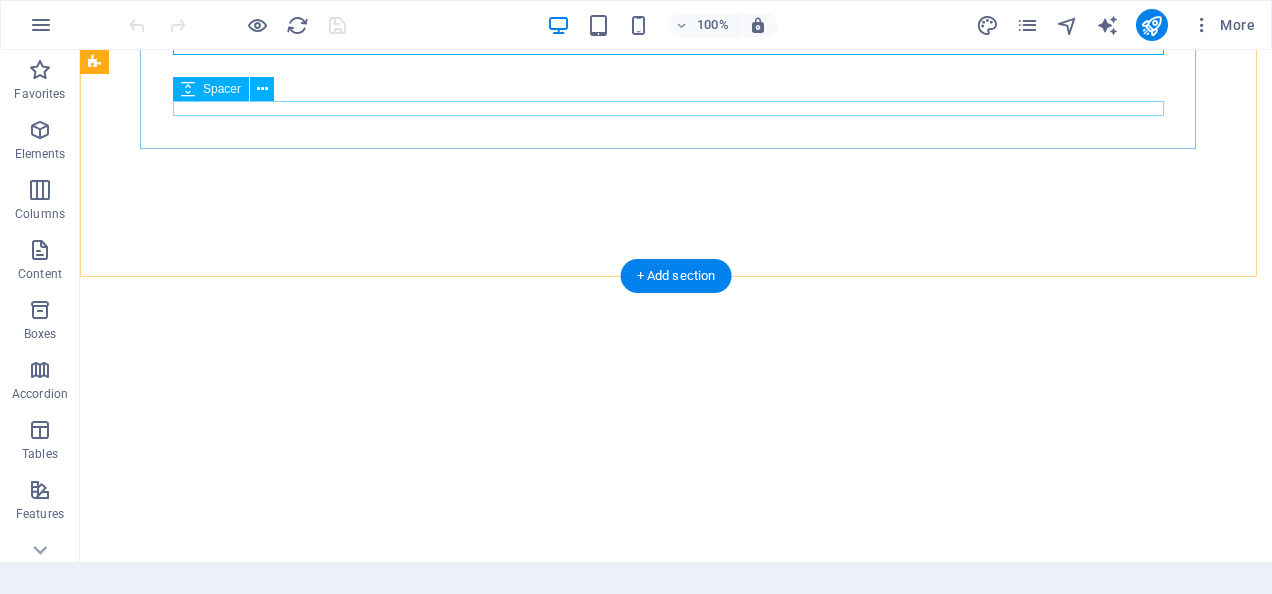 scroll, scrollTop: 0, scrollLeft: 0, axis: both 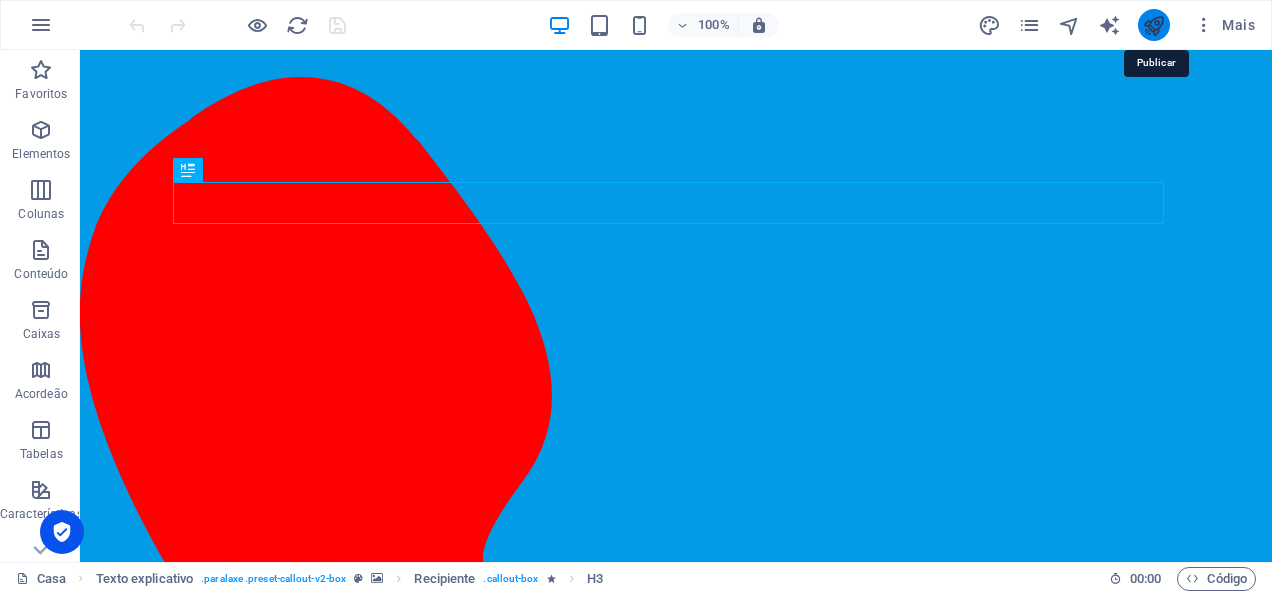 click at bounding box center (1153, 25) 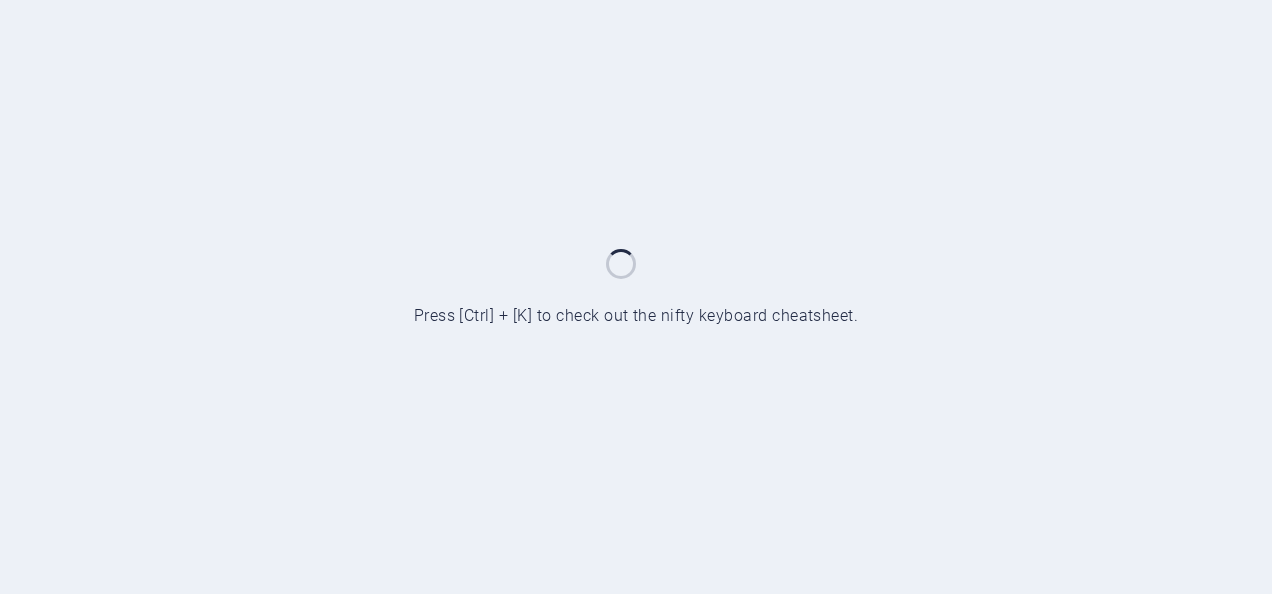 scroll, scrollTop: 0, scrollLeft: 0, axis: both 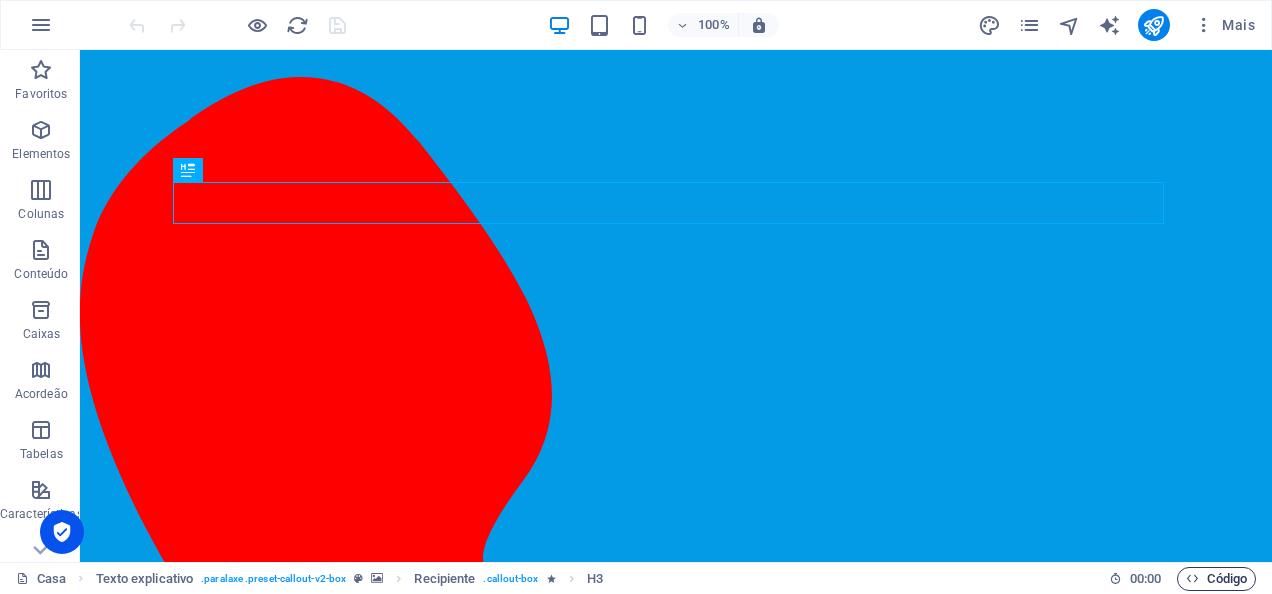 click on "Código" at bounding box center (1227, 579) 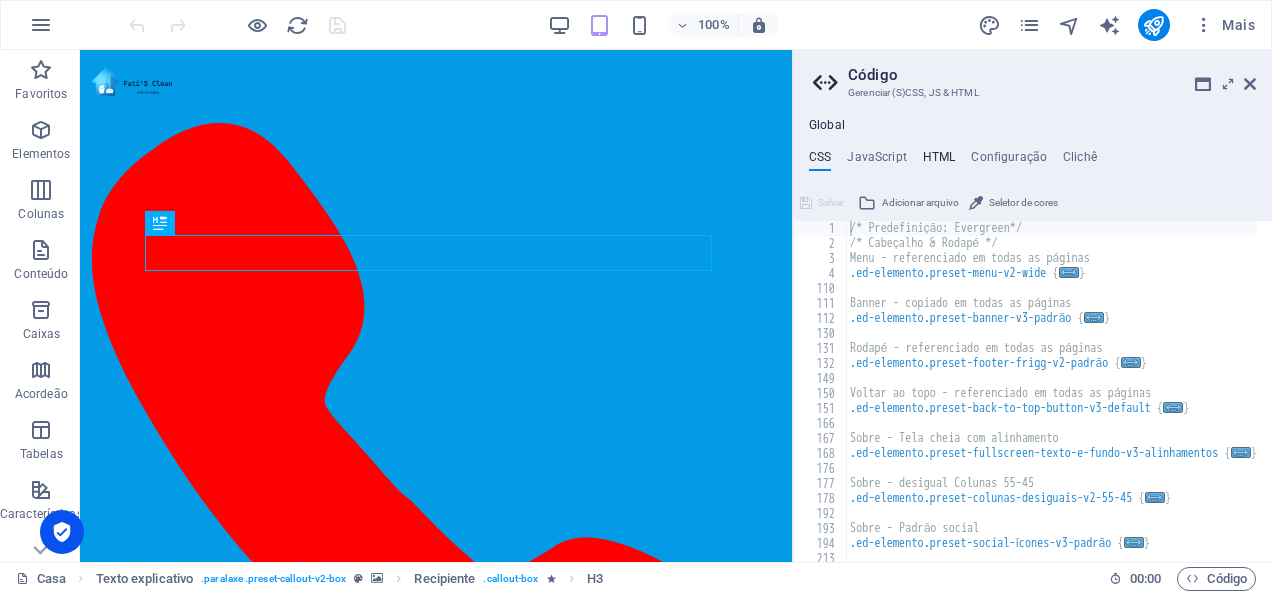 click on "HTML" at bounding box center (939, 161) 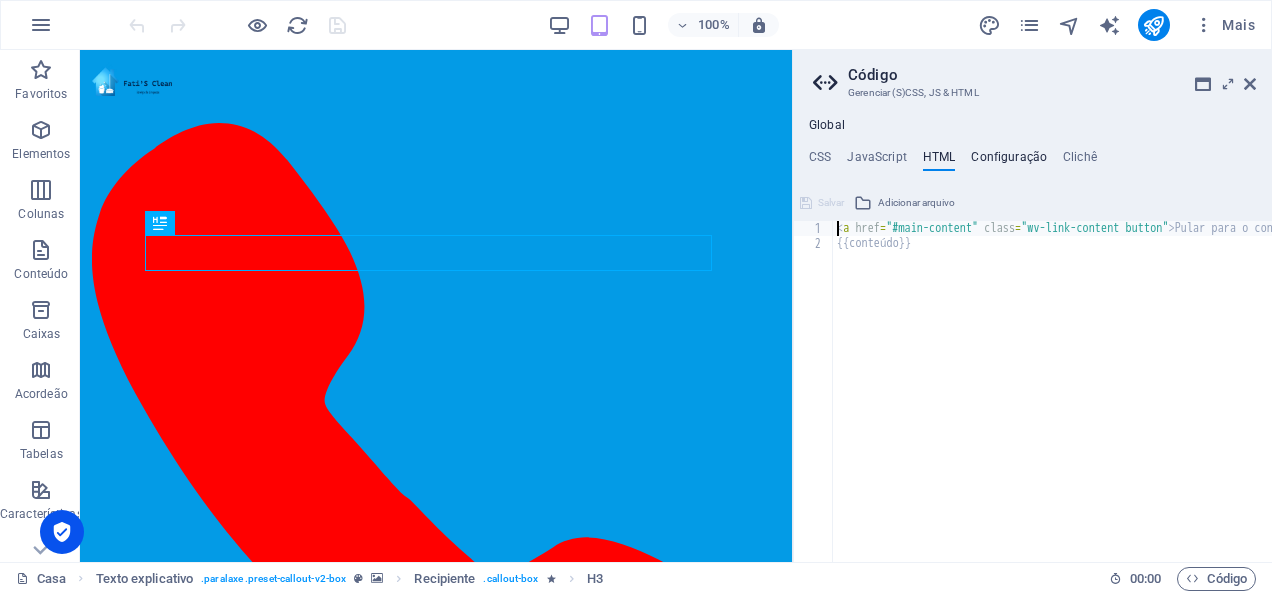 click on "Configuração" at bounding box center [1009, 161] 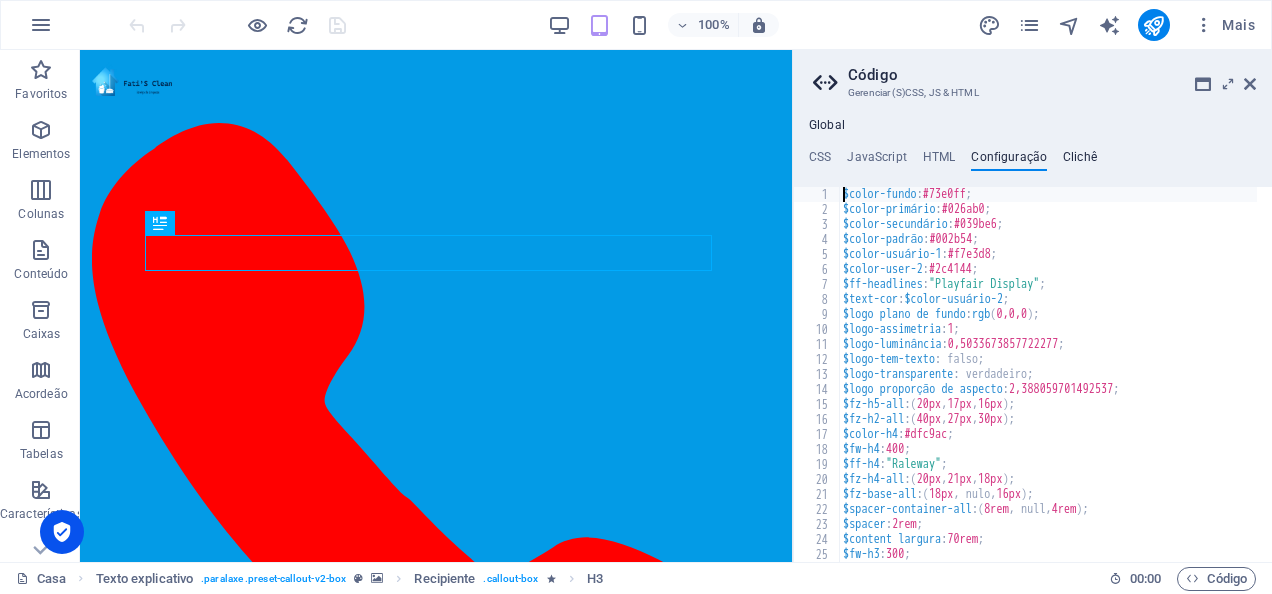 click on "Clichê" at bounding box center [1080, 161] 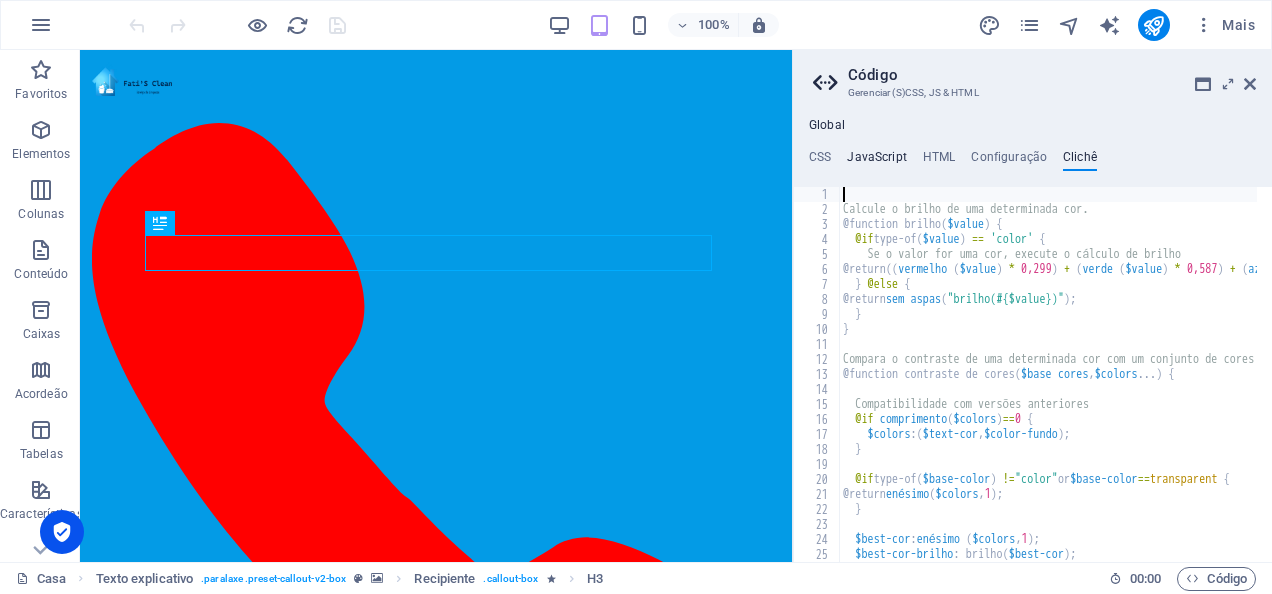 click on "JavaScript" at bounding box center [876, 161] 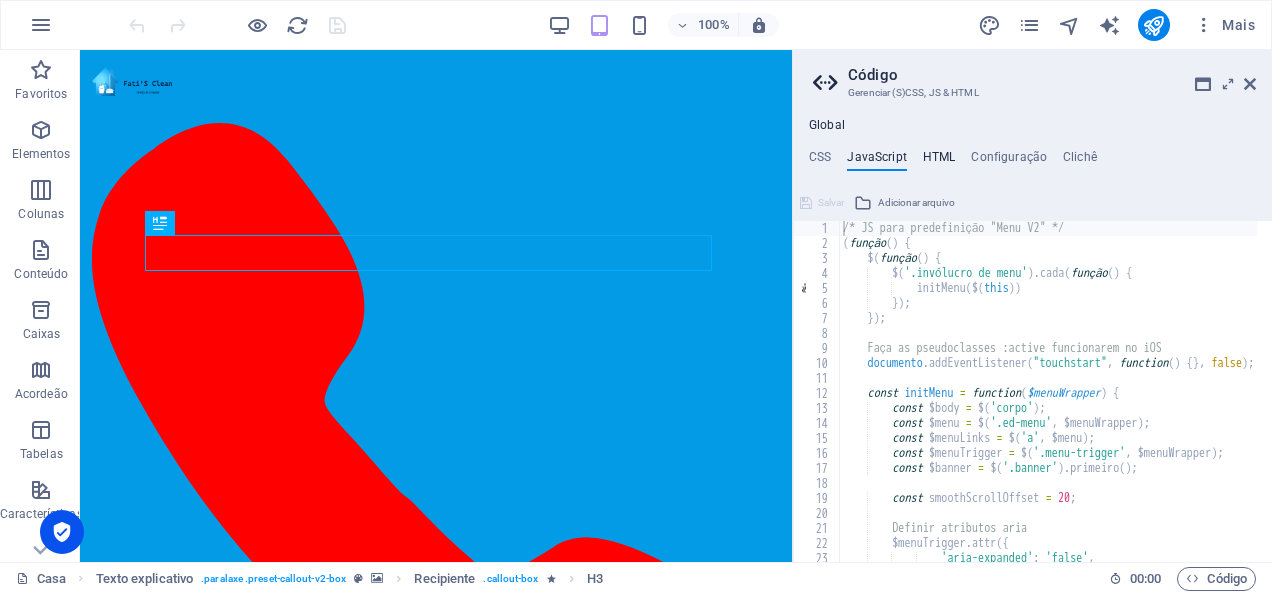 click on "HTML" at bounding box center (939, 161) 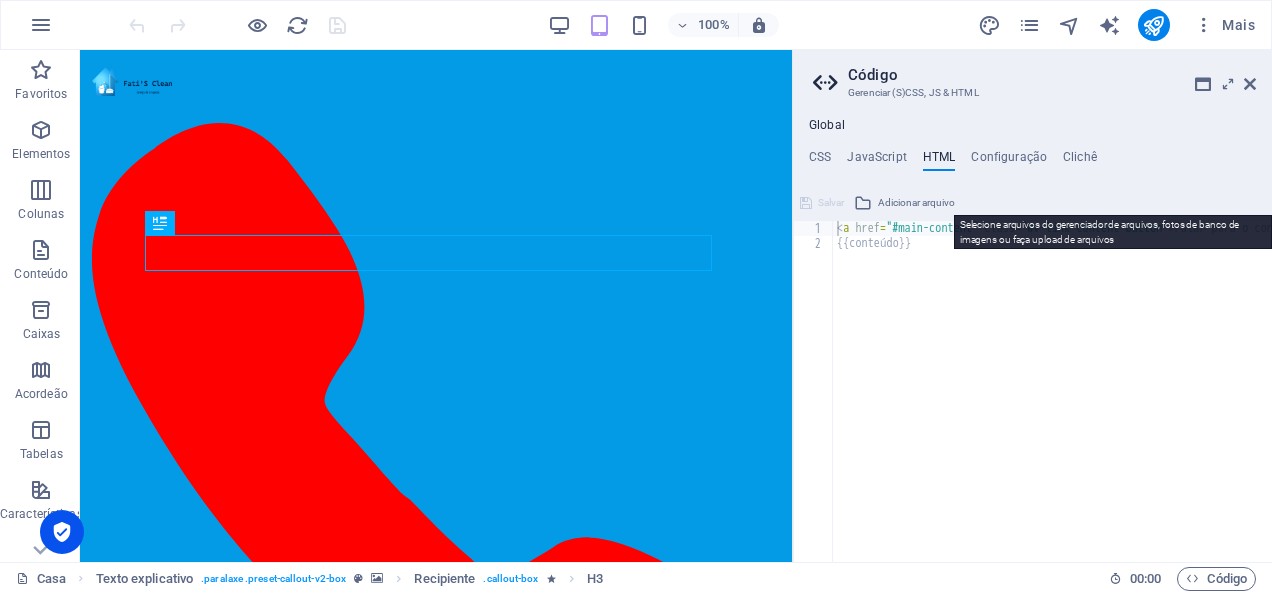 click on "Adicionar arquivo" at bounding box center [916, 203] 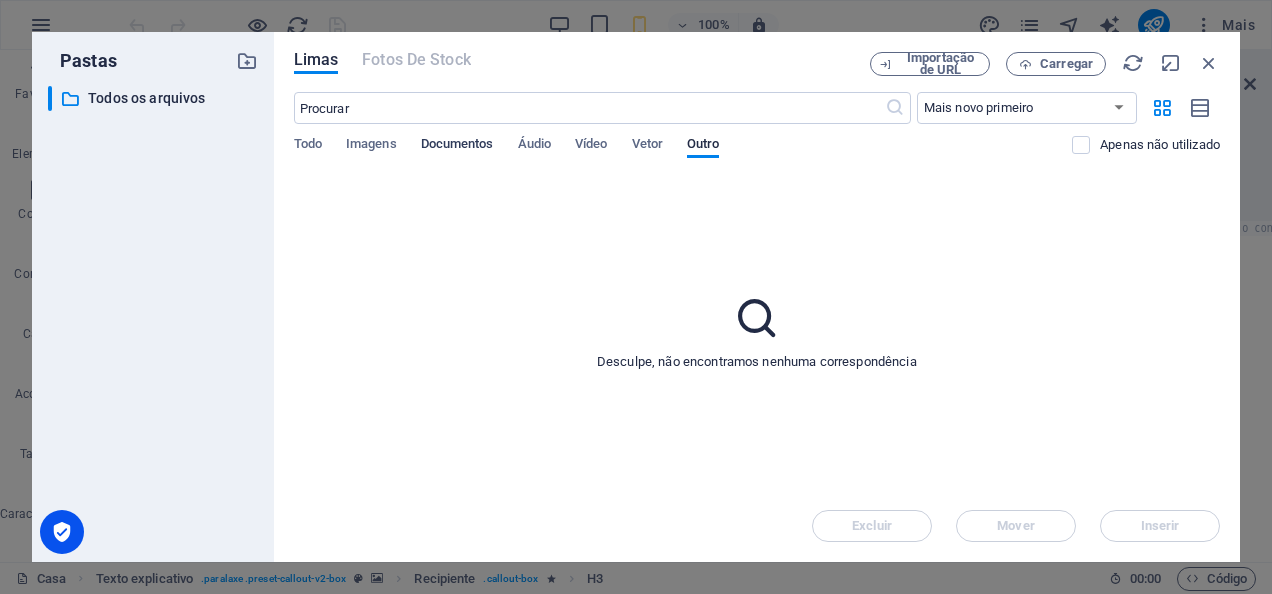 click on "Documentos" at bounding box center [457, 146] 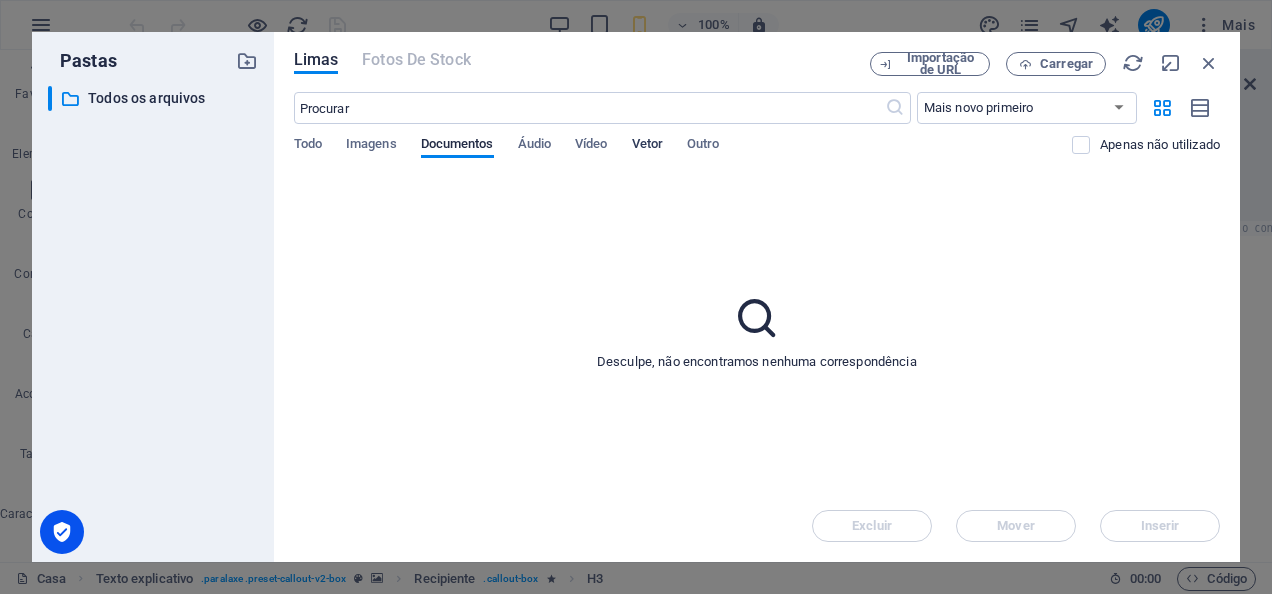 click on "Vetor" at bounding box center [647, 146] 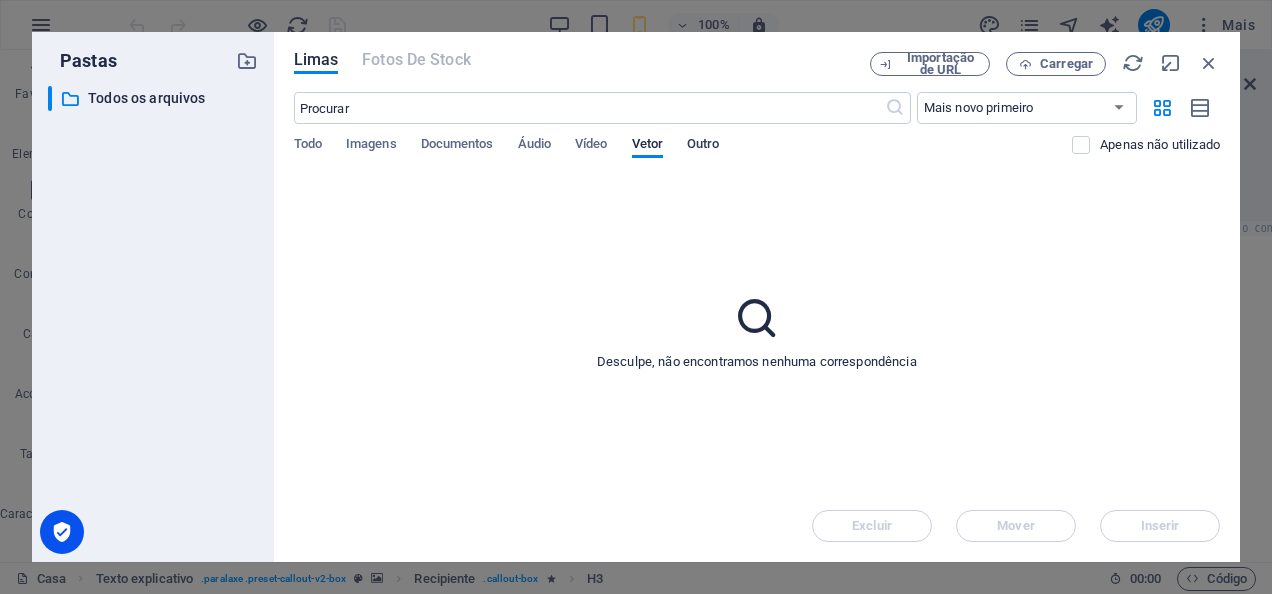 click on "Outro" at bounding box center (703, 146) 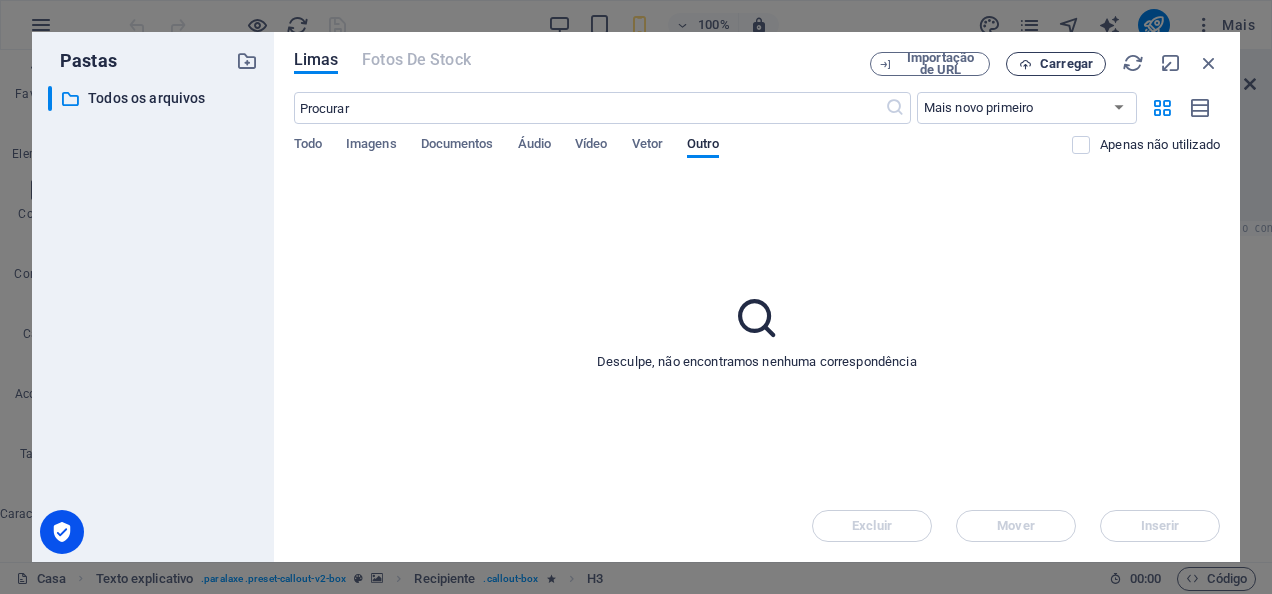 click on "Carregar" at bounding box center (1066, 64) 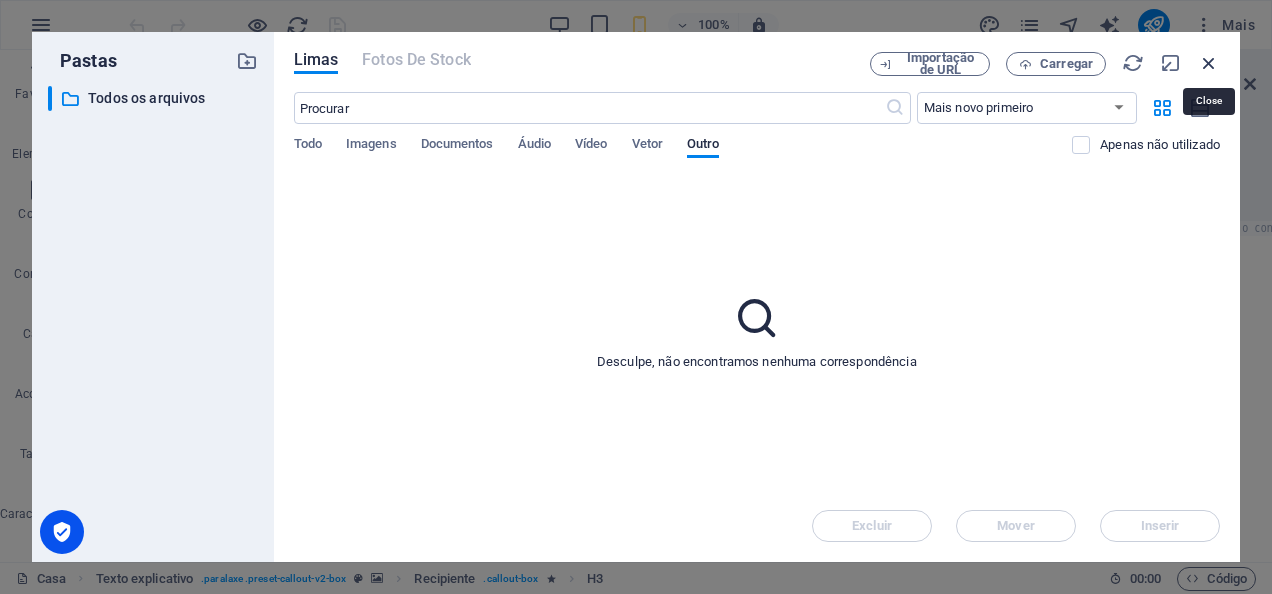 click at bounding box center (1209, 63) 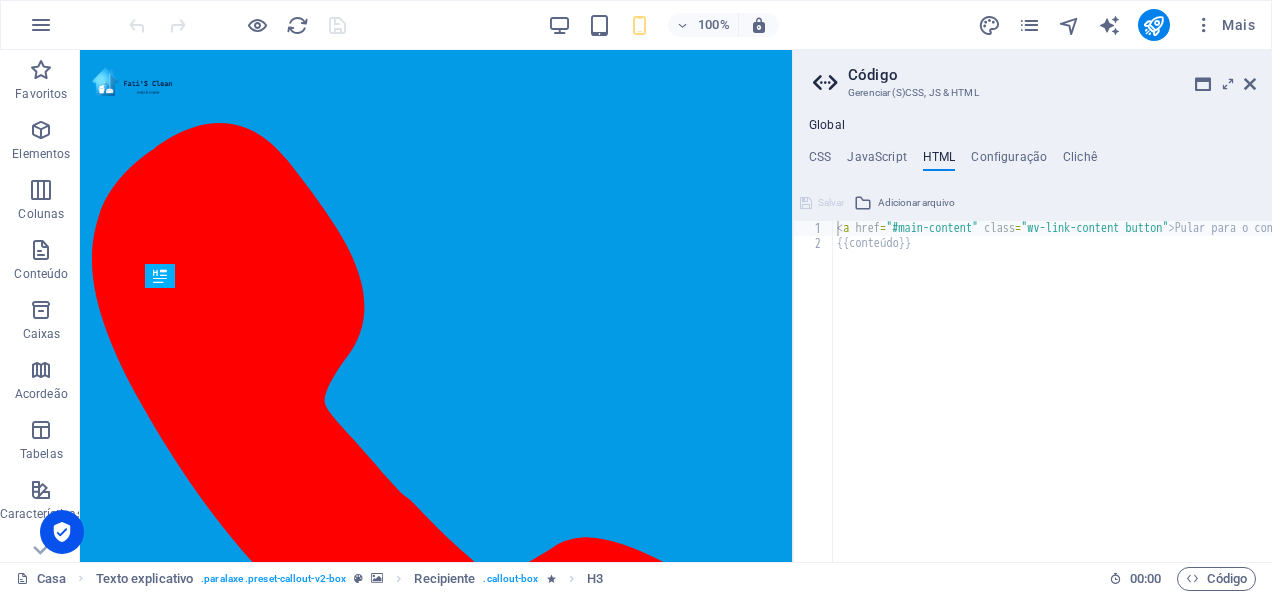 scroll, scrollTop: 1010, scrollLeft: 0, axis: vertical 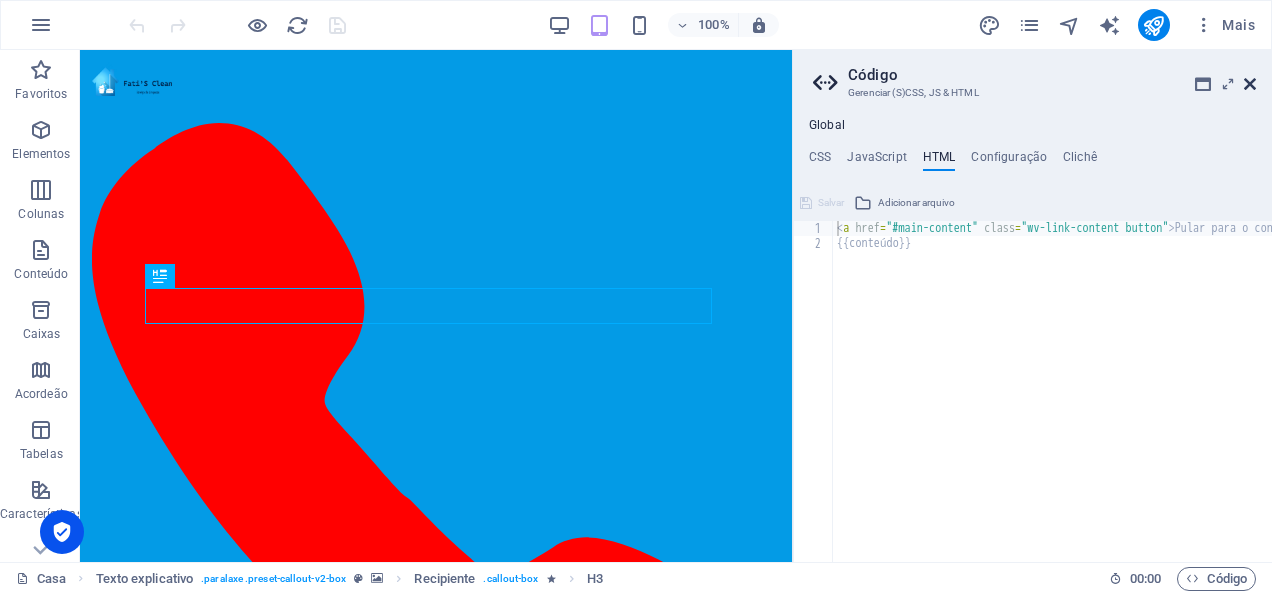 click at bounding box center (1250, 84) 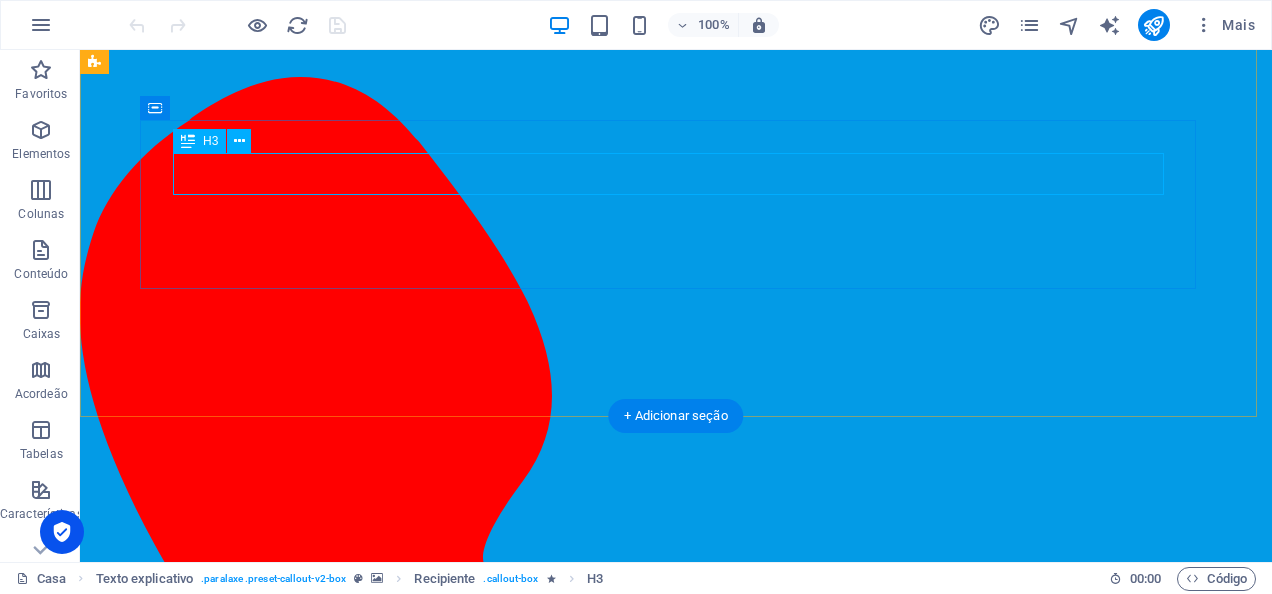 click on "O que Promomos" at bounding box center (676, 872) 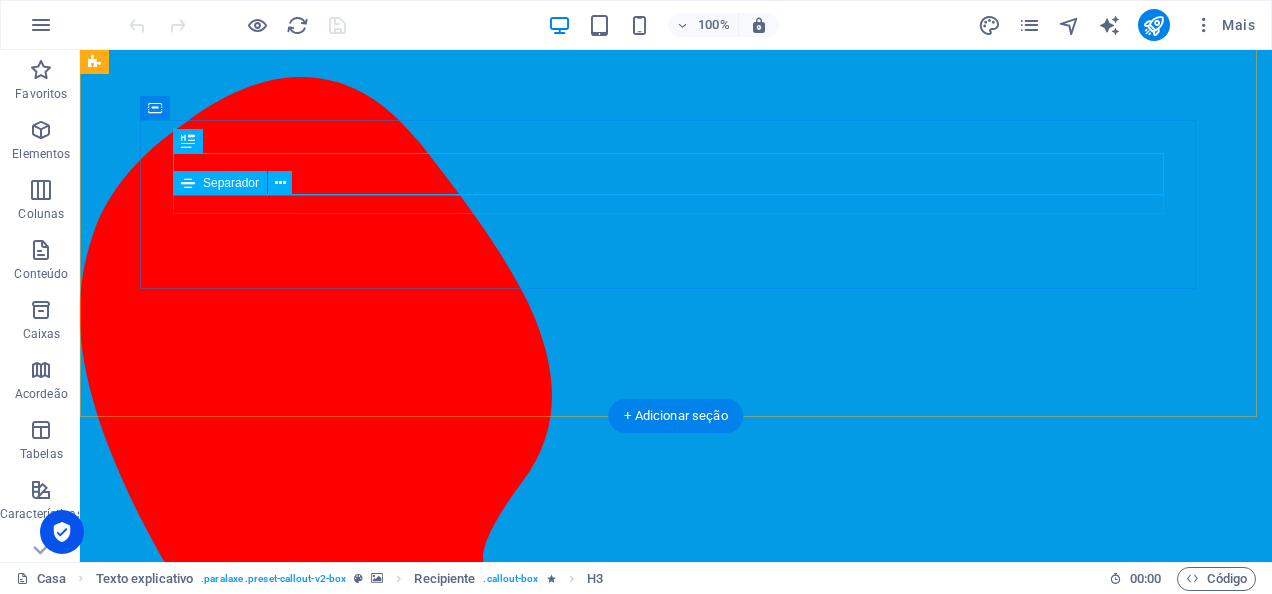 click on "O que Promomos" at bounding box center (676, 872) 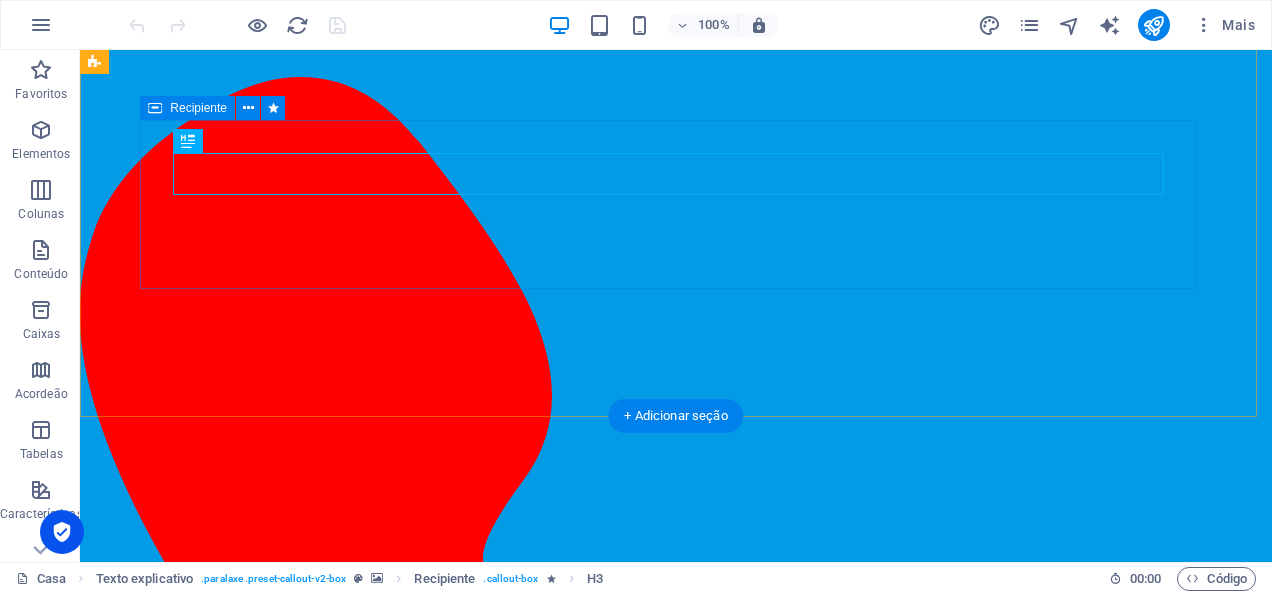 click at bounding box center (676, 481) 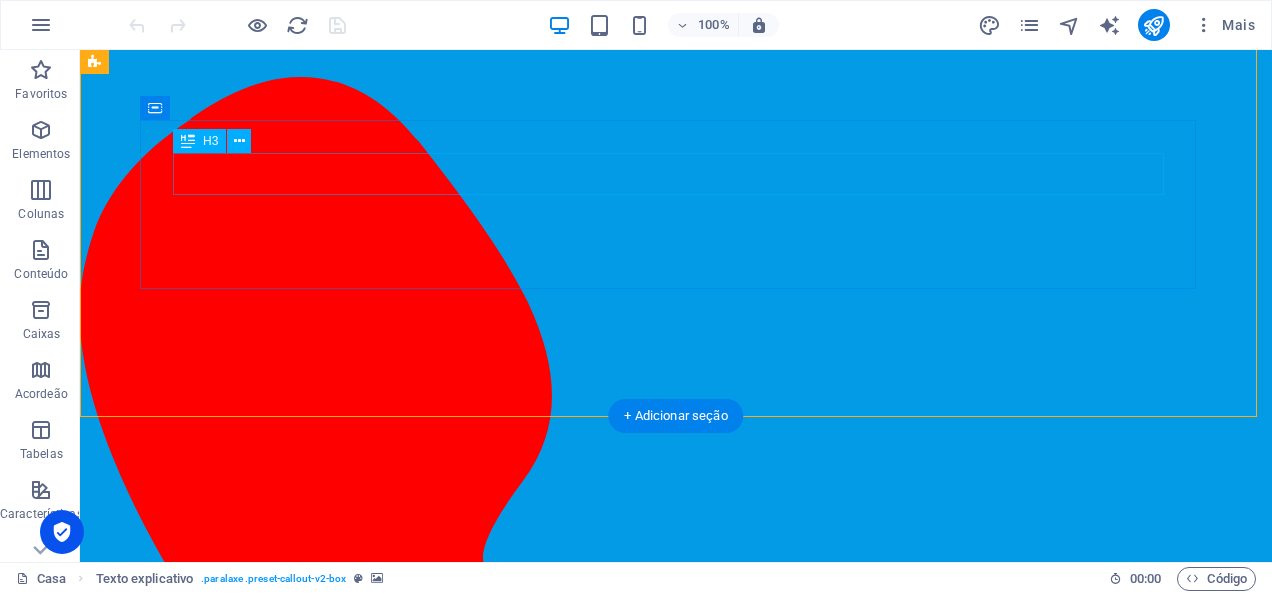 click on "O que Promomos" at bounding box center (676, 872) 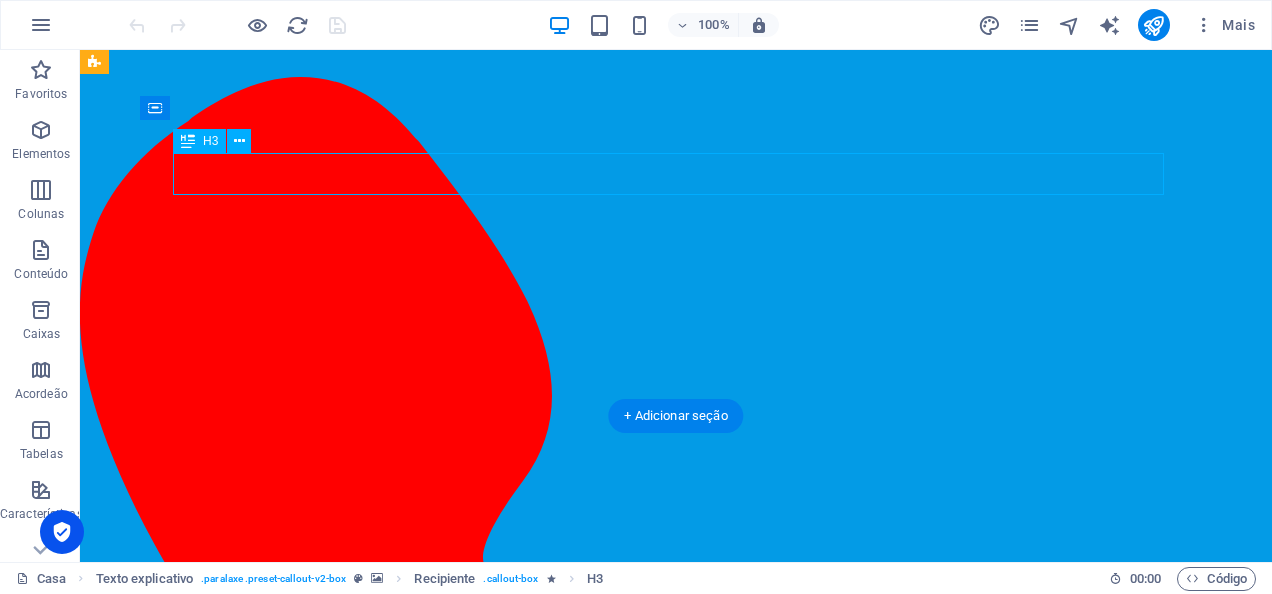 click on "O que Promomos" at bounding box center (676, 872) 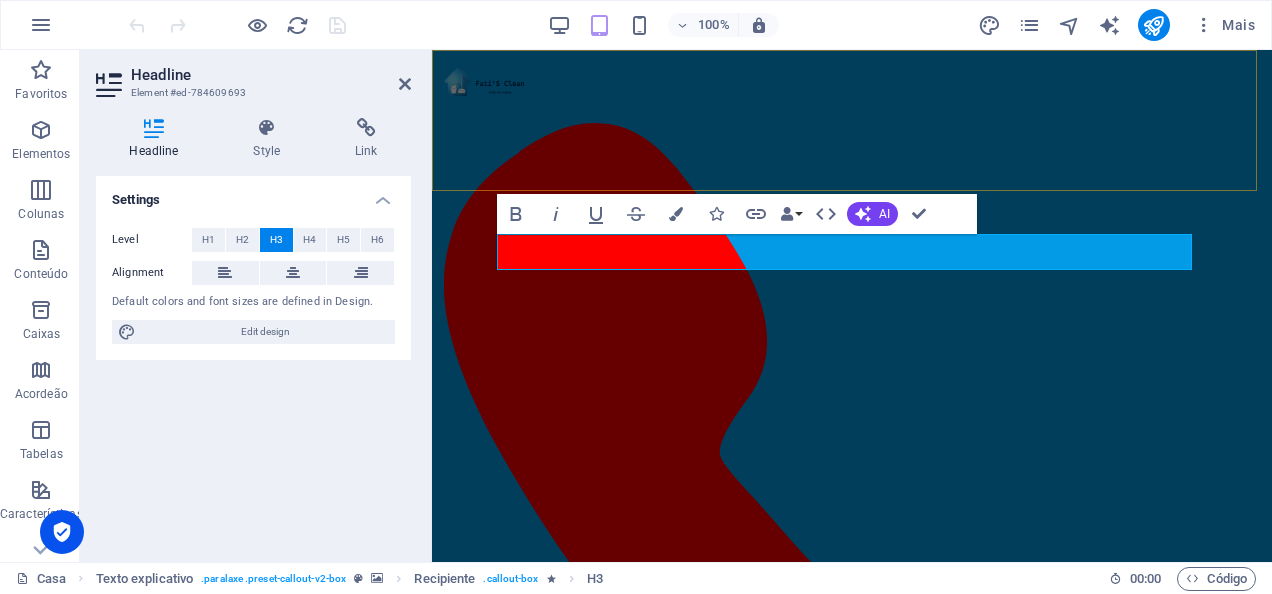 scroll, scrollTop: 996, scrollLeft: 0, axis: vertical 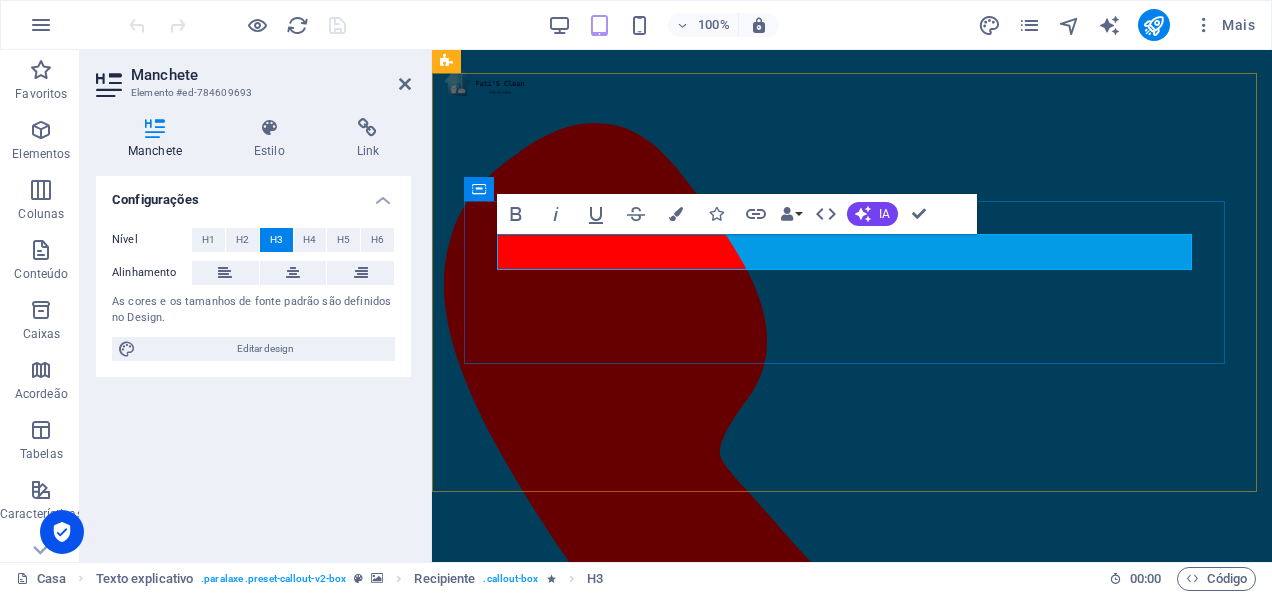 click on "O que Promomos" at bounding box center (852, 946) 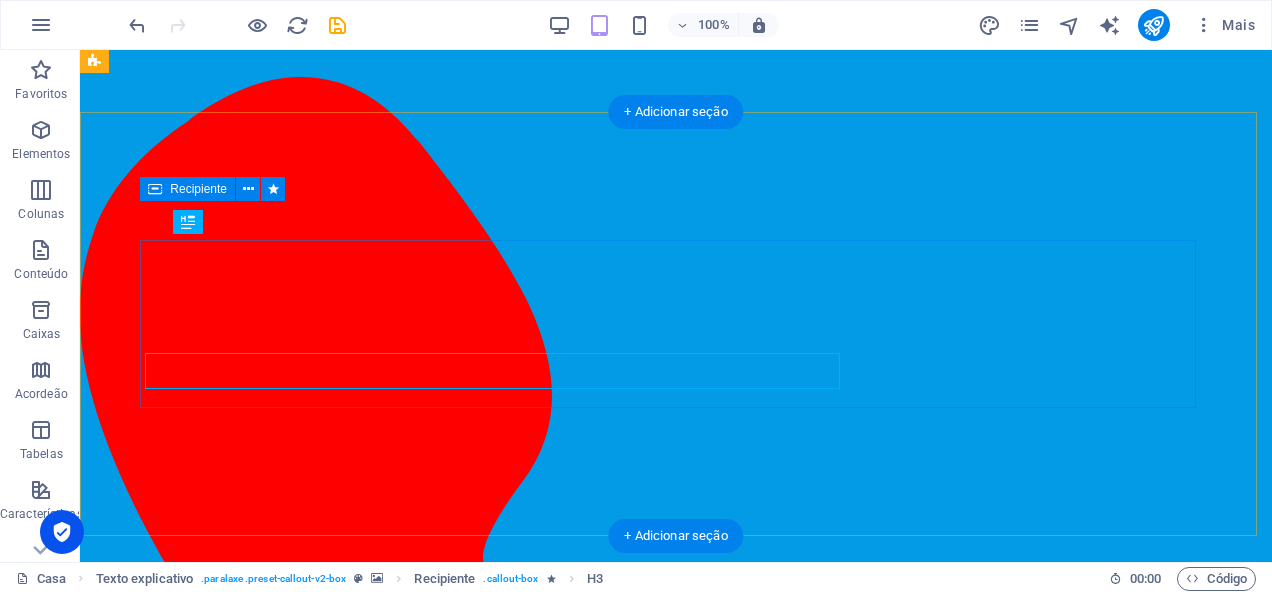 scroll, scrollTop: 877, scrollLeft: 0, axis: vertical 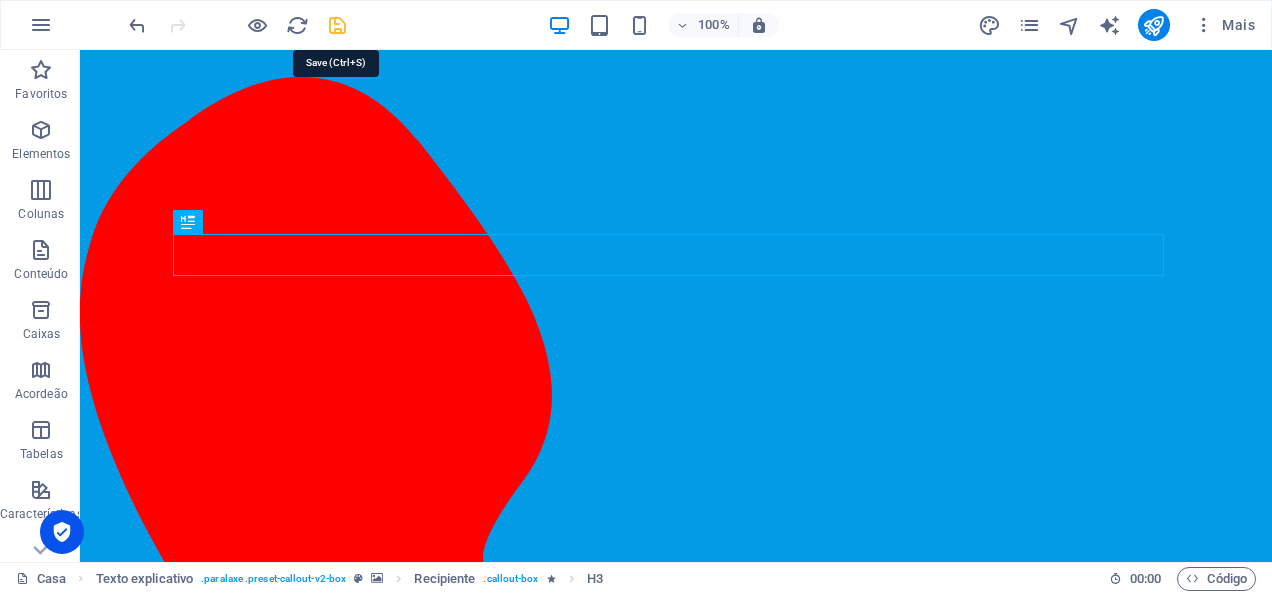 click at bounding box center (337, 25) 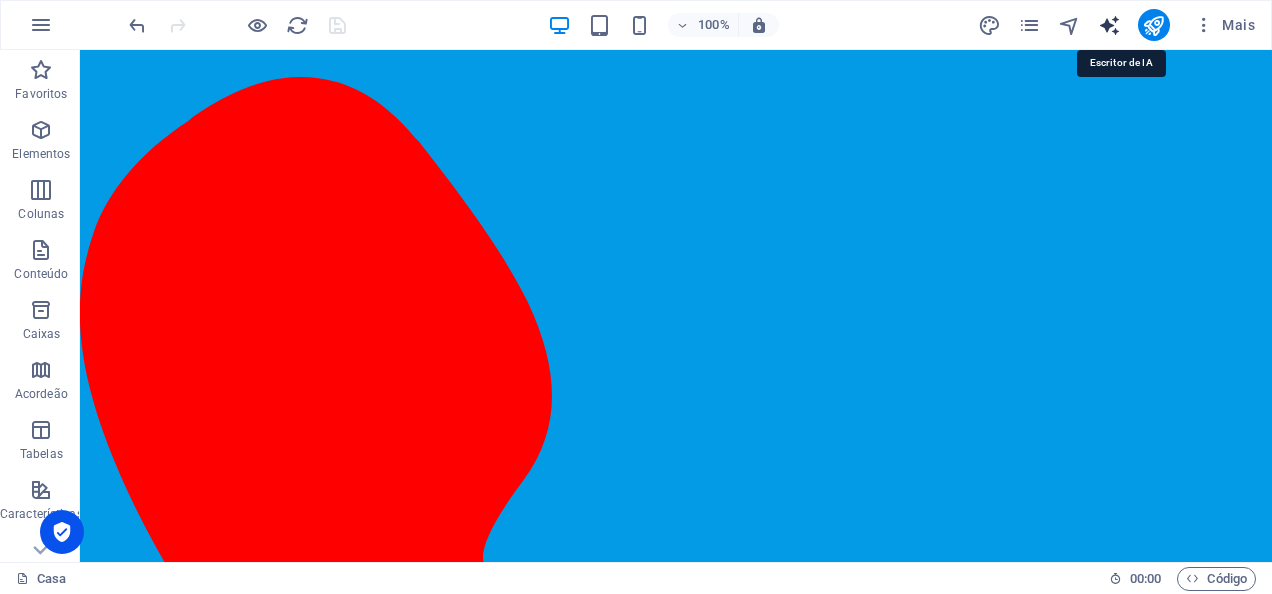 click at bounding box center [1109, 25] 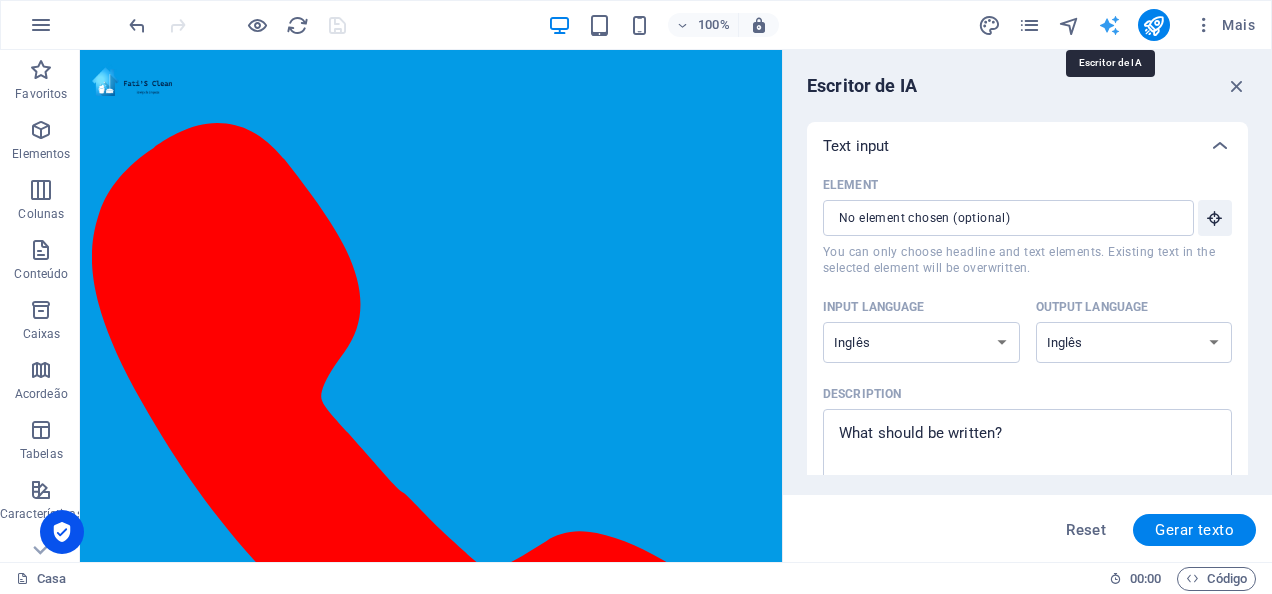 scroll, scrollTop: 930, scrollLeft: 0, axis: vertical 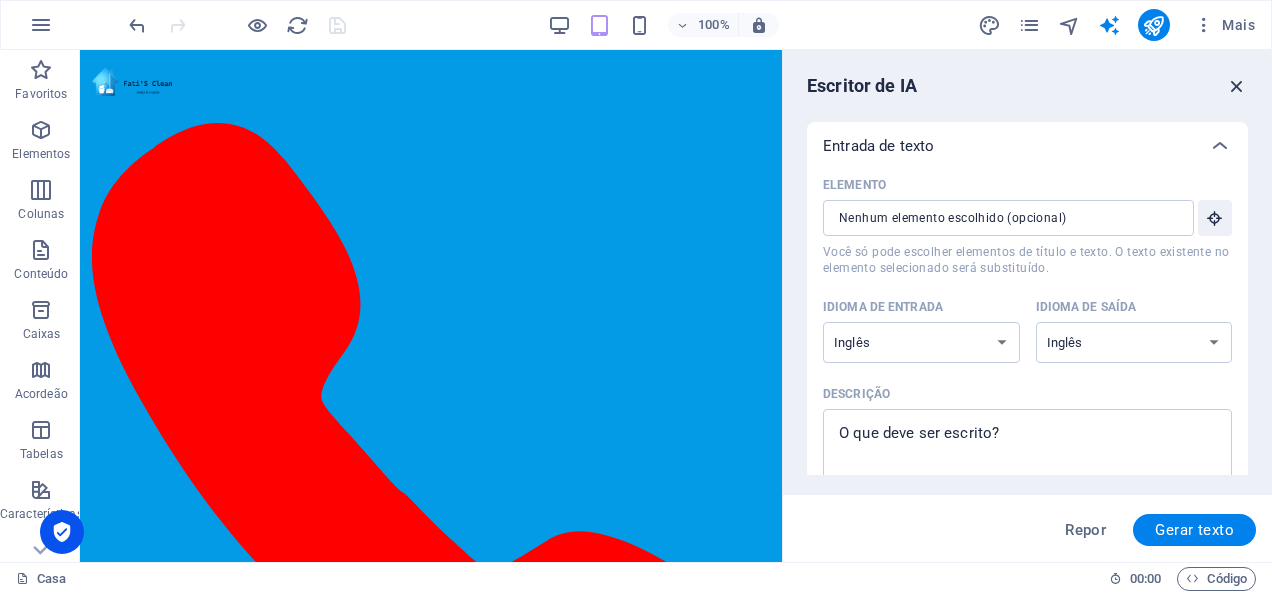 click at bounding box center [1237, 86] 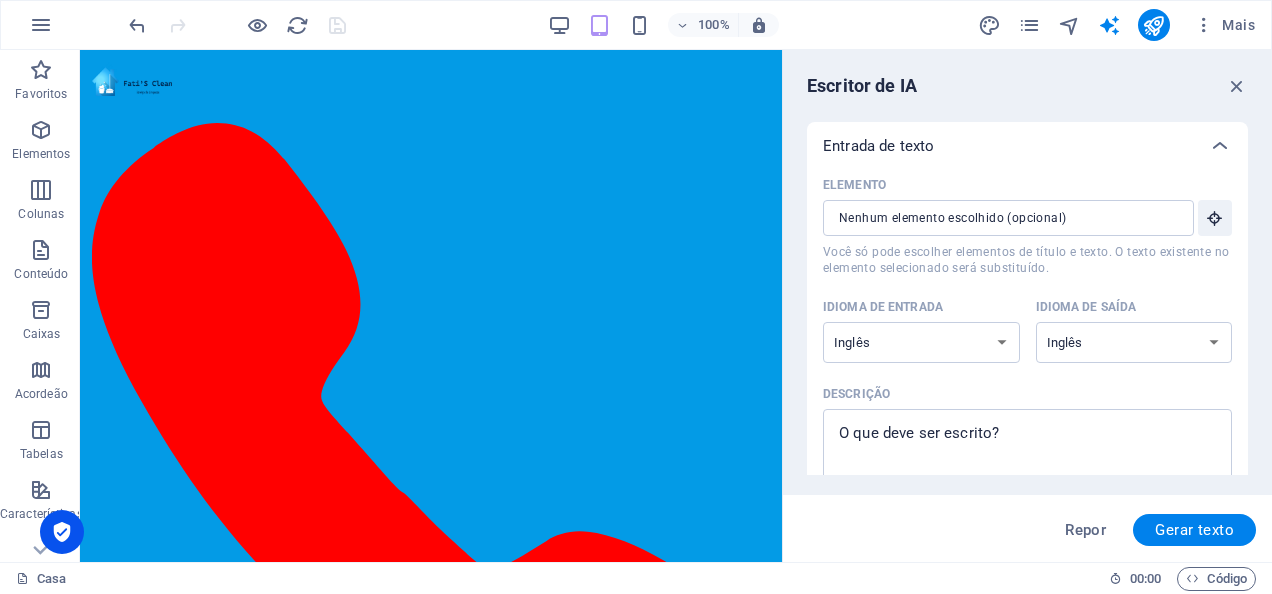 scroll, scrollTop: 877, scrollLeft: 0, axis: vertical 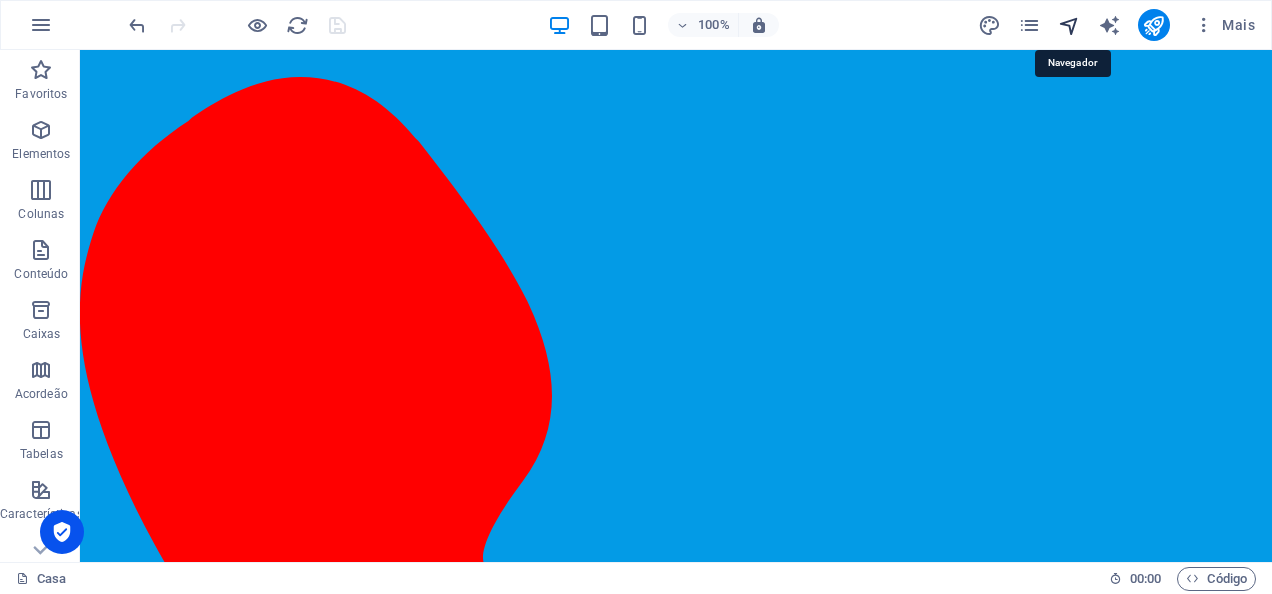 click at bounding box center [1069, 25] 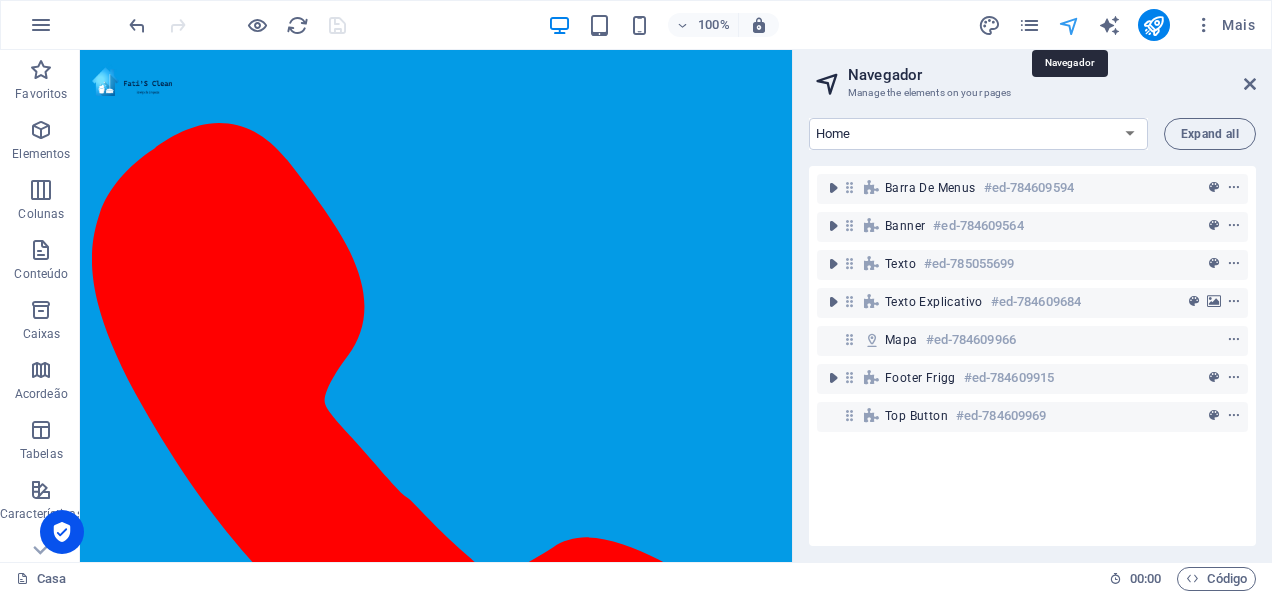 scroll, scrollTop: 930, scrollLeft: 0, axis: vertical 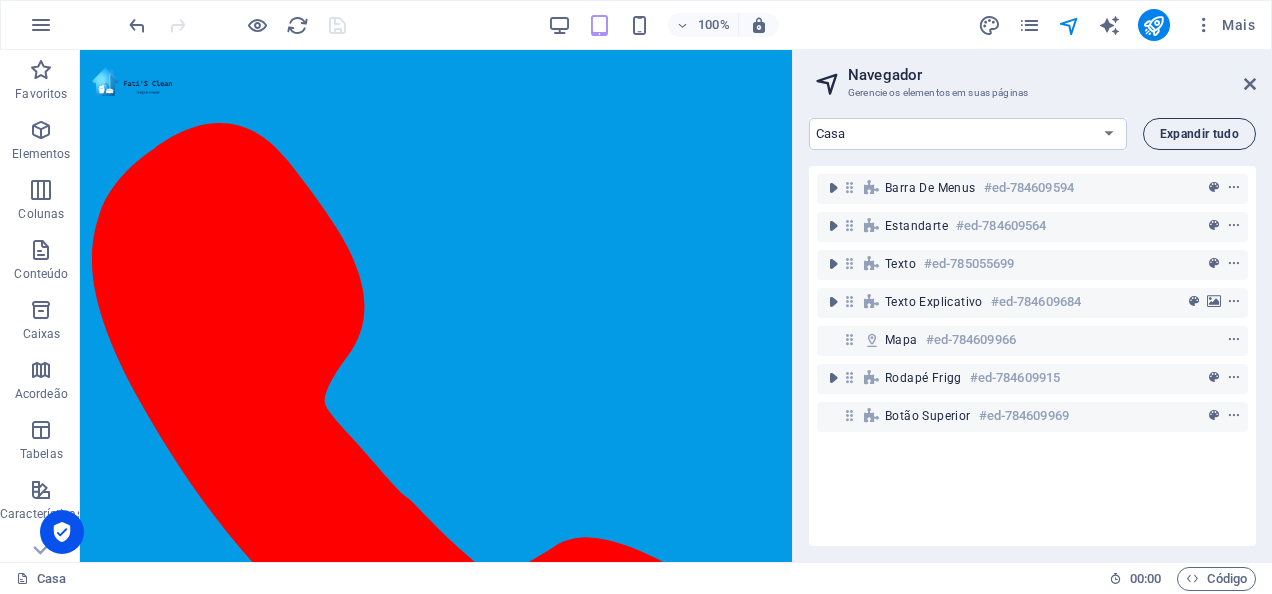 click on "Expandir tudo" at bounding box center (1199, 134) 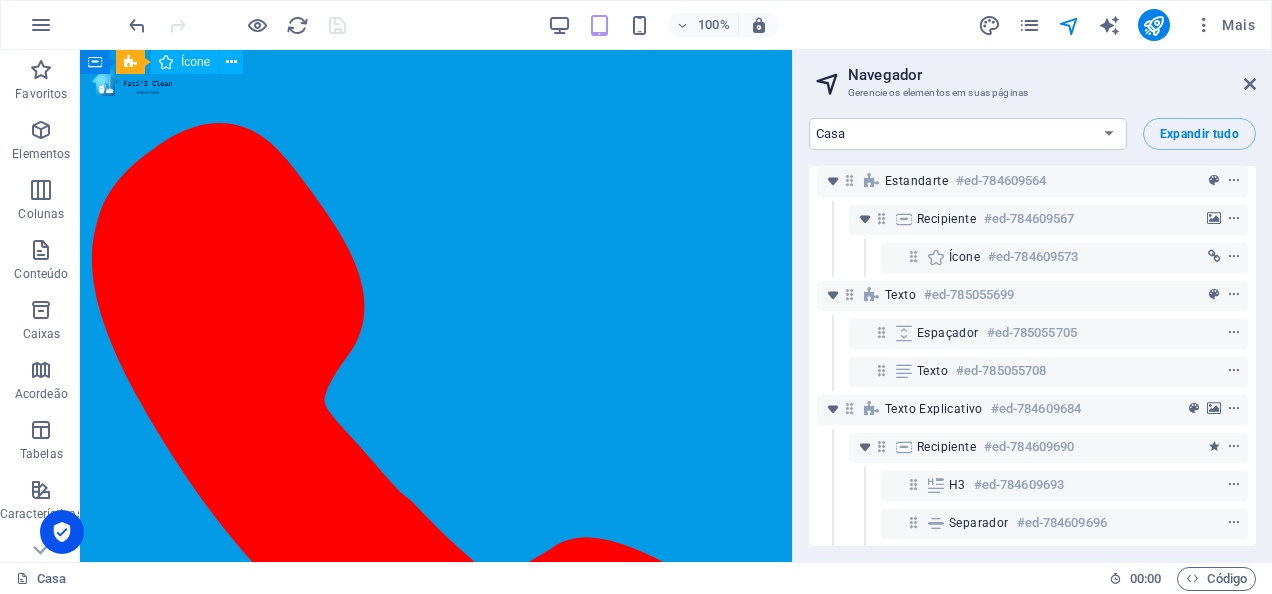 scroll, scrollTop: 100, scrollLeft: 0, axis: vertical 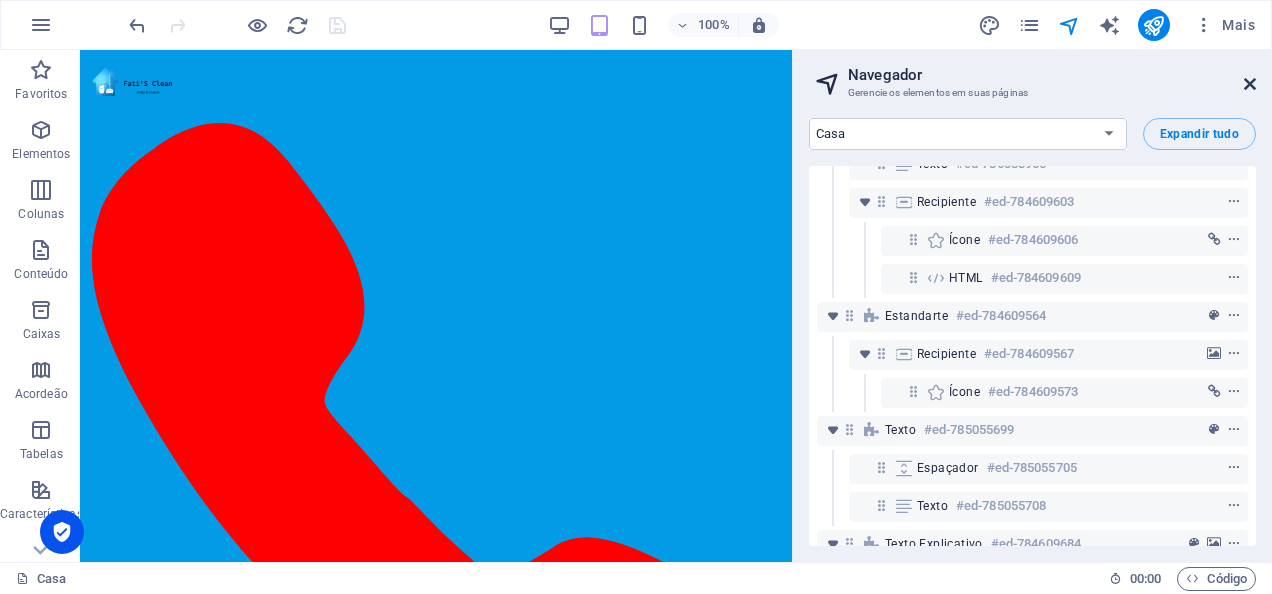 click at bounding box center [1250, 84] 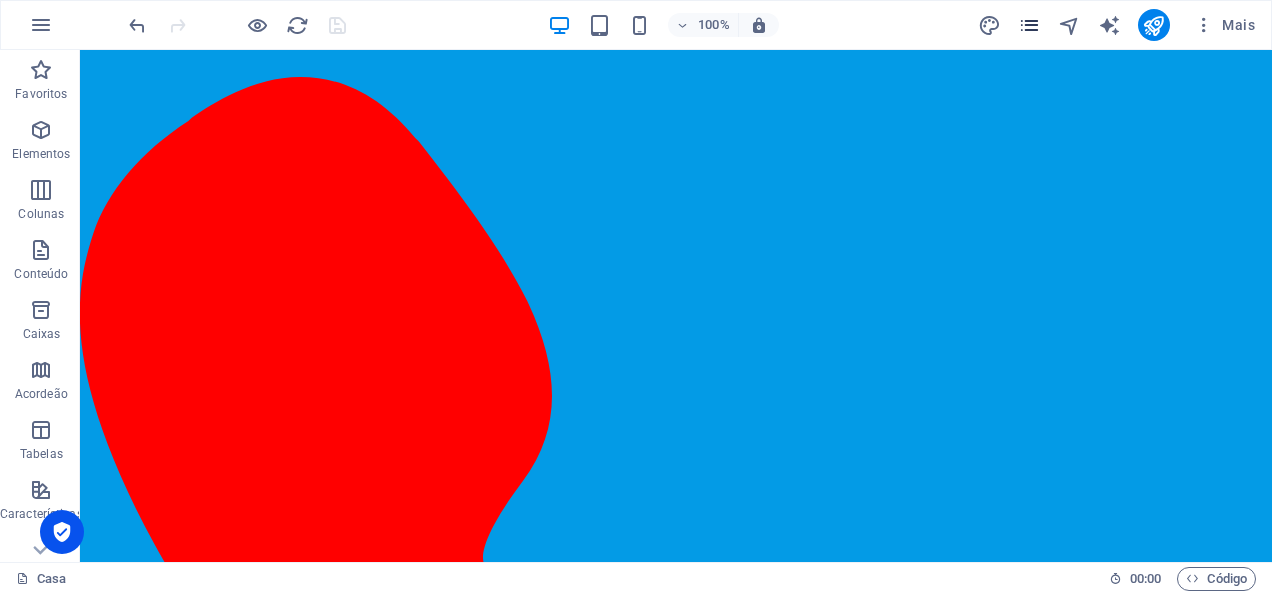 click at bounding box center [1029, 25] 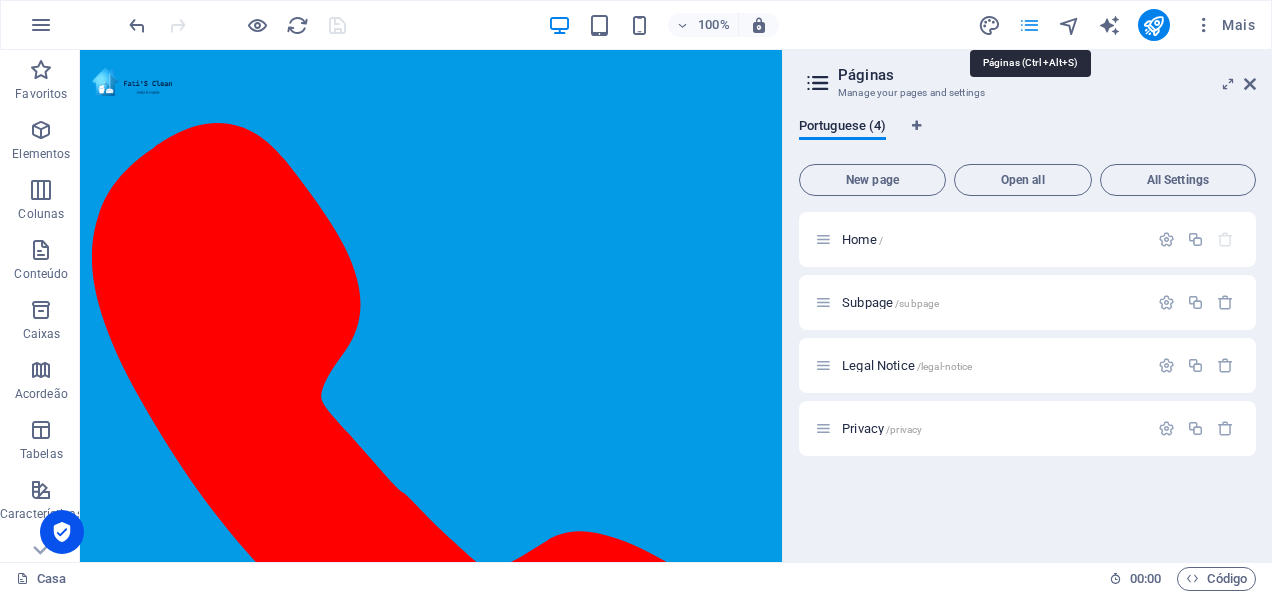 scroll, scrollTop: 930, scrollLeft: 0, axis: vertical 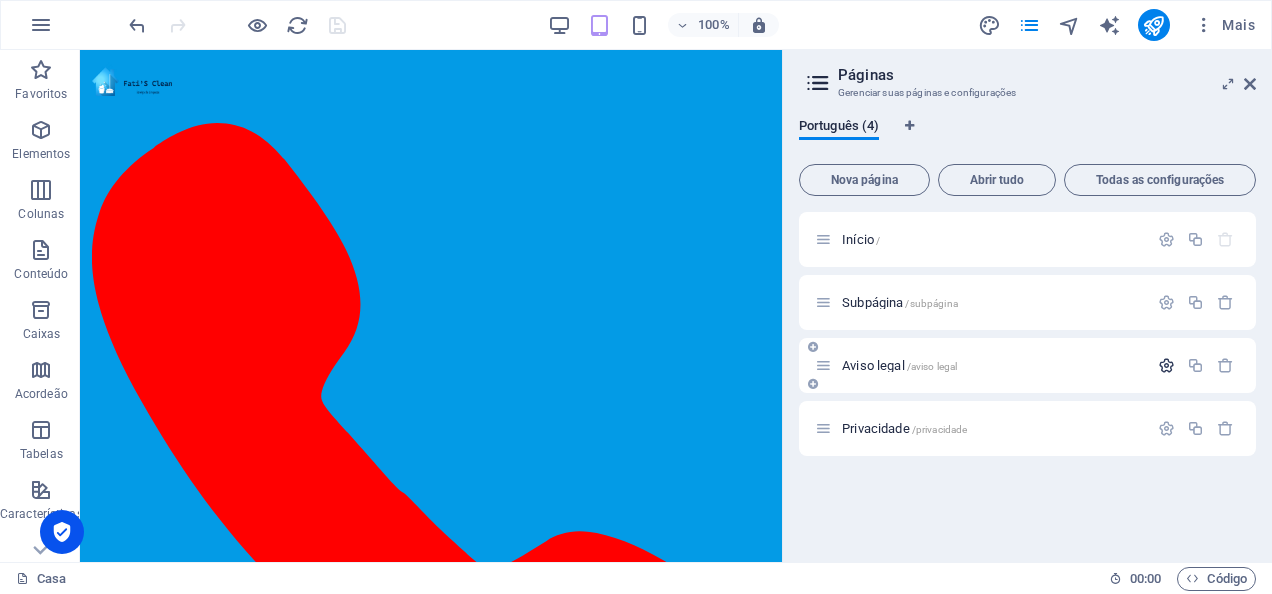 click at bounding box center [1166, 365] 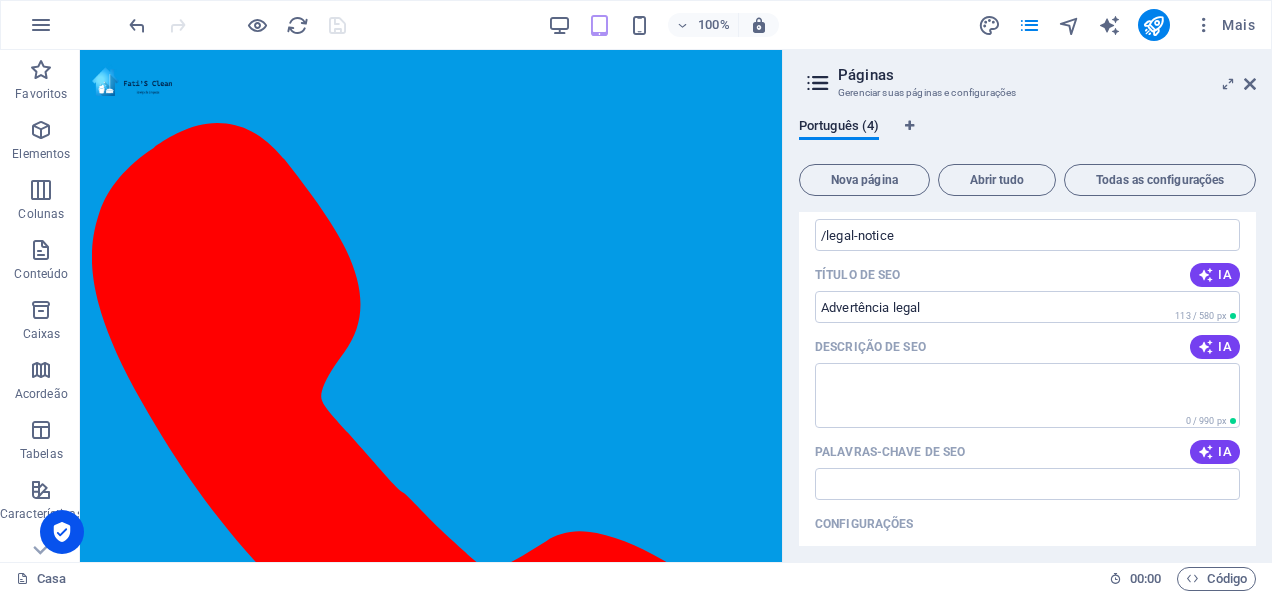 scroll, scrollTop: 300, scrollLeft: 0, axis: vertical 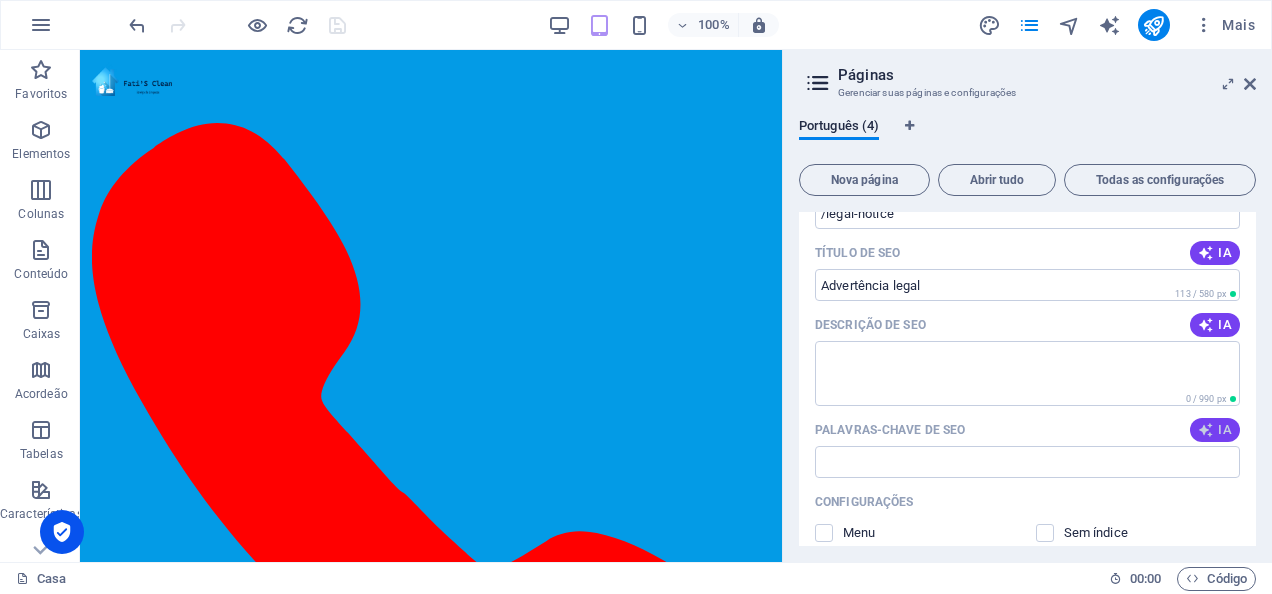 click on "IA" at bounding box center (1225, 430) 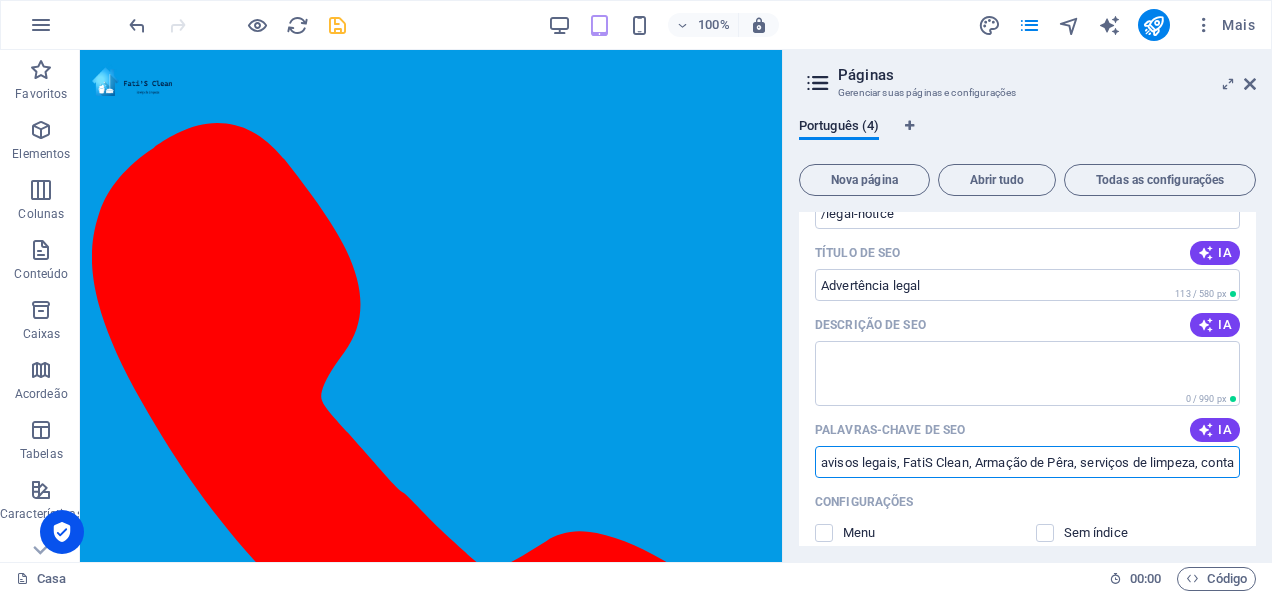 drag, startPoint x: 1224, startPoint y: 468, endPoint x: 782, endPoint y: 459, distance: 442.0916 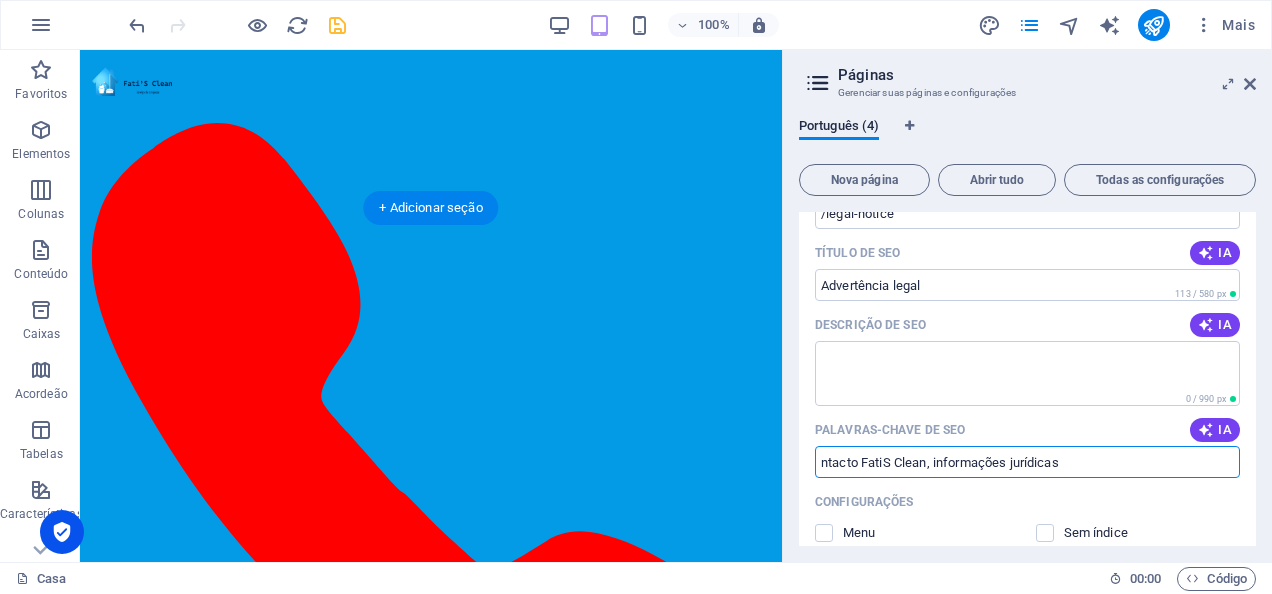 drag, startPoint x: 1178, startPoint y: 506, endPoint x: 872, endPoint y: 523, distance: 306.47186 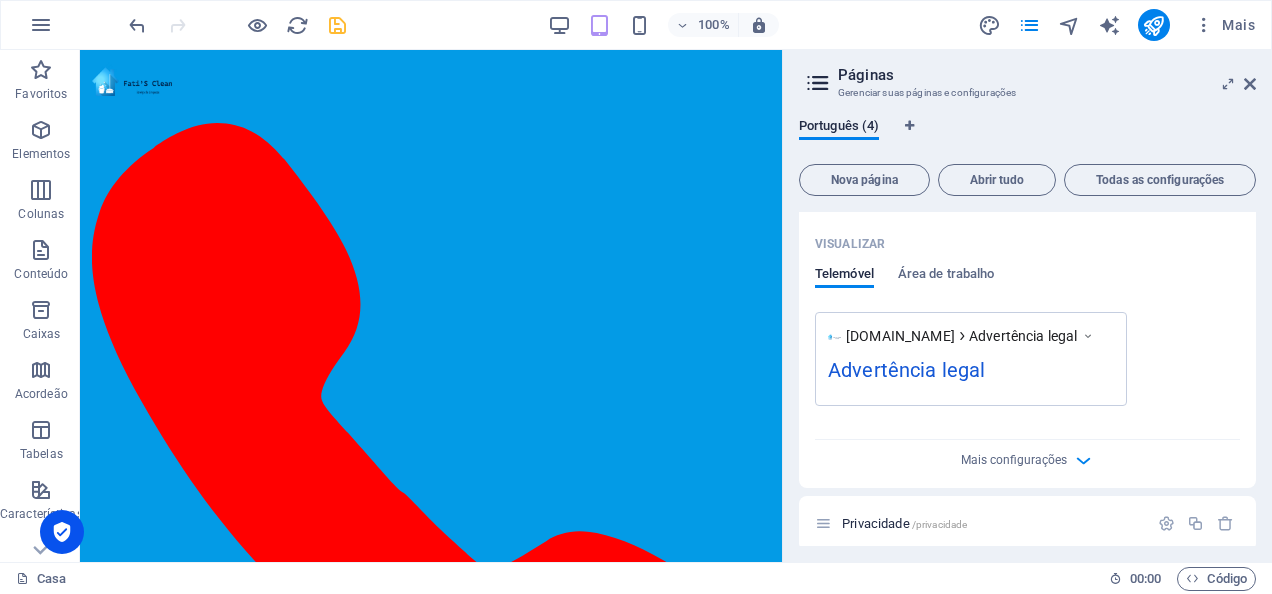 scroll, scrollTop: 642, scrollLeft: 0, axis: vertical 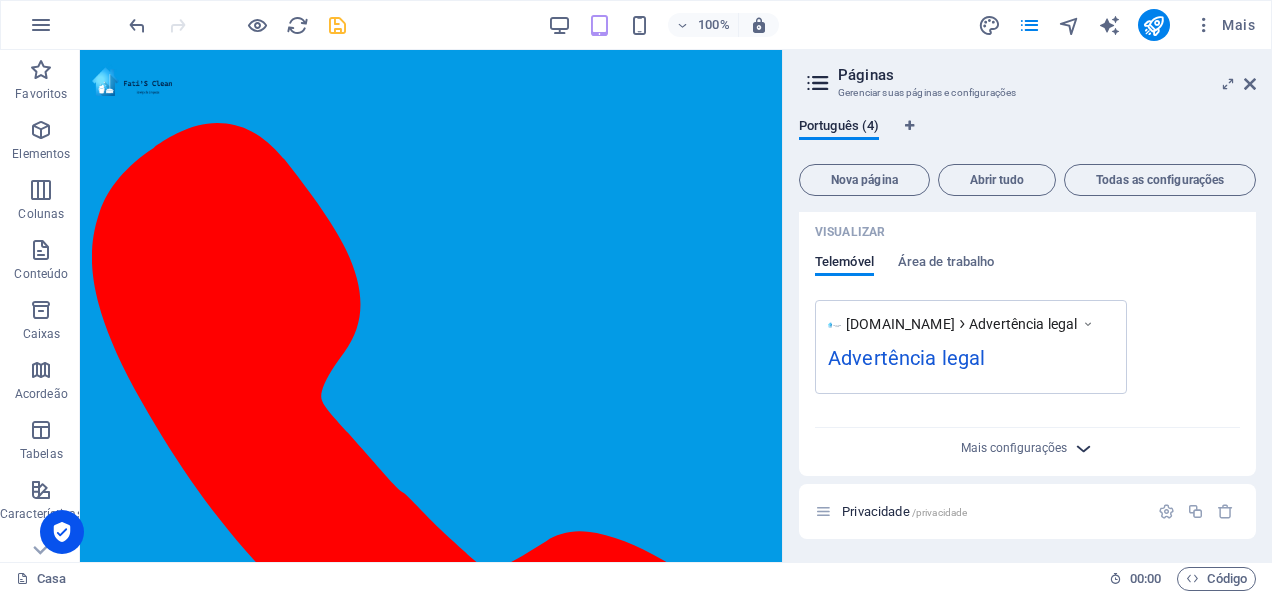 type 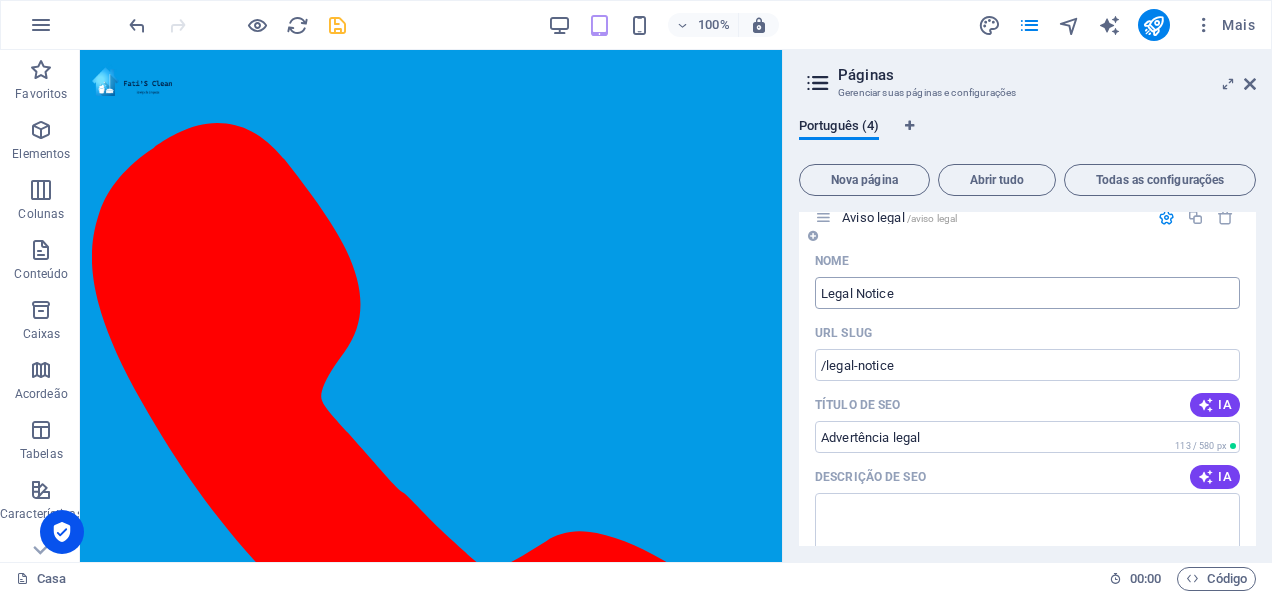 scroll, scrollTop: 0, scrollLeft: 0, axis: both 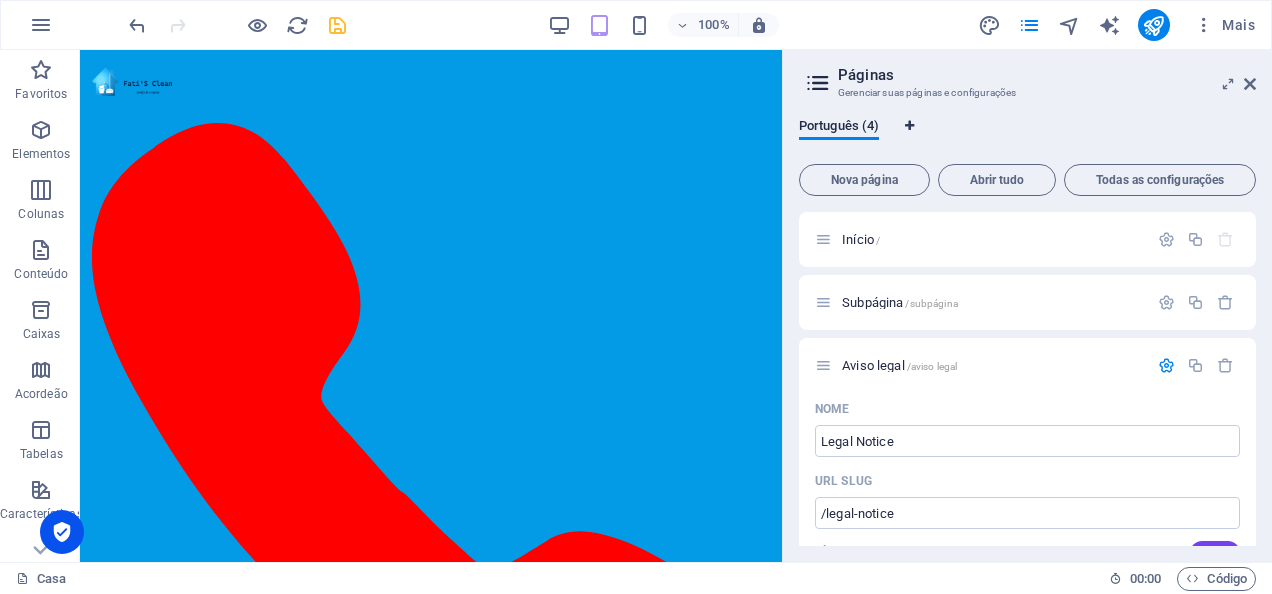 click at bounding box center (909, 126) 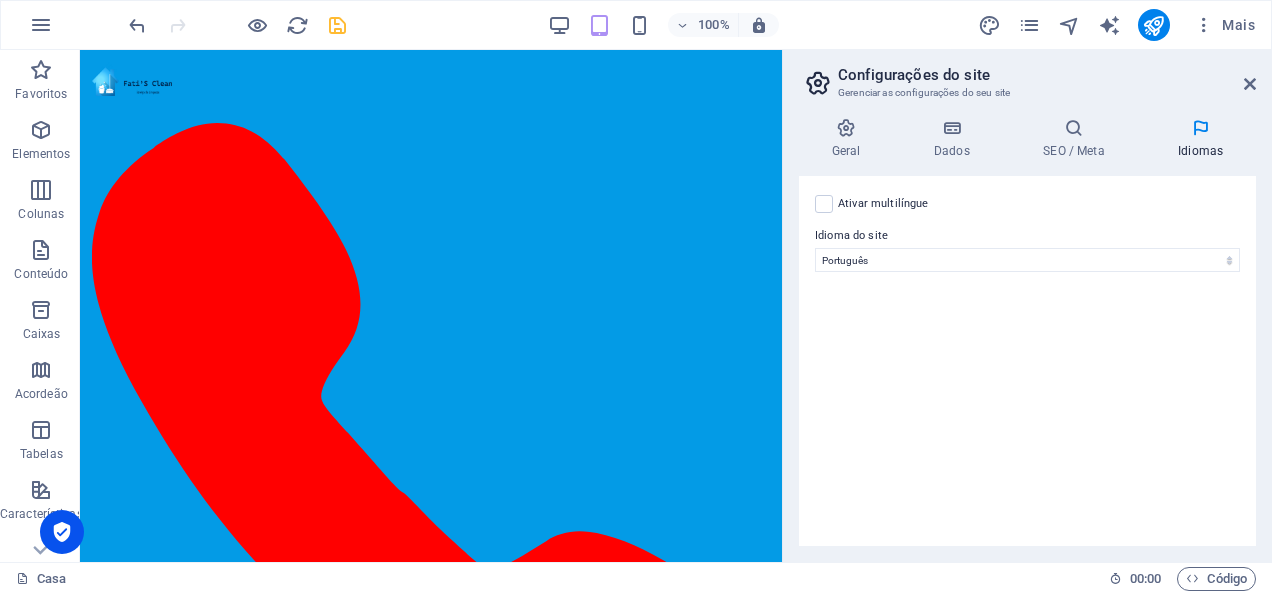 click on "Configurações do site Gerenciar as configurações do seu site  Geral  Dados  SEO / Meta  Idiomas Website name www.fatisclean.pt Logo Drag files here, click to choose files or select files from Files or our free stock photos & videos Select files from the file manager, stock photos, or upload file(s) Upload Favicon Set the favicon of your website here. A favicon is a small icon shown in the browser tab next to your website title. It helps visitors identify your website. Drag files here, click to choose files or select files from Files or our free stock photos & videos Select files from the file manager, stock photos, or upload file(s) Upload Preview Image (Open Graph) This image will be shown when the website is shared on social networks Drag files here, click to choose files or select files from Files or our free stock photos & videos Select files from the file manager, stock photos, or upload file(s) Upload Company fatisclean.pt First name Last name Street rua carolina sales lote 13 3D ZIP code 8365-175 1" at bounding box center (1027, 306) 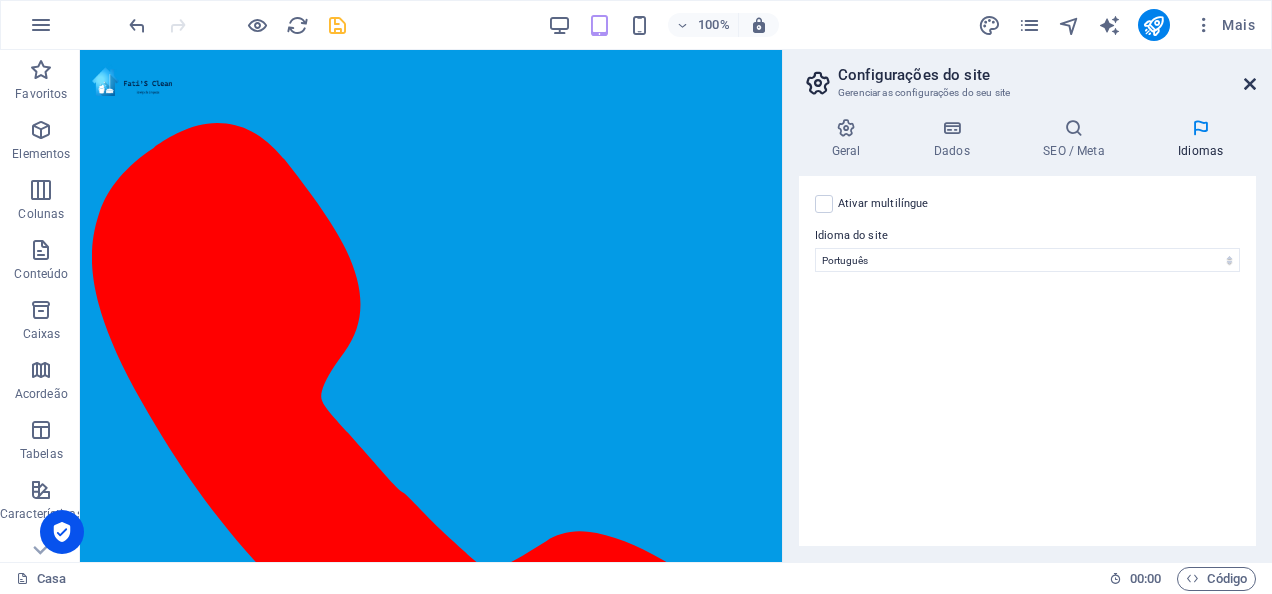 click at bounding box center [1250, 84] 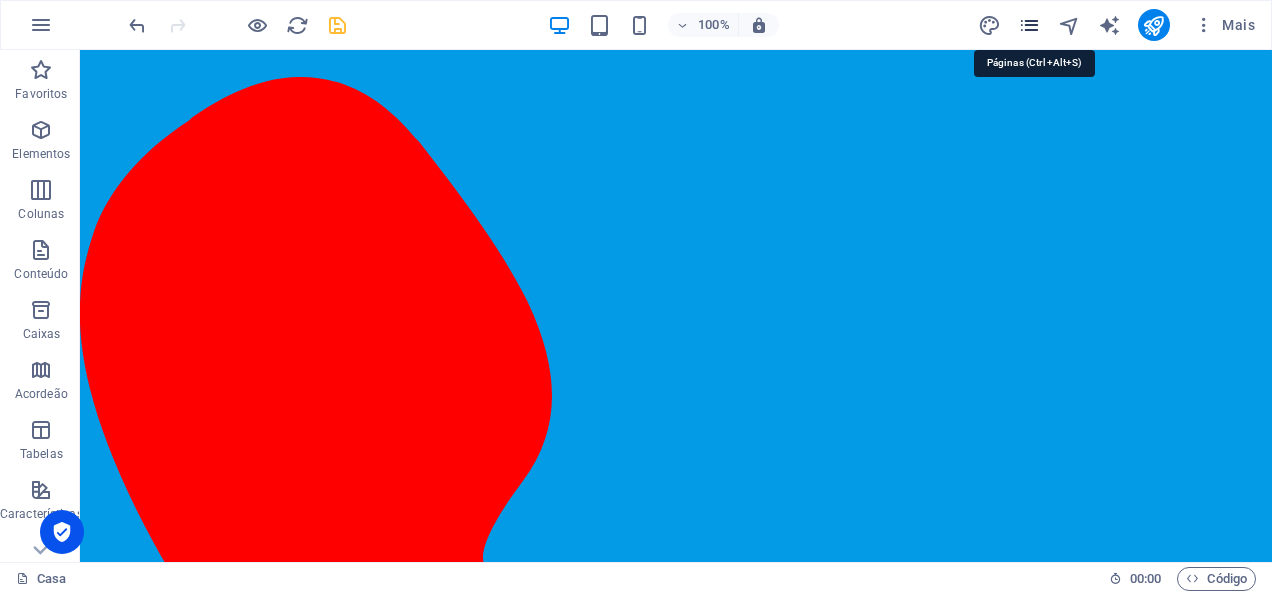 click at bounding box center (1029, 25) 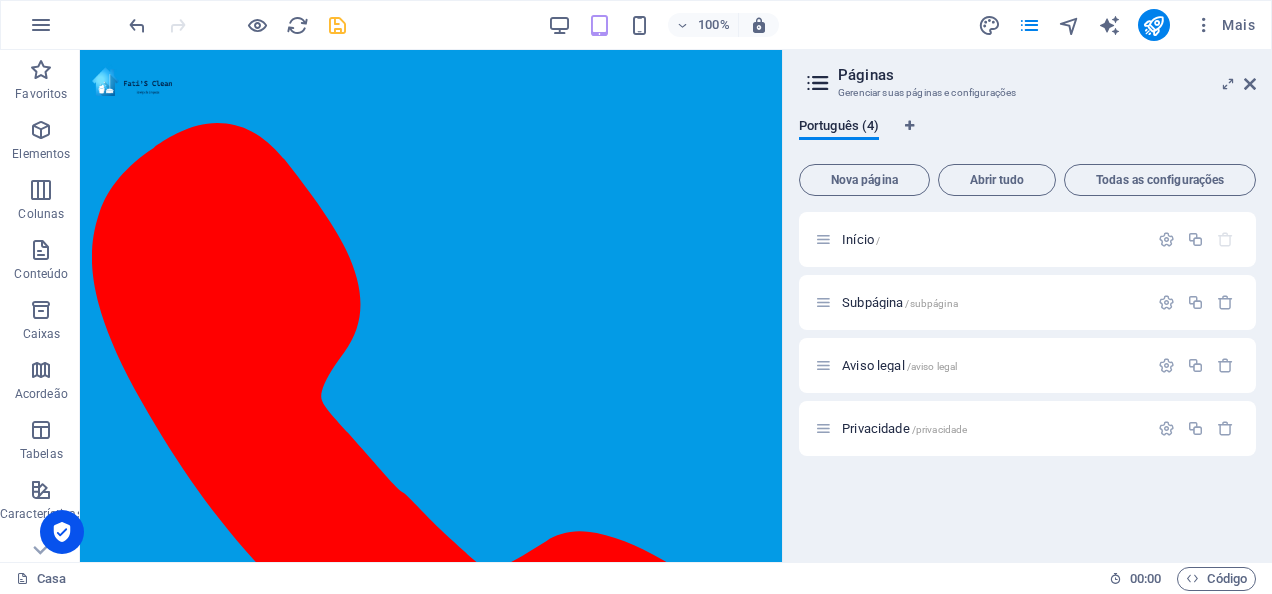 click at bounding box center [818, 83] 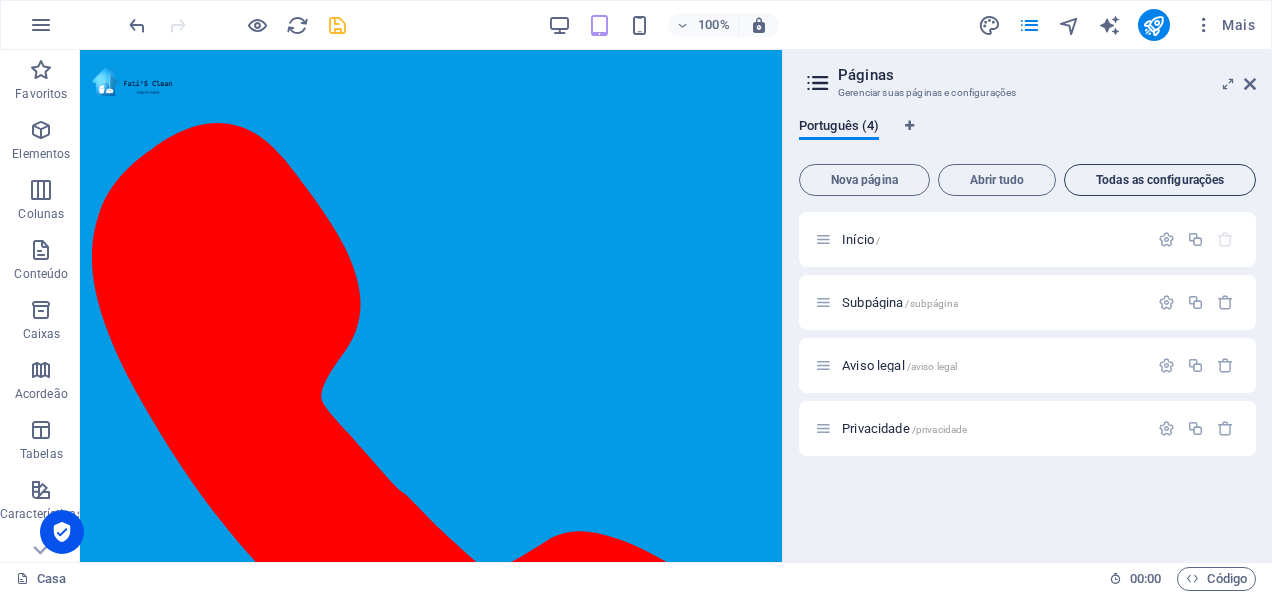 click on "Todas as configurações" at bounding box center (1160, 180) 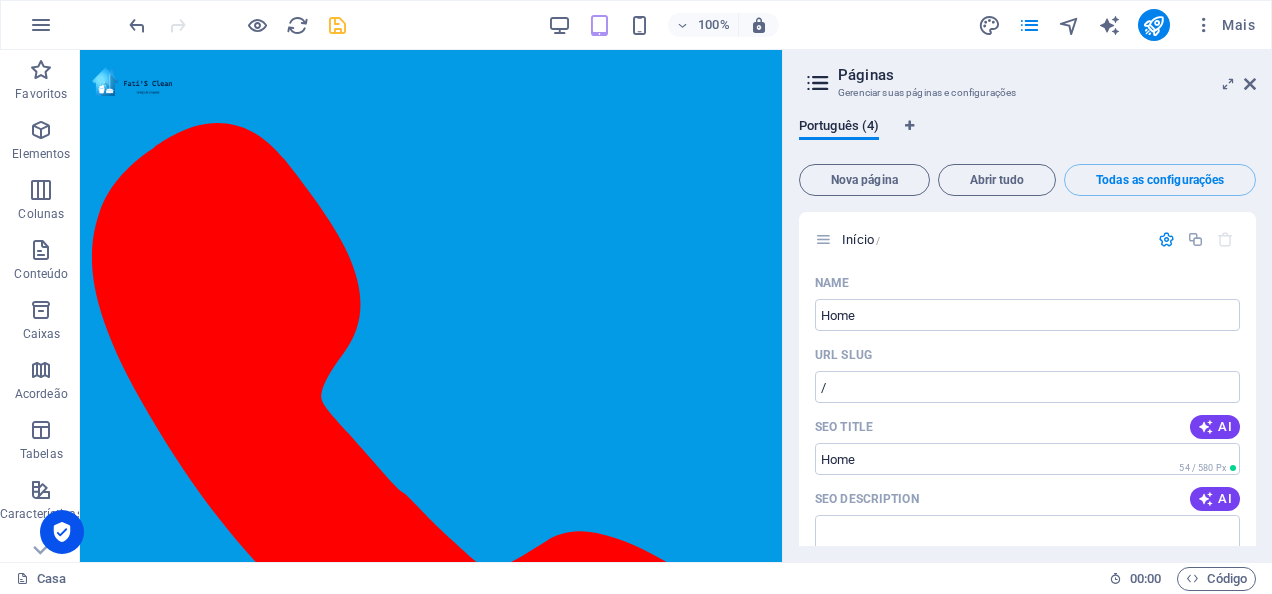 scroll, scrollTop: 2299, scrollLeft: 0, axis: vertical 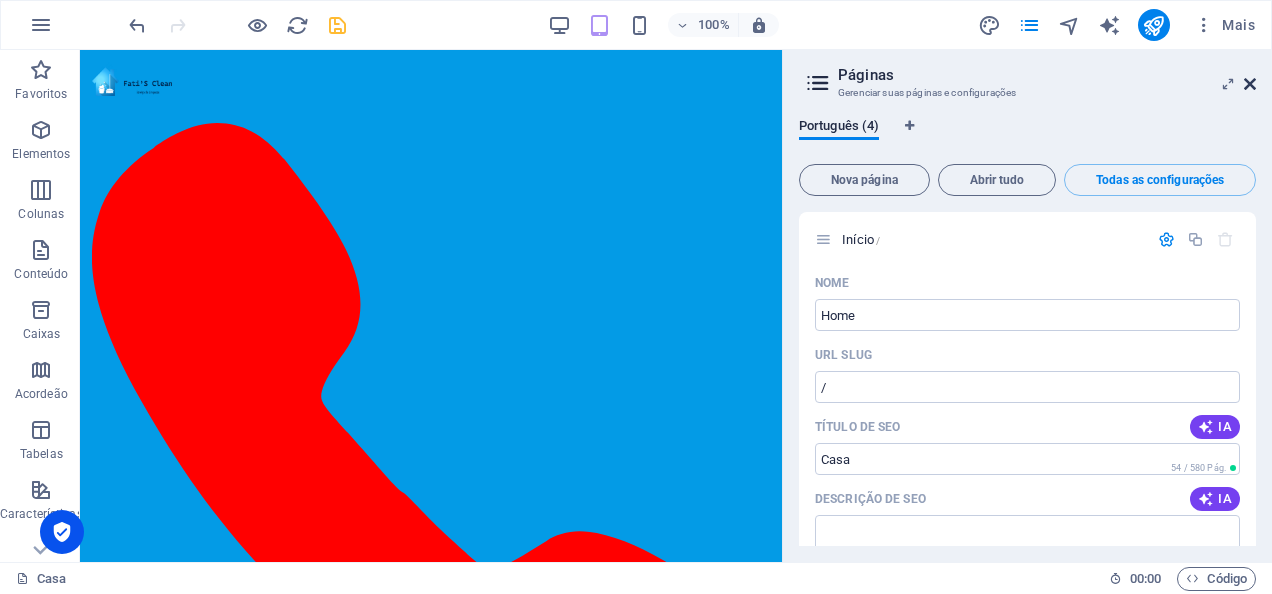 click at bounding box center (1250, 84) 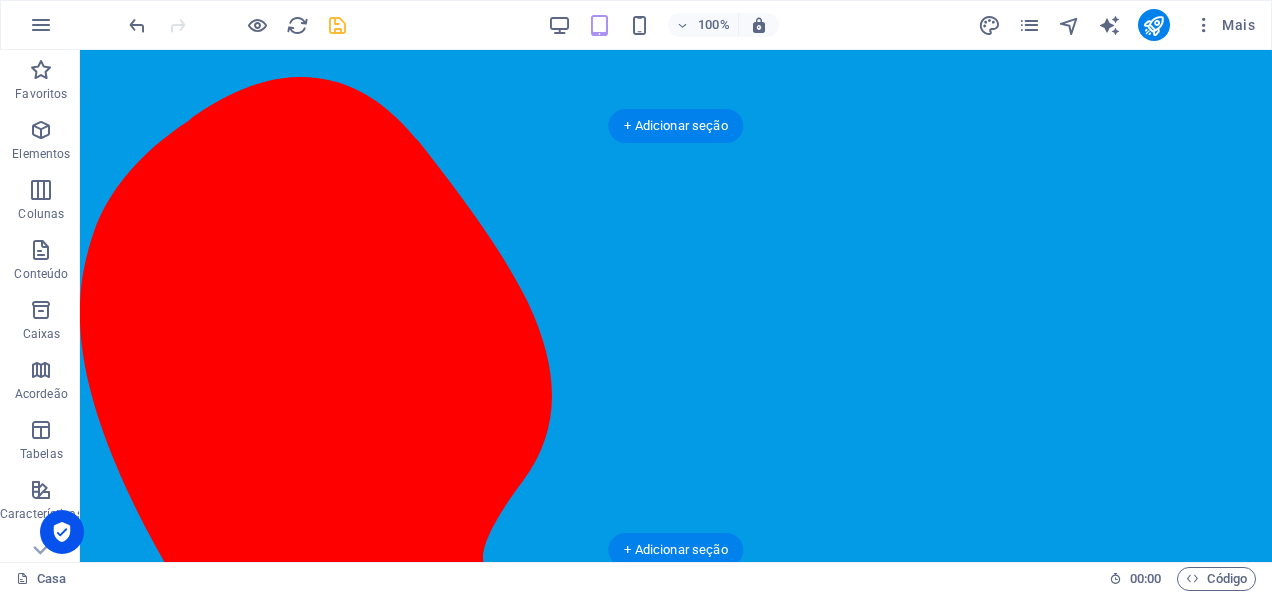 scroll, scrollTop: 877, scrollLeft: 0, axis: vertical 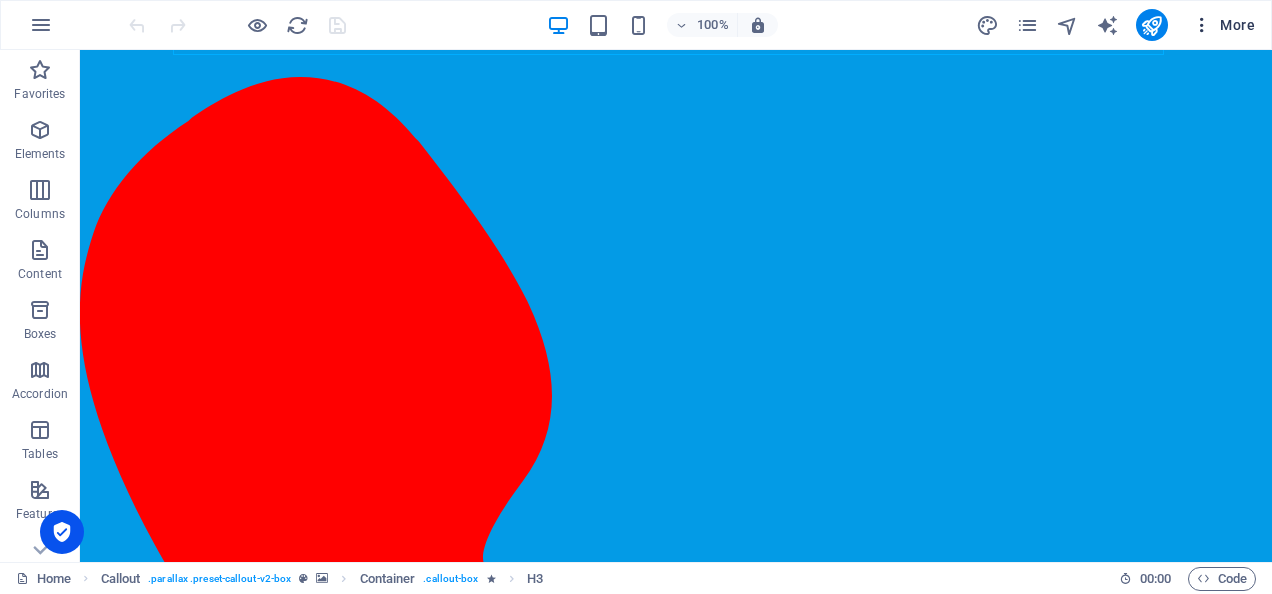 click at bounding box center [1202, 25] 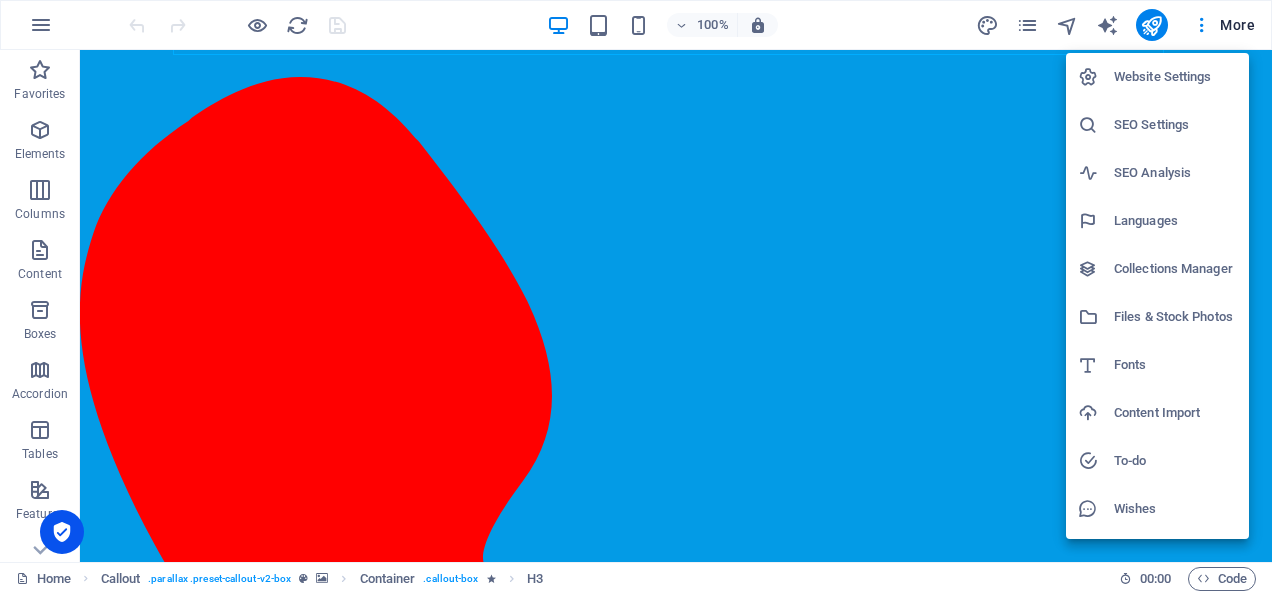 click on "Website Settings" at bounding box center (1175, 77) 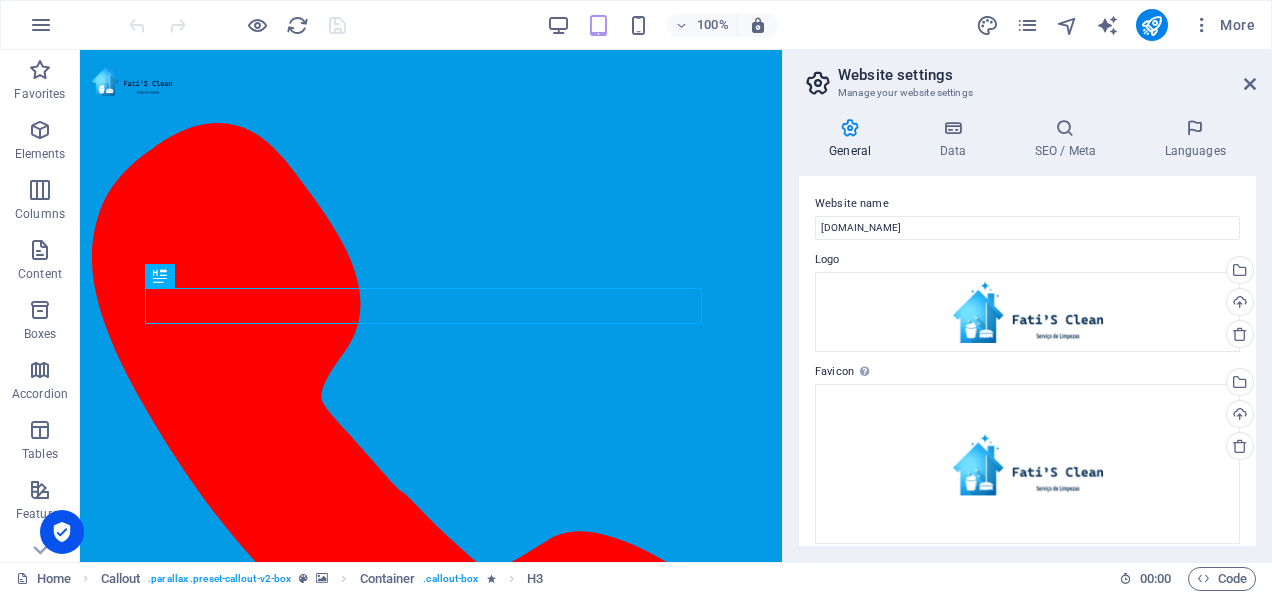 scroll, scrollTop: 1010, scrollLeft: 0, axis: vertical 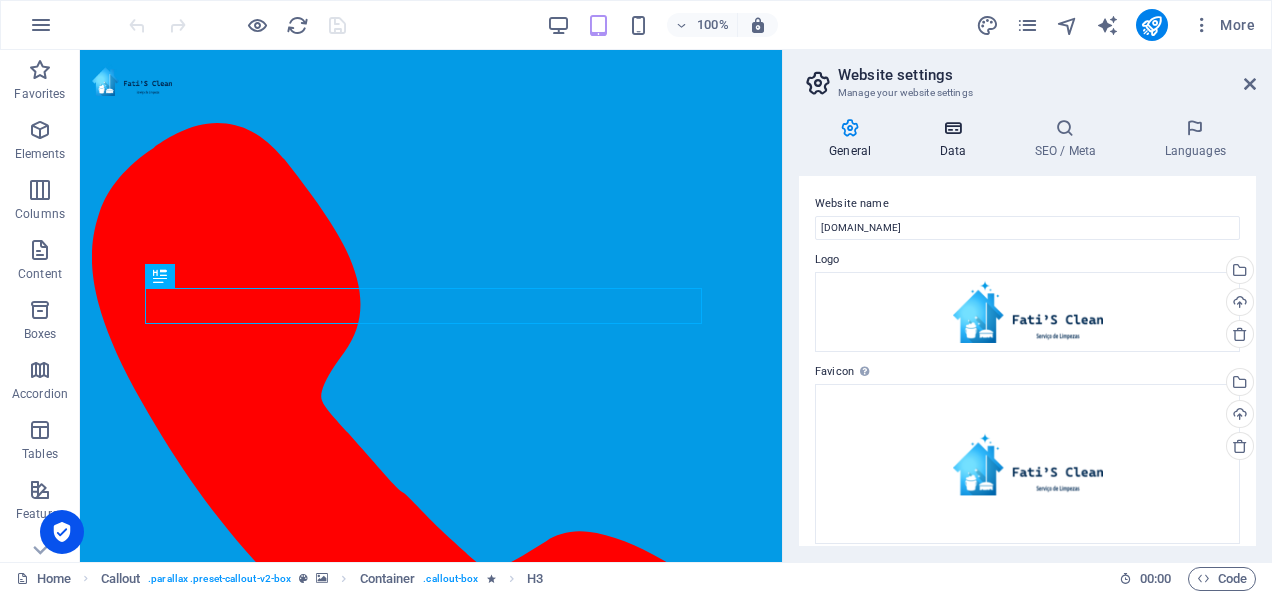 click on "Data" at bounding box center (956, 139) 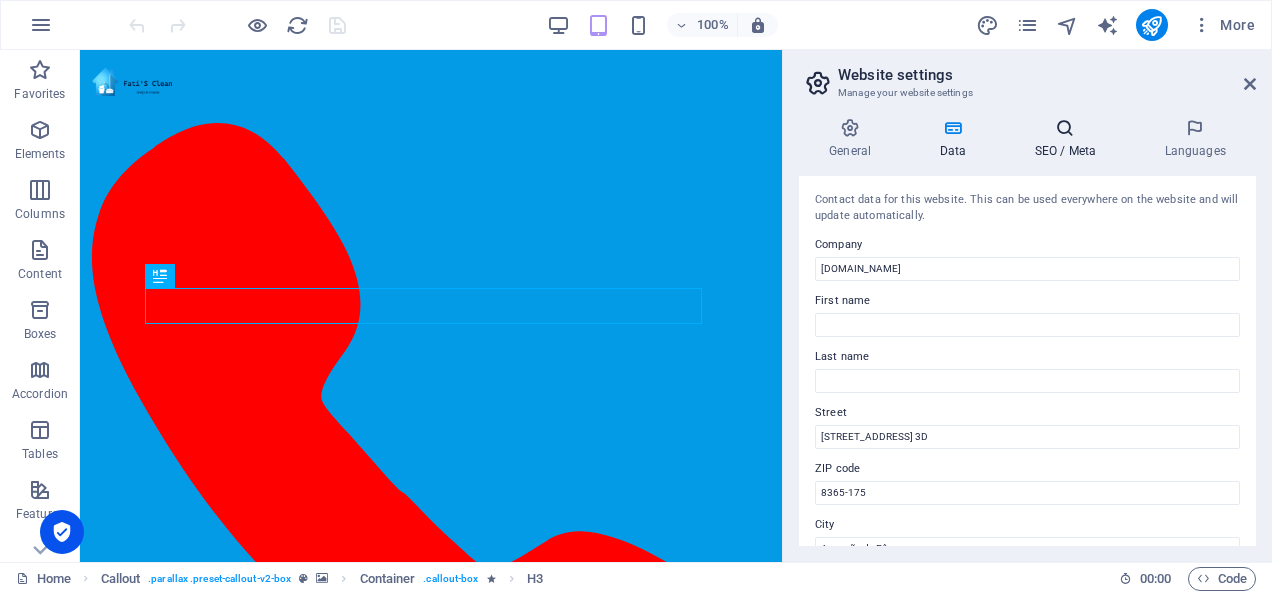 click on "SEO / Meta" at bounding box center [1069, 139] 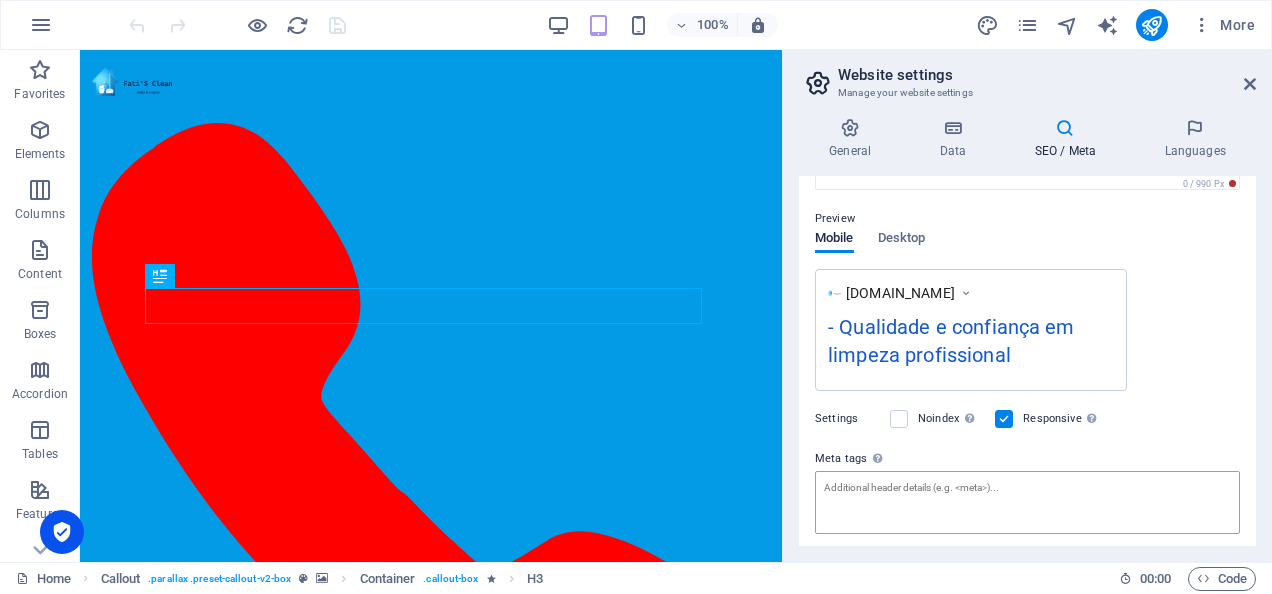 scroll, scrollTop: 0, scrollLeft: 0, axis: both 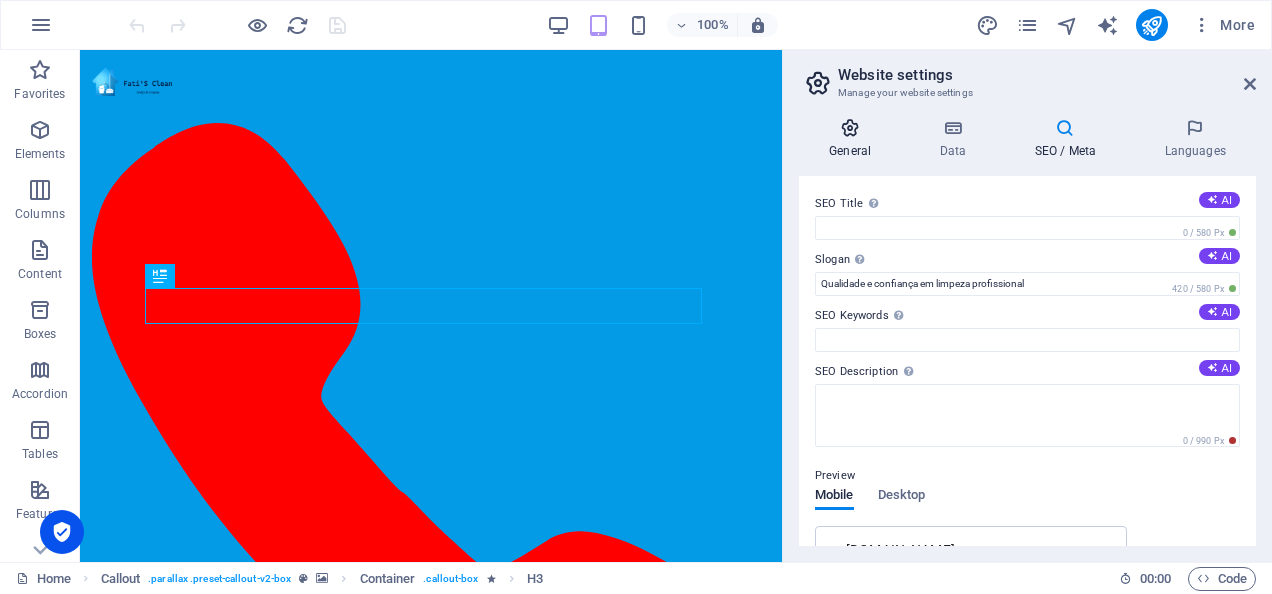 click on "General" at bounding box center (854, 139) 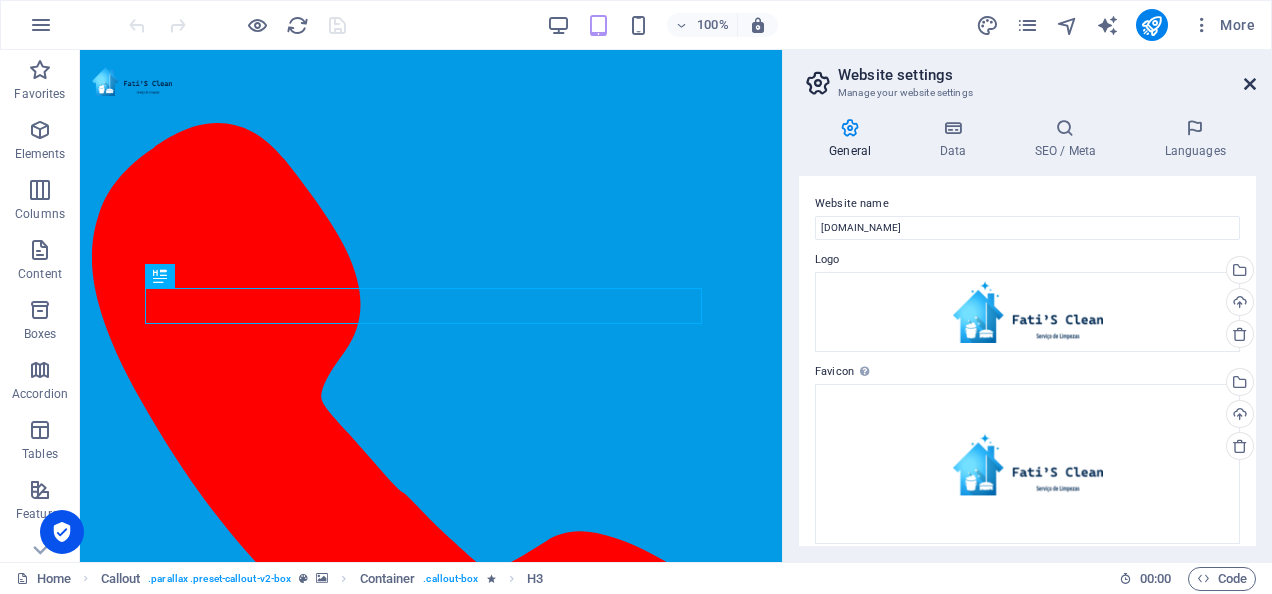 click at bounding box center [1250, 84] 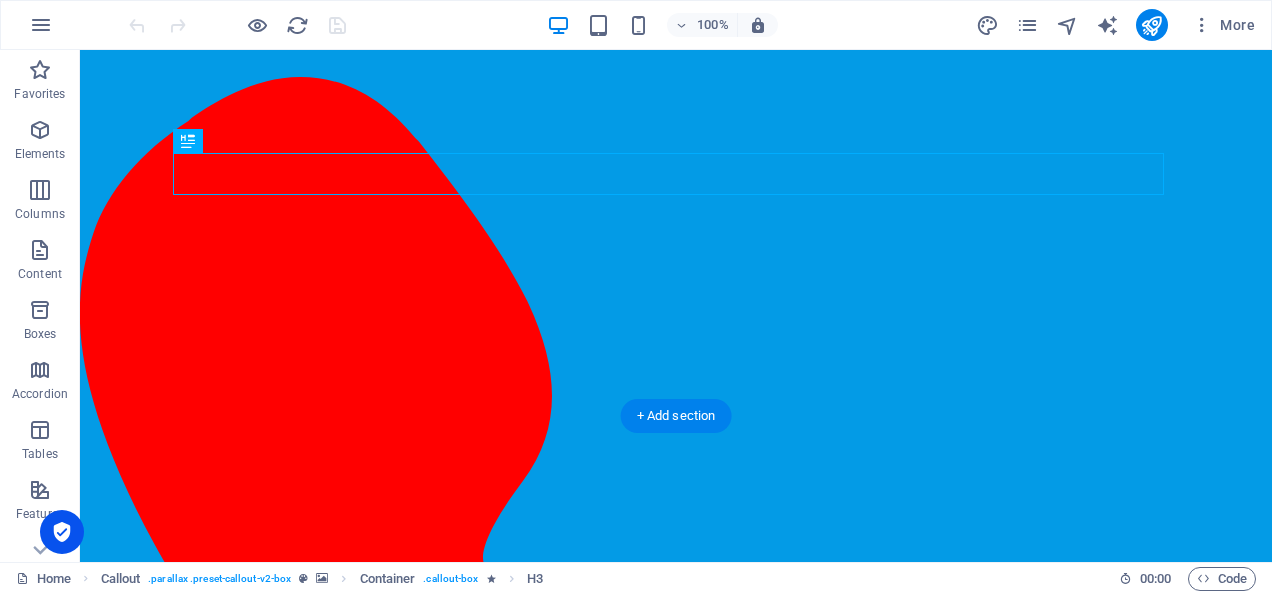 scroll, scrollTop: 958, scrollLeft: 0, axis: vertical 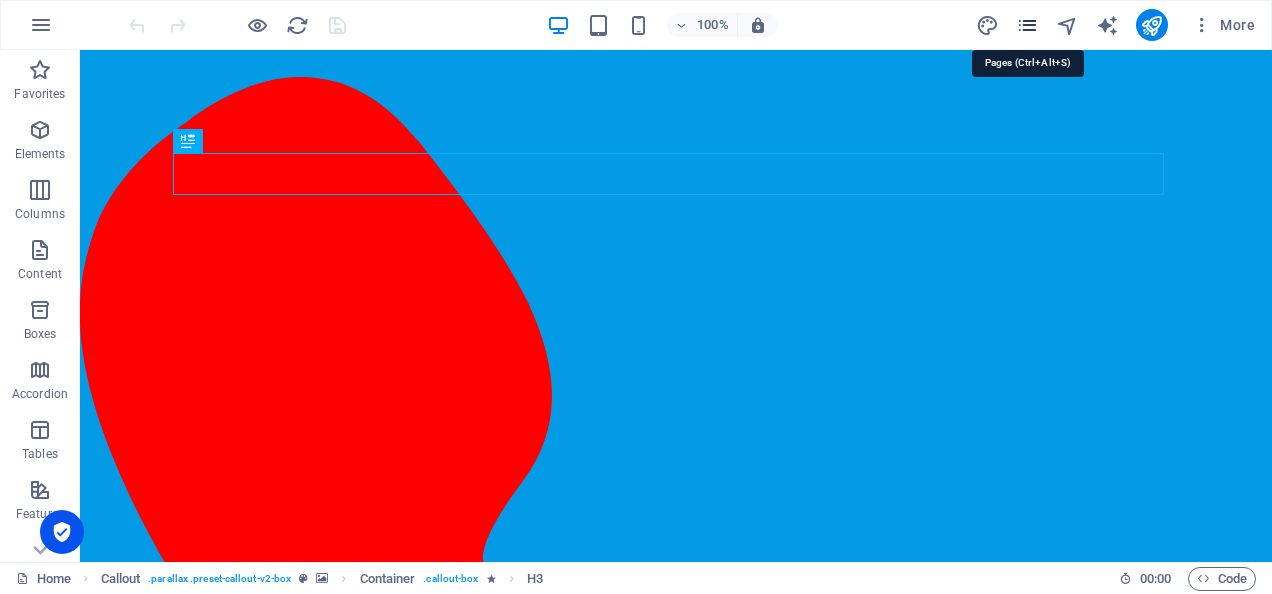 click at bounding box center [1027, 25] 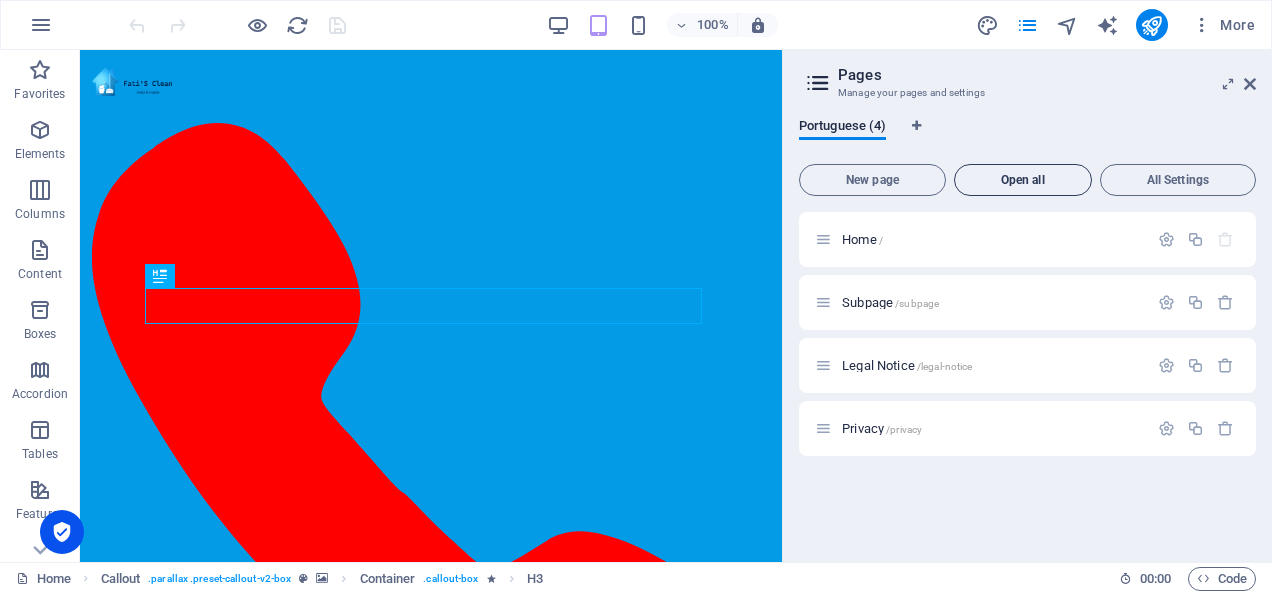 click on "Open all" at bounding box center [1023, 180] 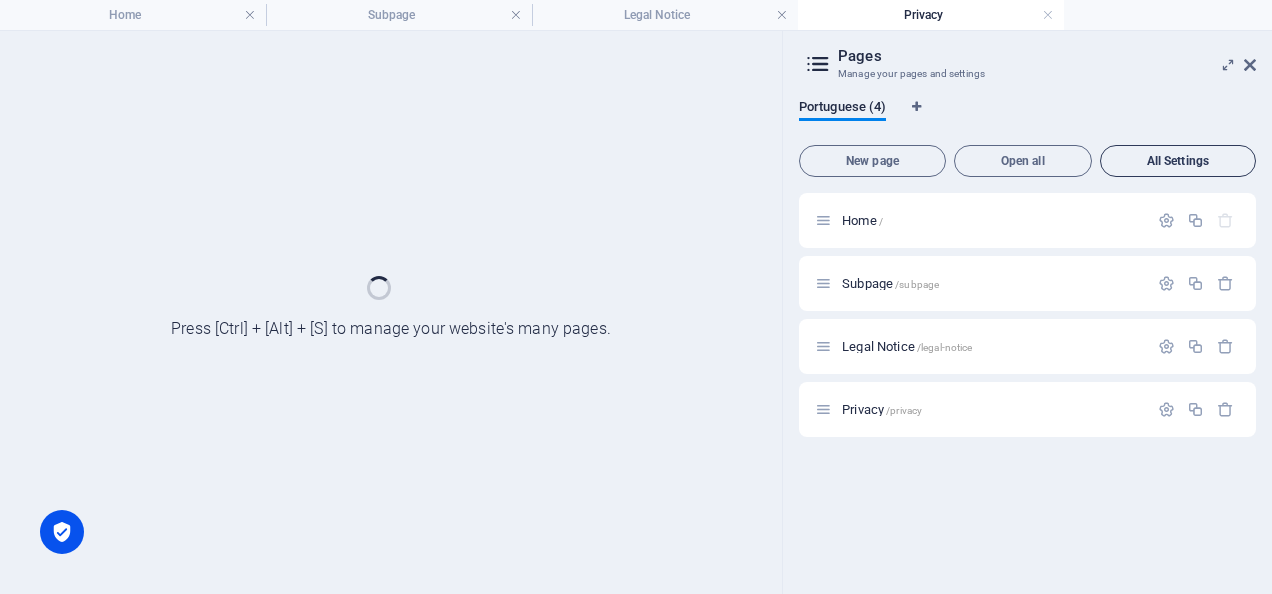 scroll, scrollTop: 0, scrollLeft: 0, axis: both 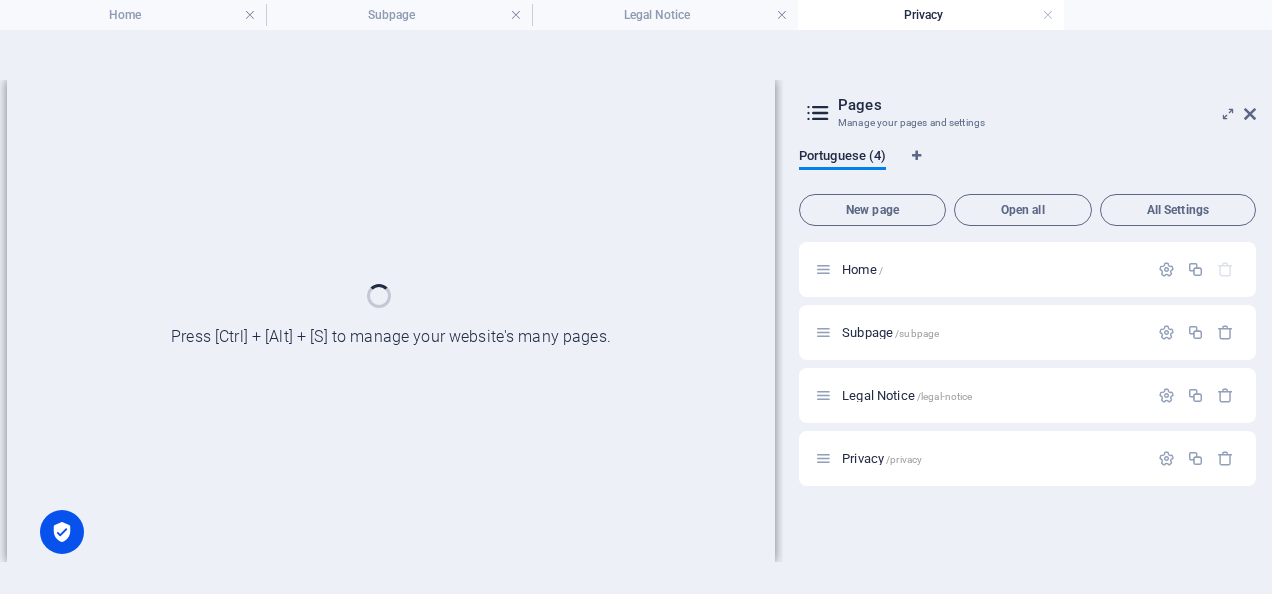click on "Portuguese (4)" at bounding box center (1027, 167) 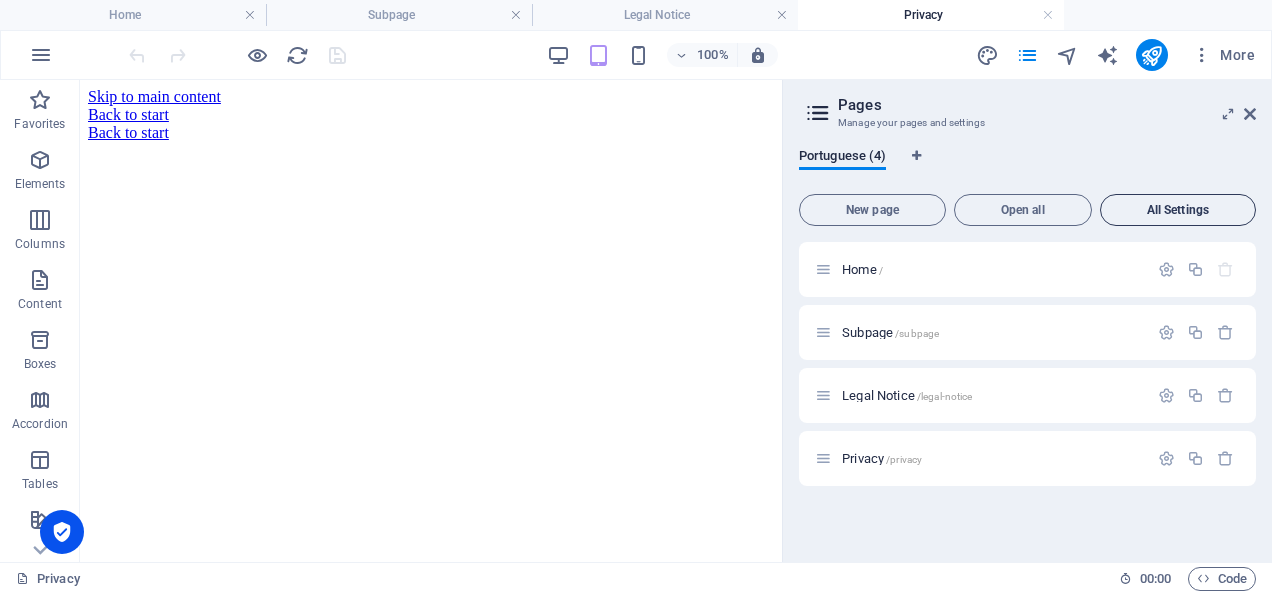 scroll, scrollTop: 0, scrollLeft: 0, axis: both 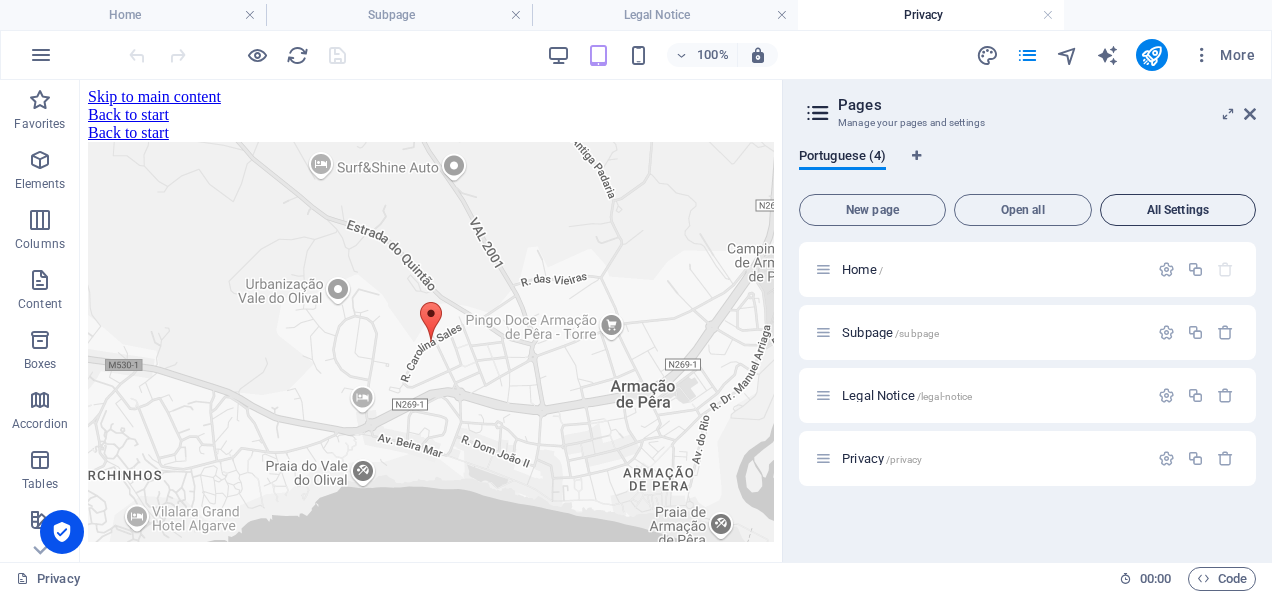 click on "All Settings" at bounding box center (1178, 210) 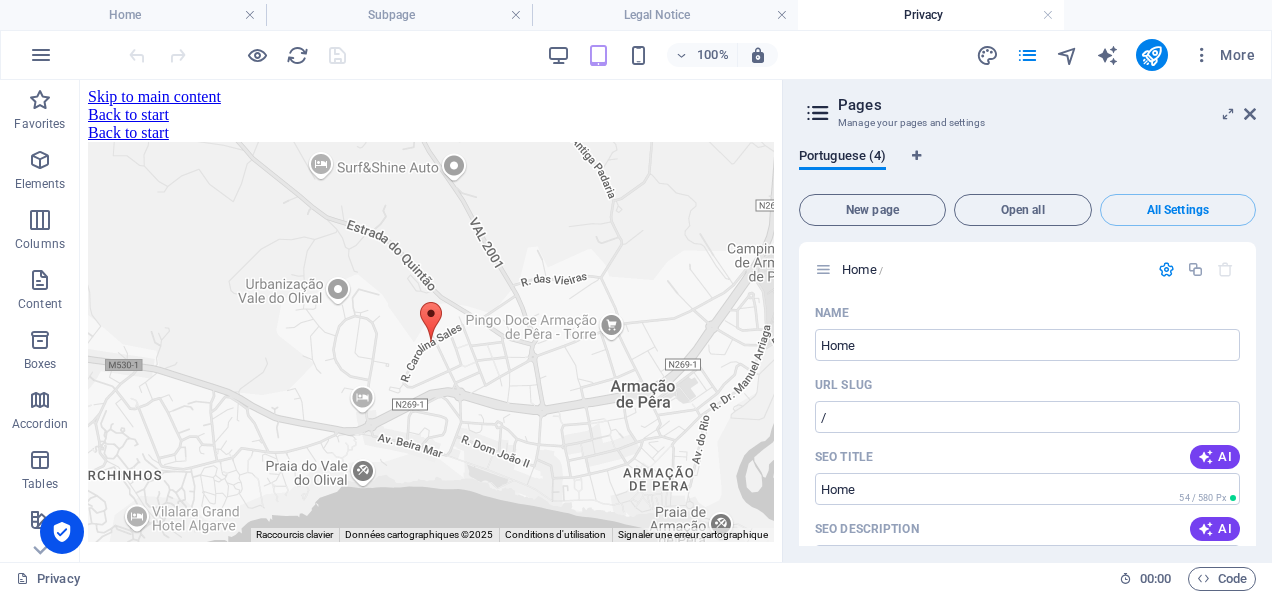 scroll, scrollTop: 2314, scrollLeft: 0, axis: vertical 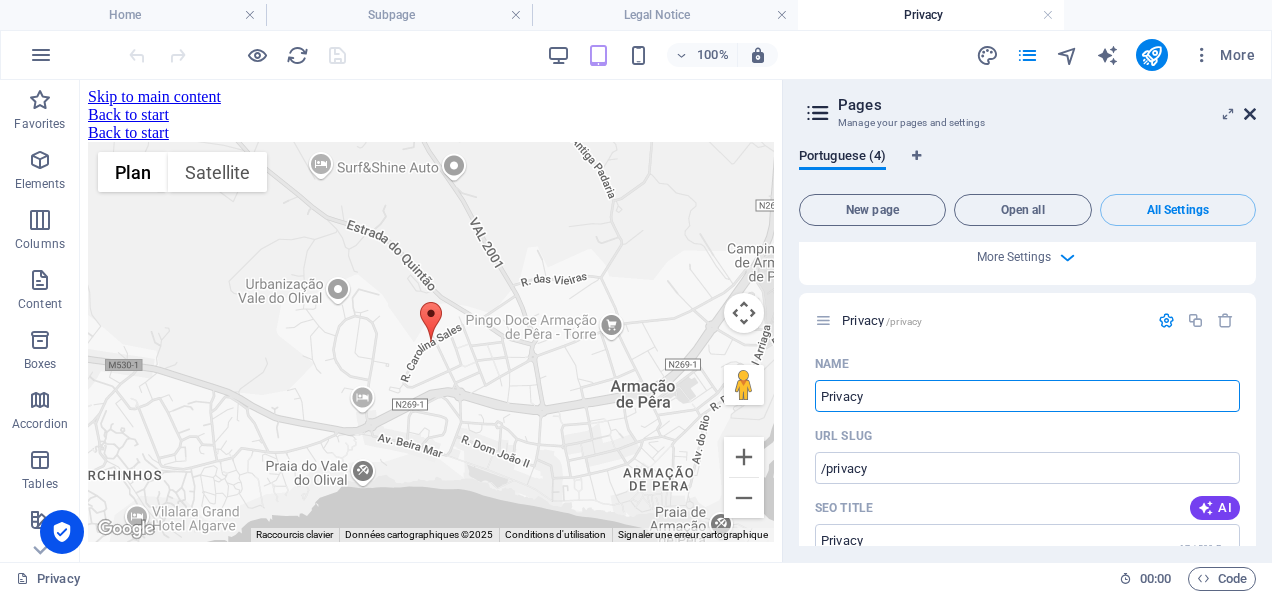 click at bounding box center (1250, 114) 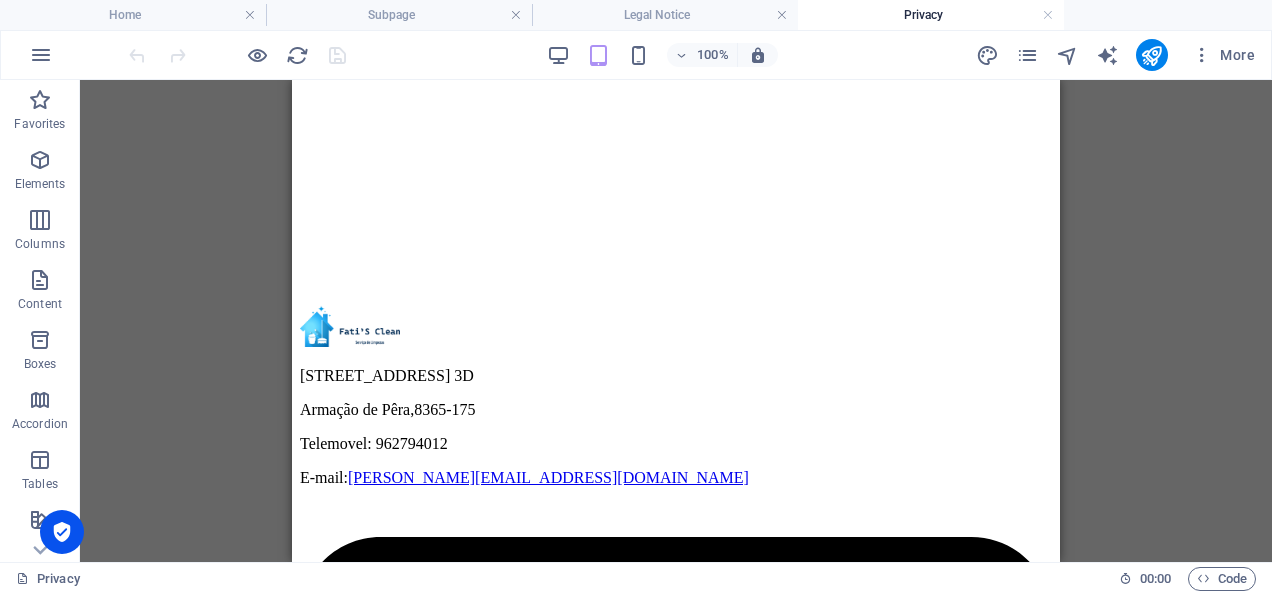 scroll, scrollTop: 0, scrollLeft: 0, axis: both 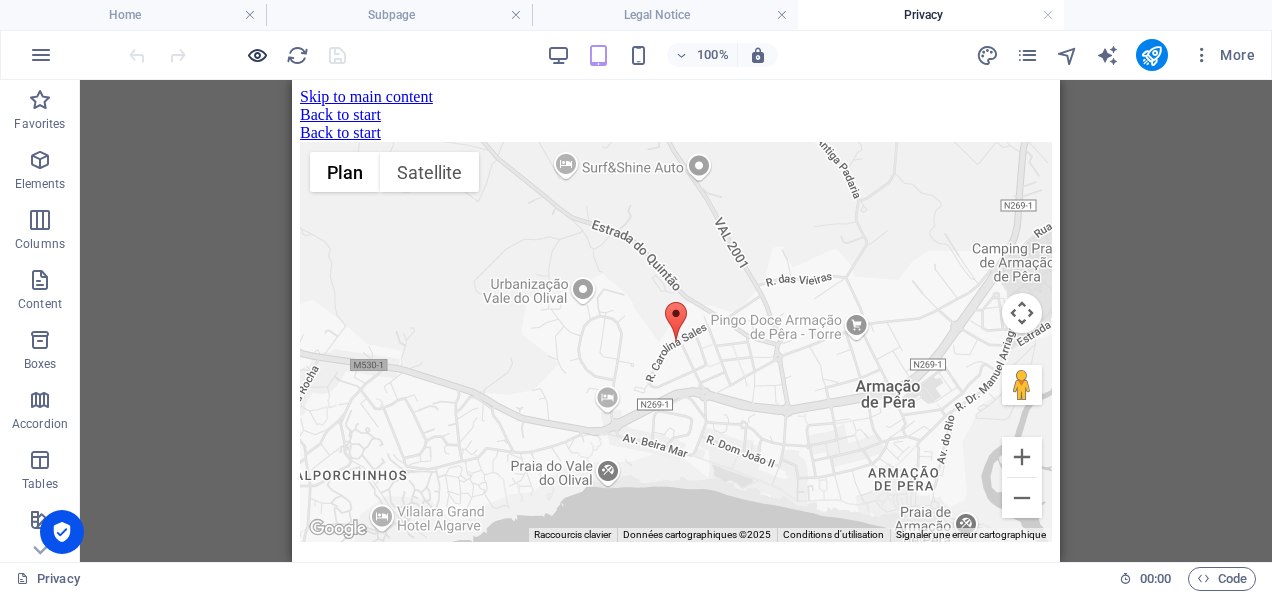 click at bounding box center [257, 55] 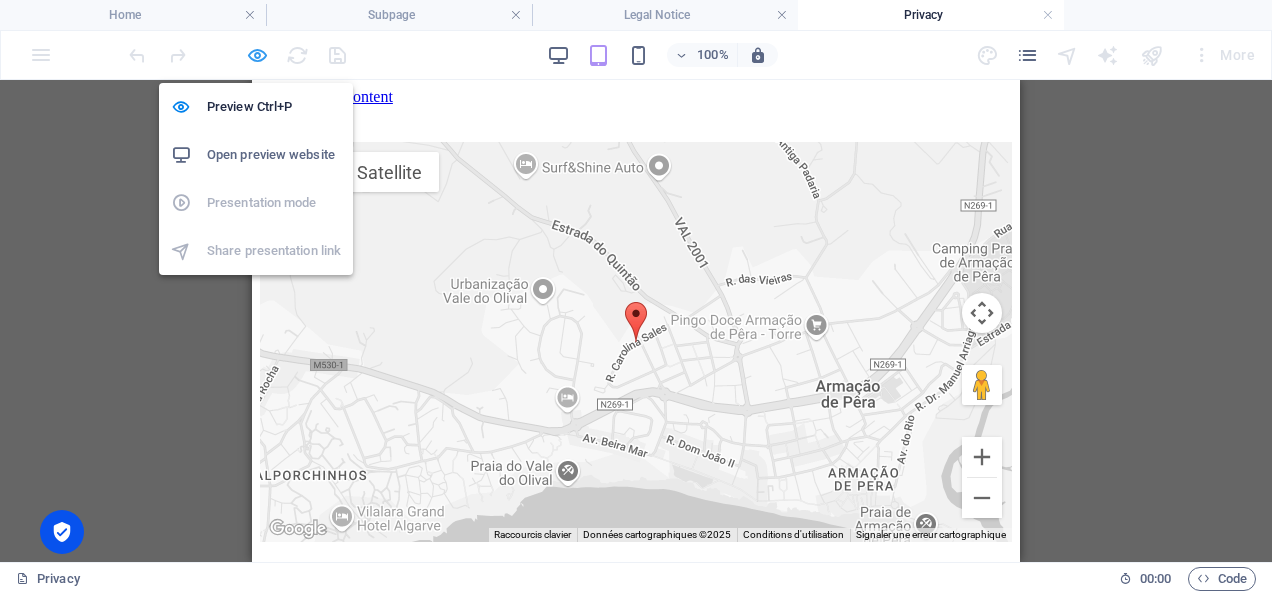 click at bounding box center (257, 55) 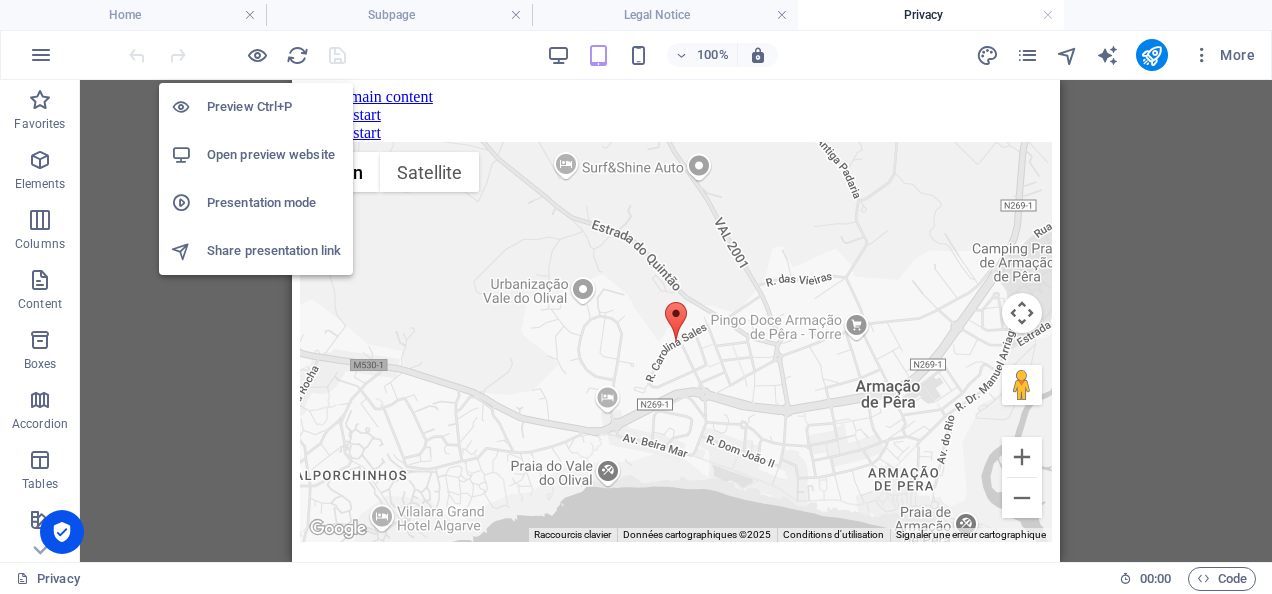 click on "Preview Ctrl+P" at bounding box center [274, 107] 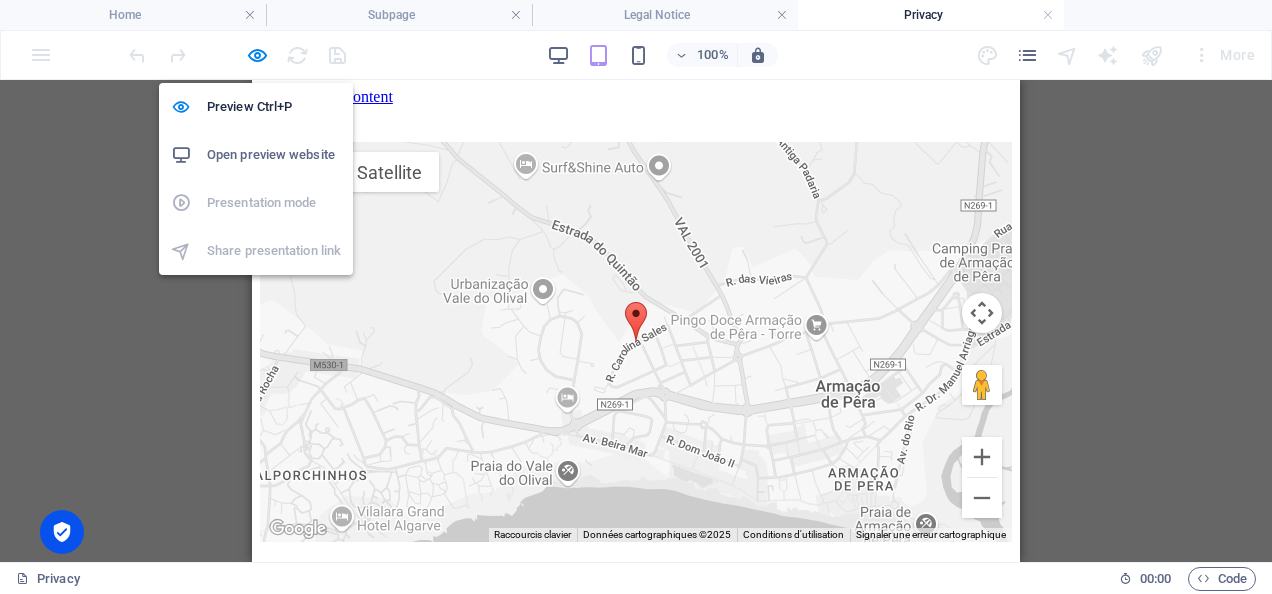 click on "Open preview website" at bounding box center (274, 155) 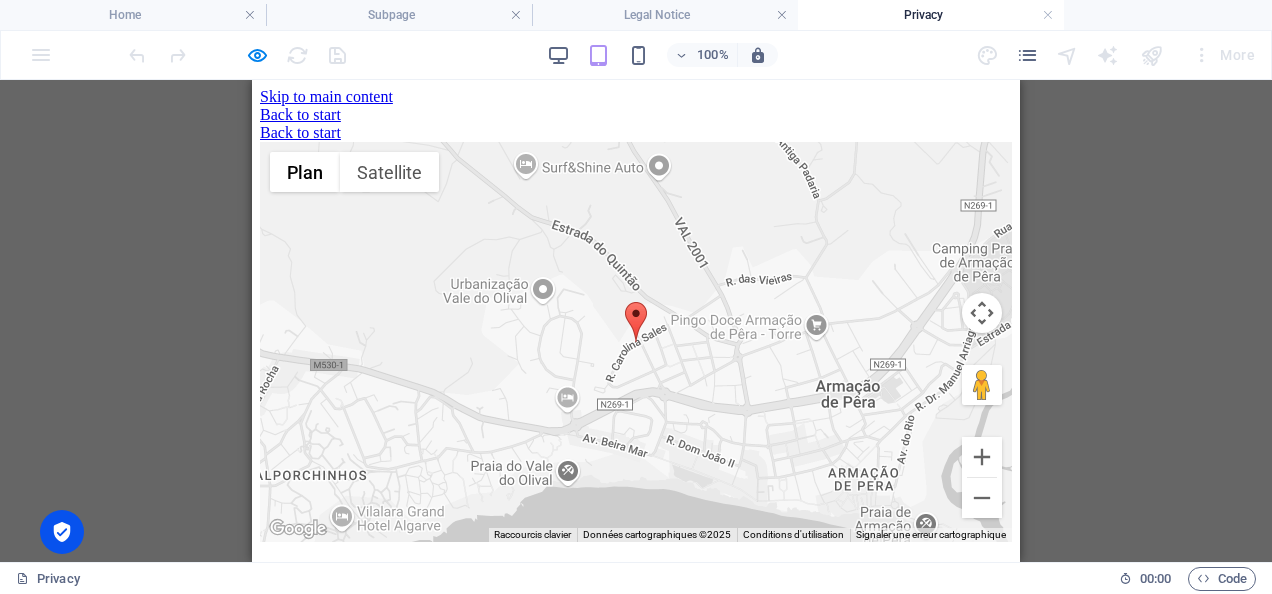 click on "100% More" at bounding box center [694, 55] 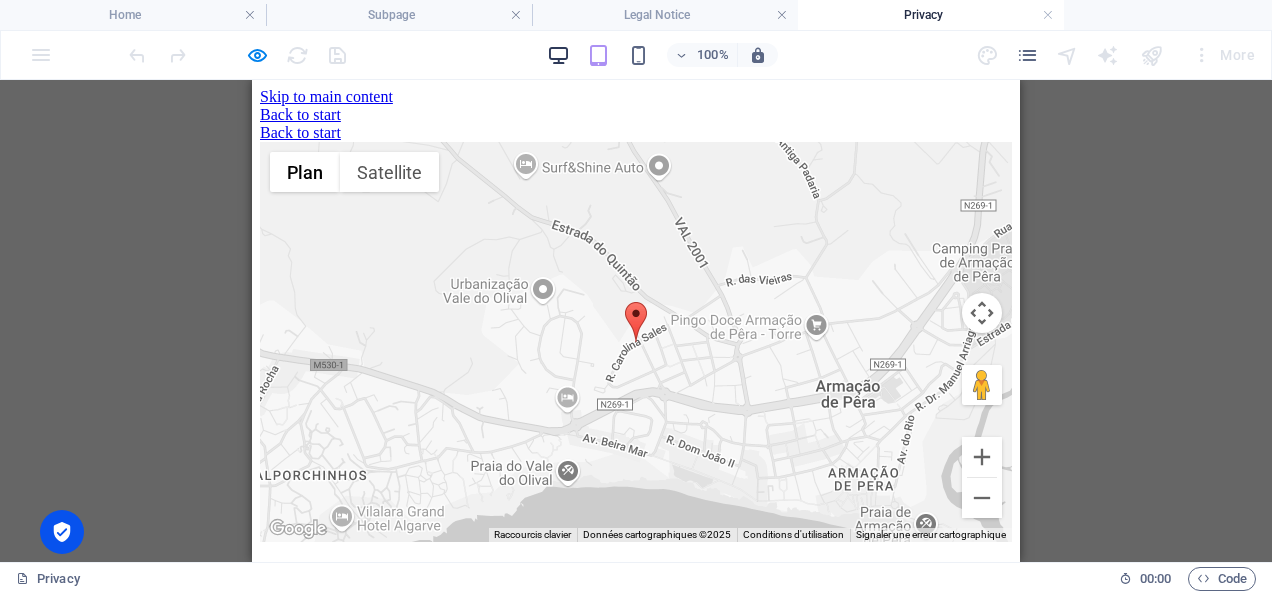 click at bounding box center [558, 55] 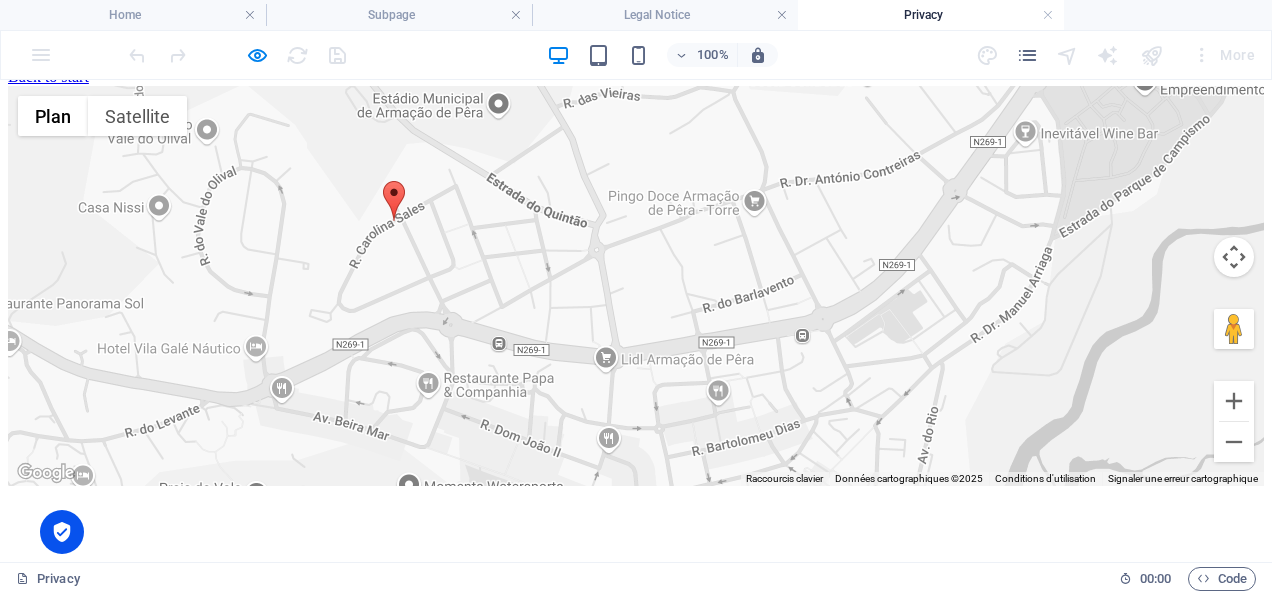 scroll, scrollTop: 0, scrollLeft: 0, axis: both 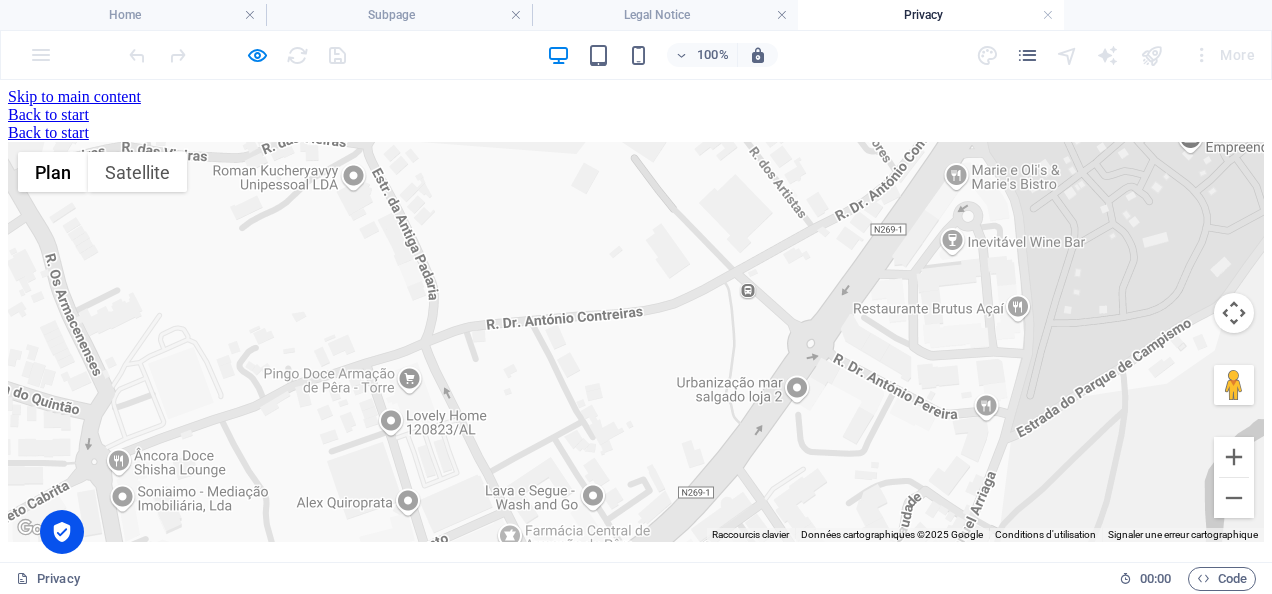 click on "Back to start" at bounding box center [636, 115] 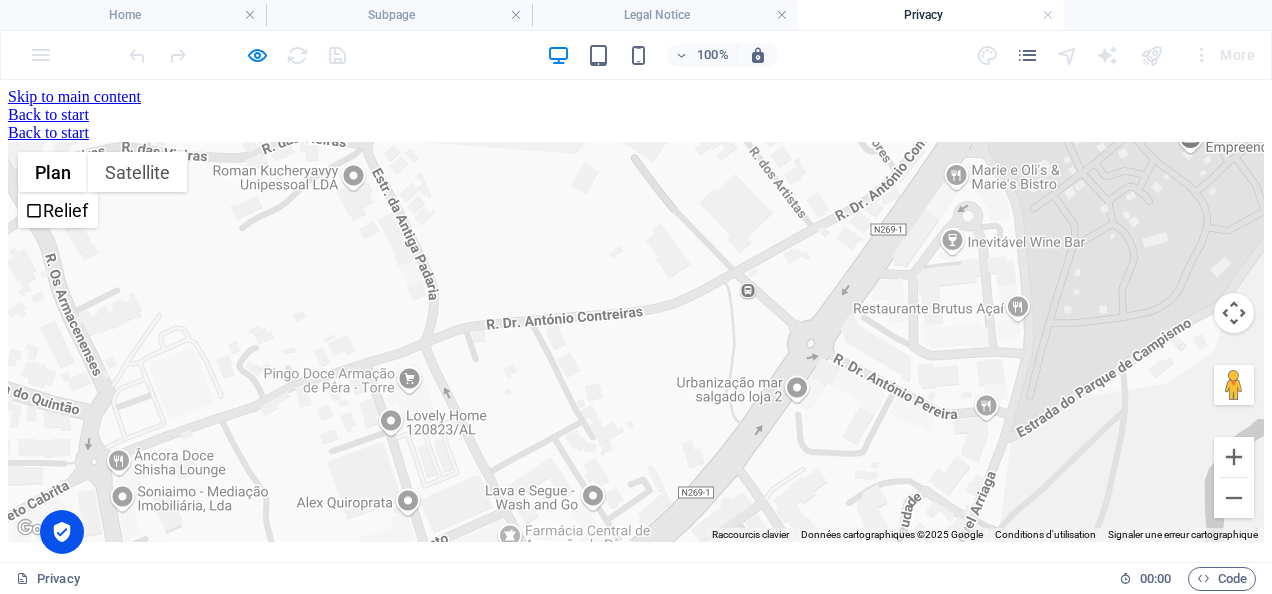click on "Back to start" at bounding box center (48, 132) 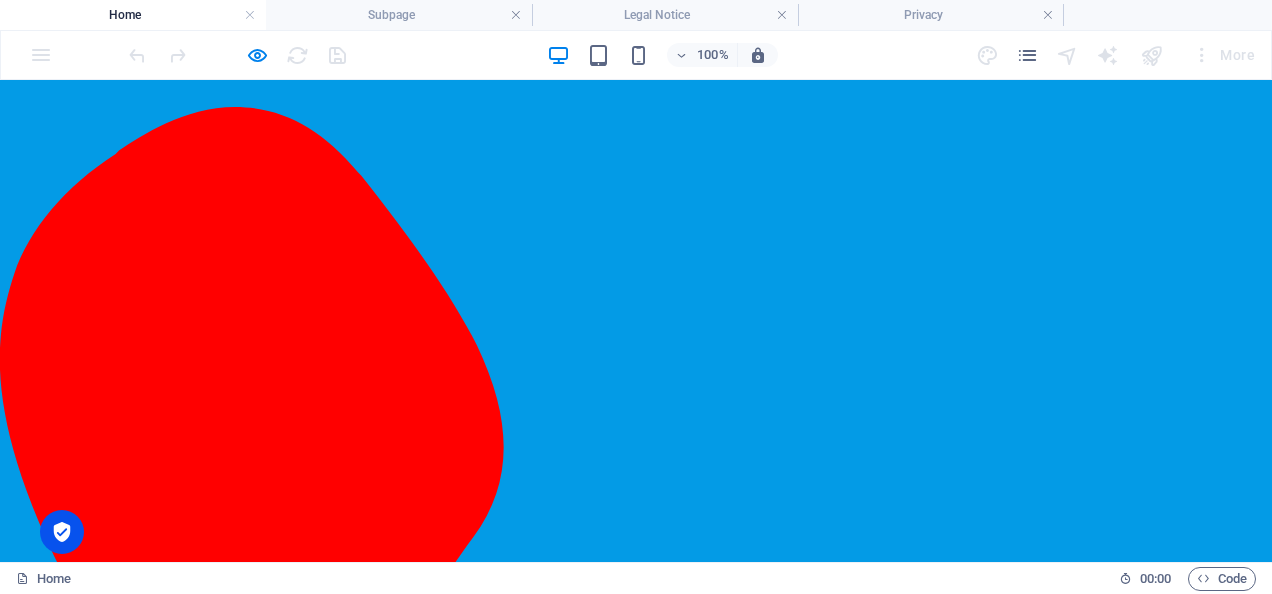scroll, scrollTop: 820, scrollLeft: 0, axis: vertical 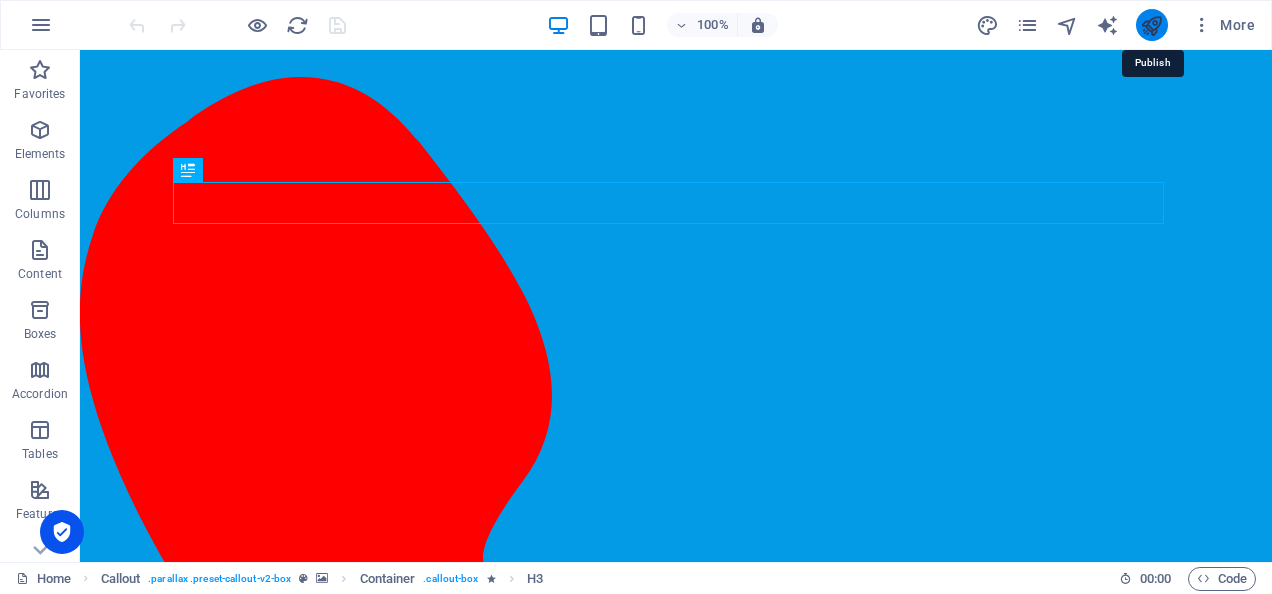 click at bounding box center [1151, 25] 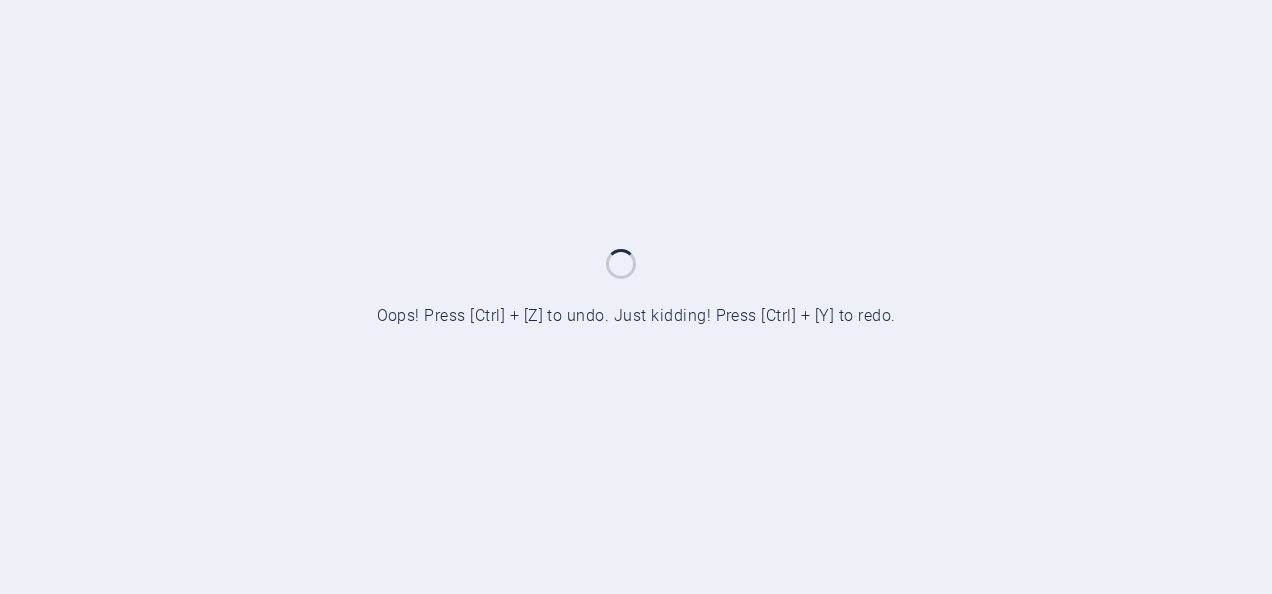 scroll, scrollTop: 0, scrollLeft: 0, axis: both 